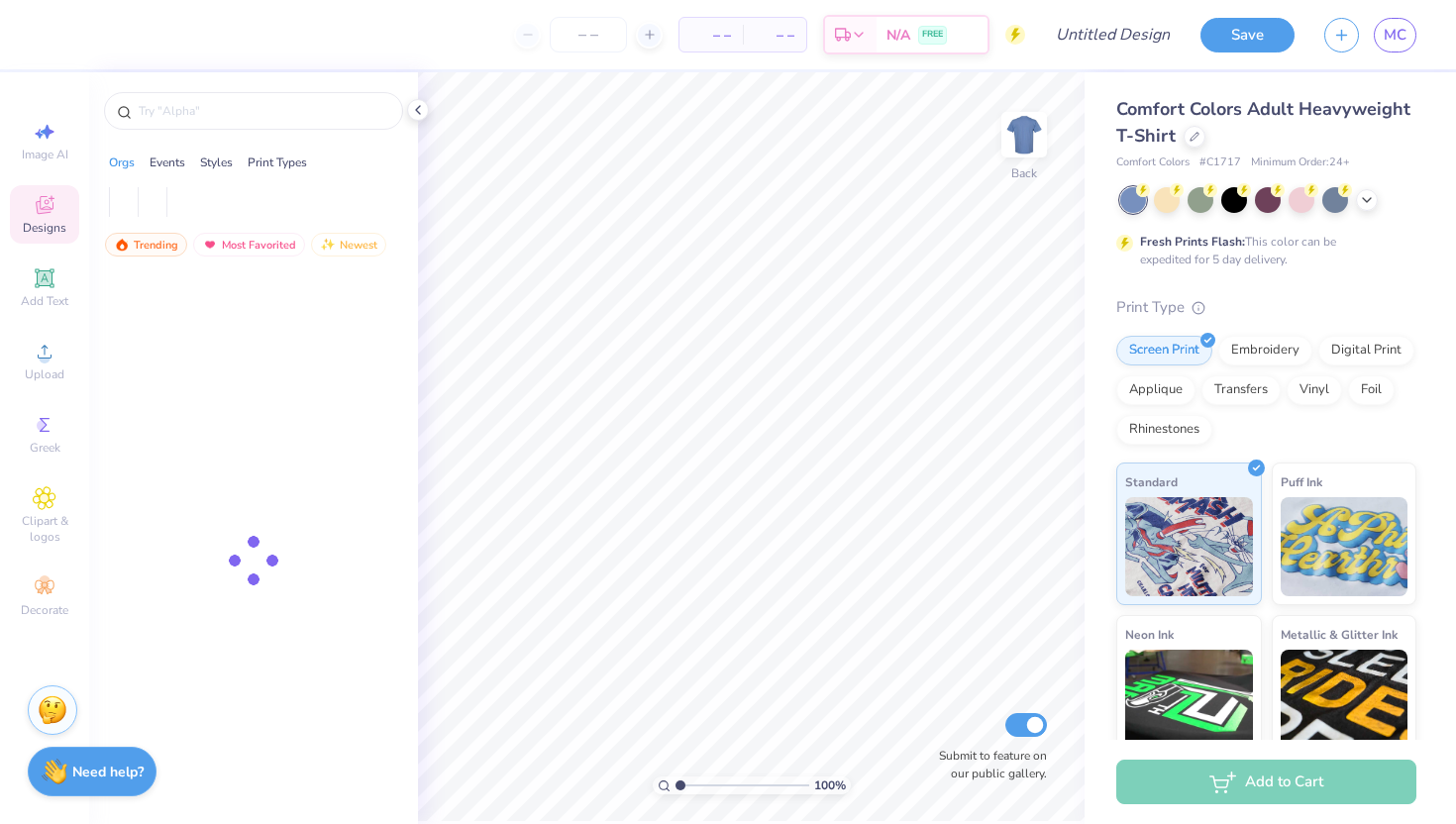 scroll, scrollTop: 0, scrollLeft: 0, axis: both 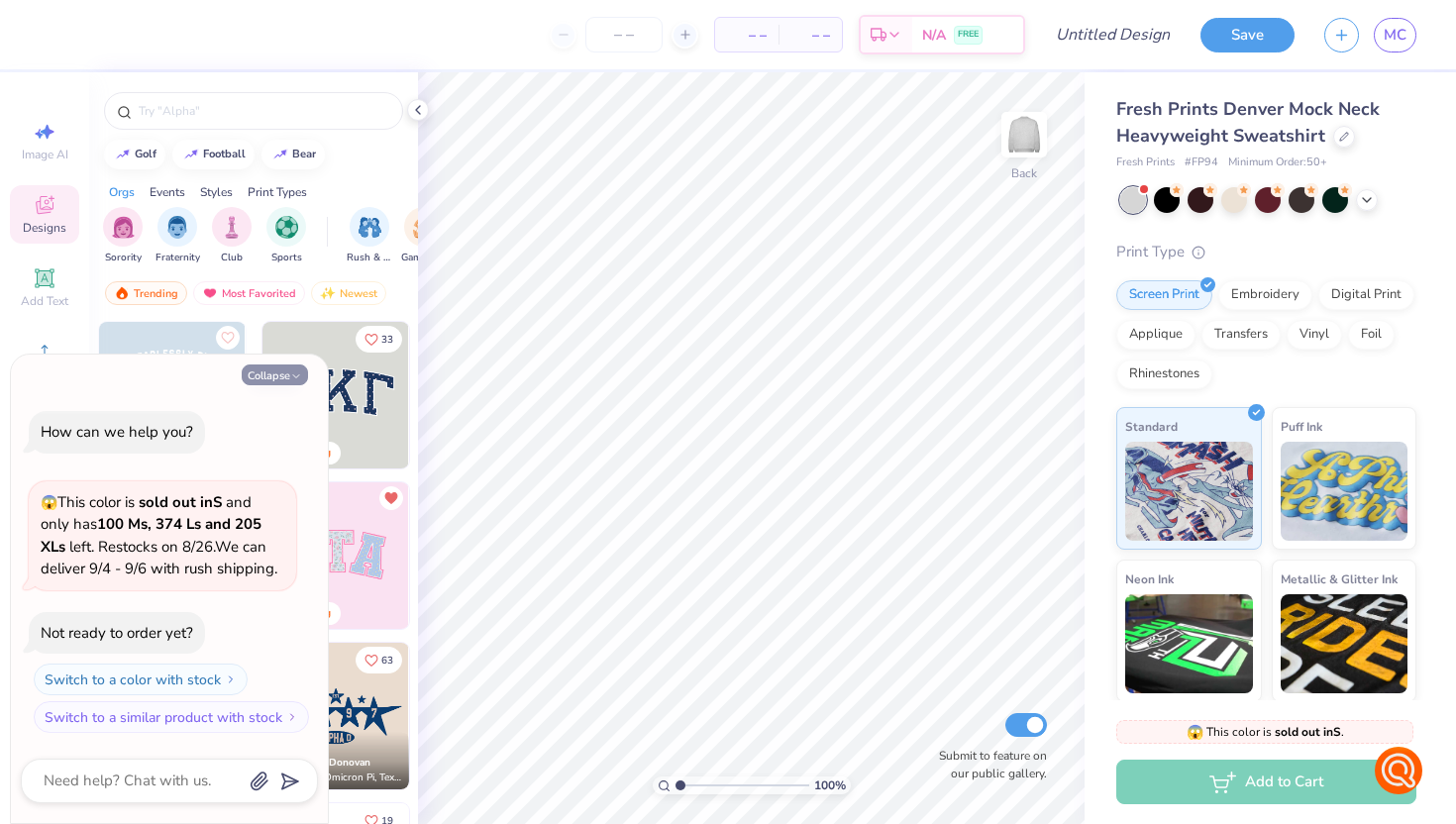 click 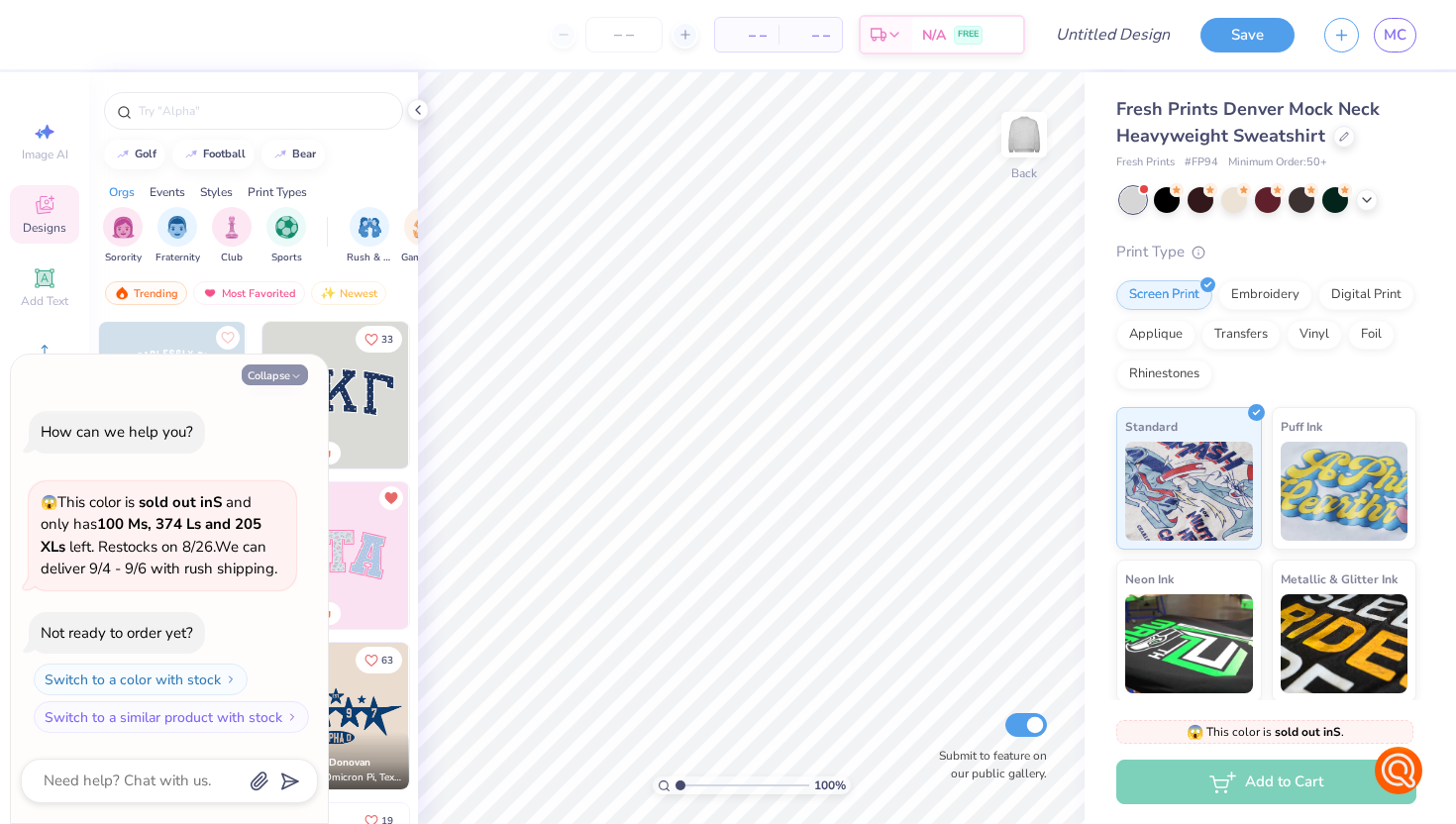 type on "x" 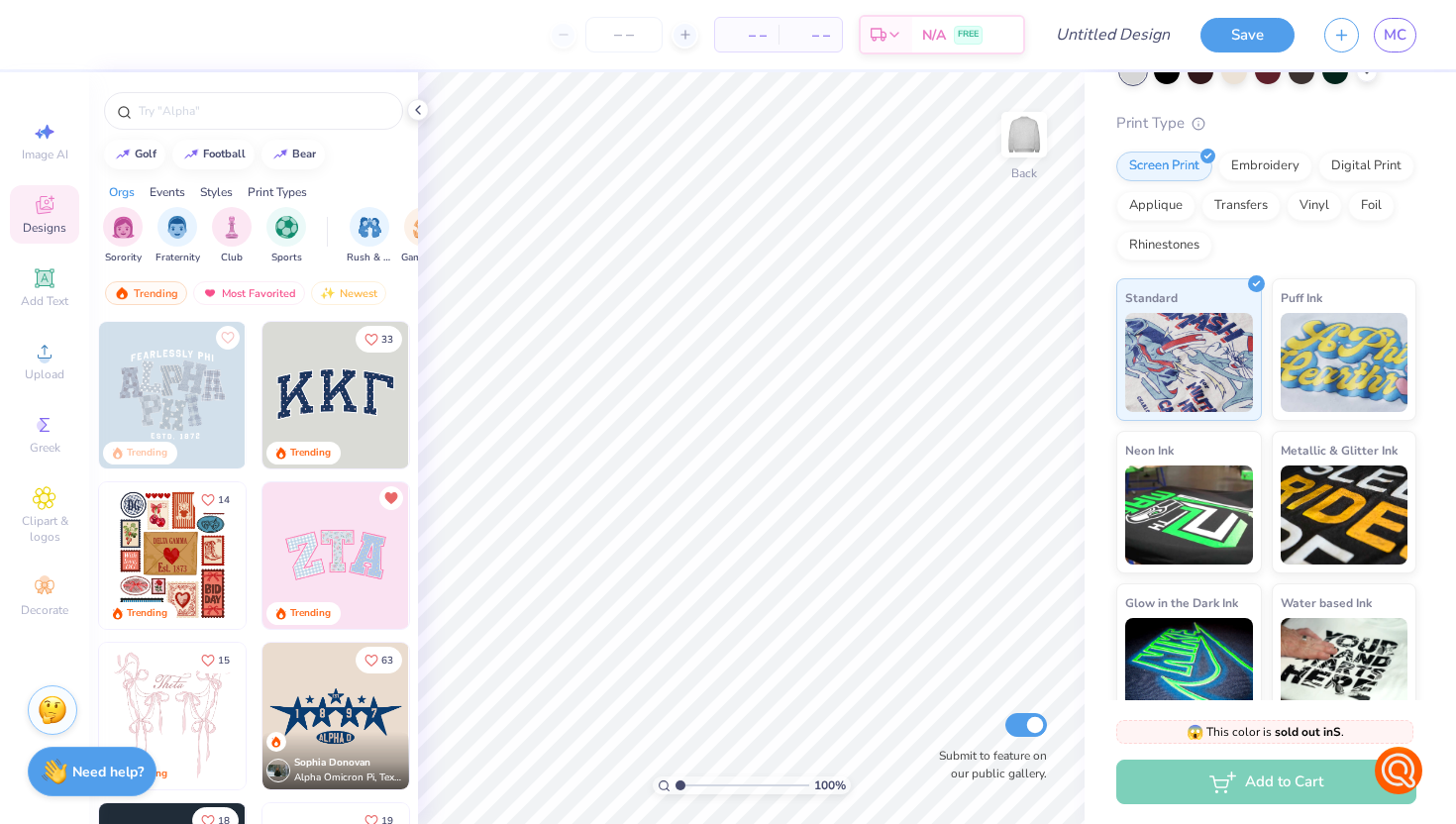 scroll, scrollTop: 154, scrollLeft: 0, axis: vertical 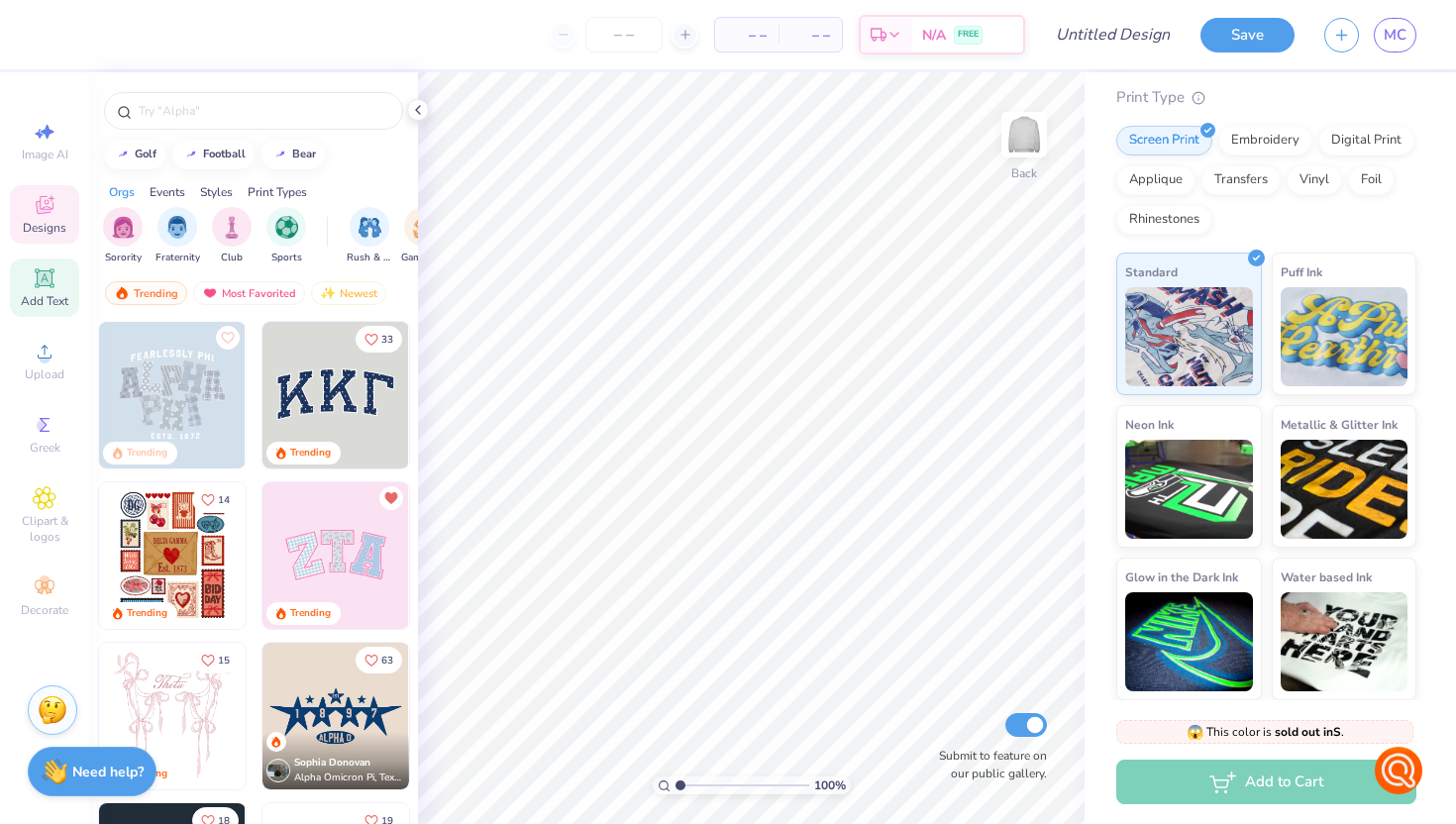 click on "Add Text" at bounding box center [45, 287] 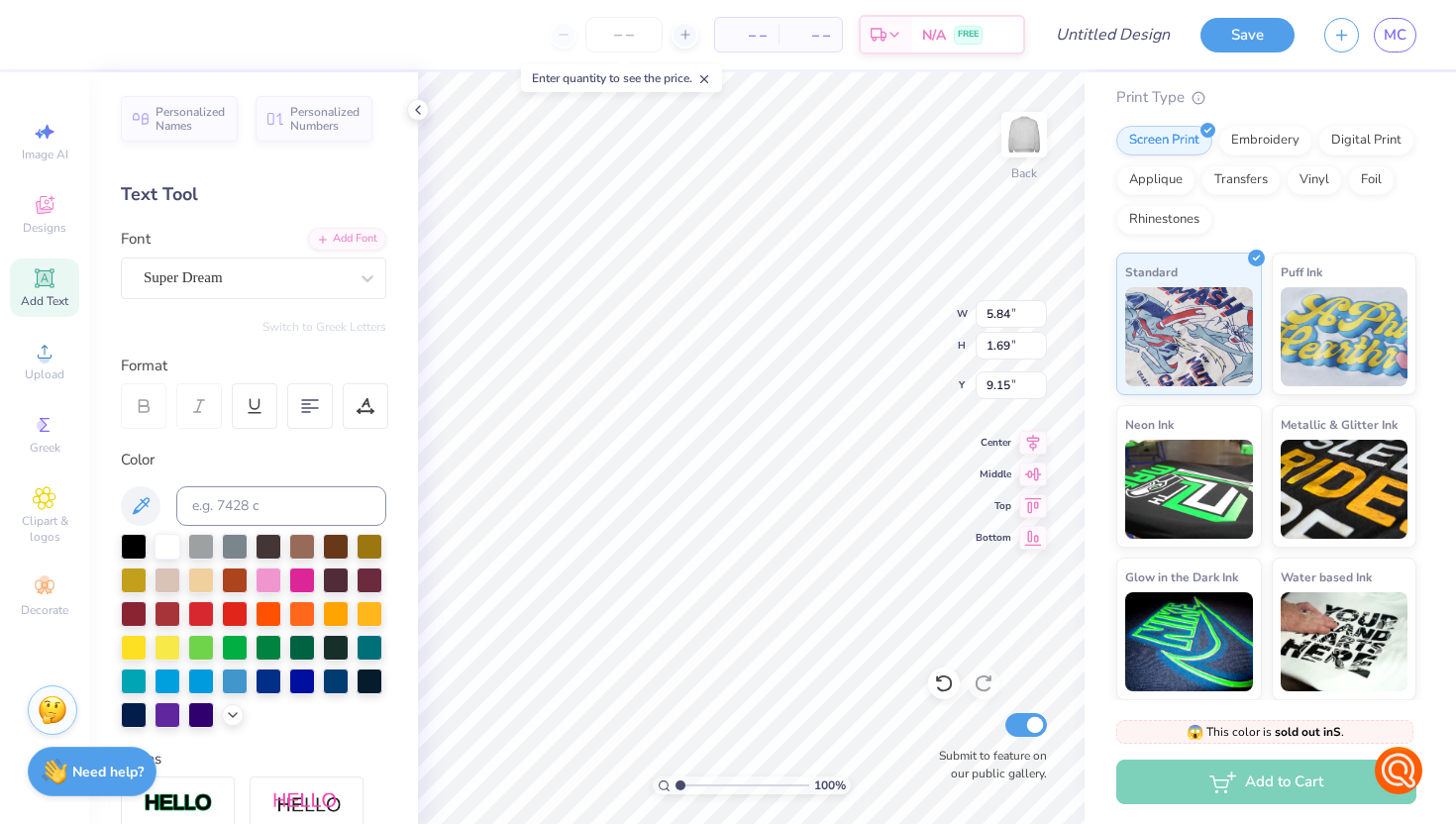 scroll, scrollTop: 0, scrollLeft: 0, axis: both 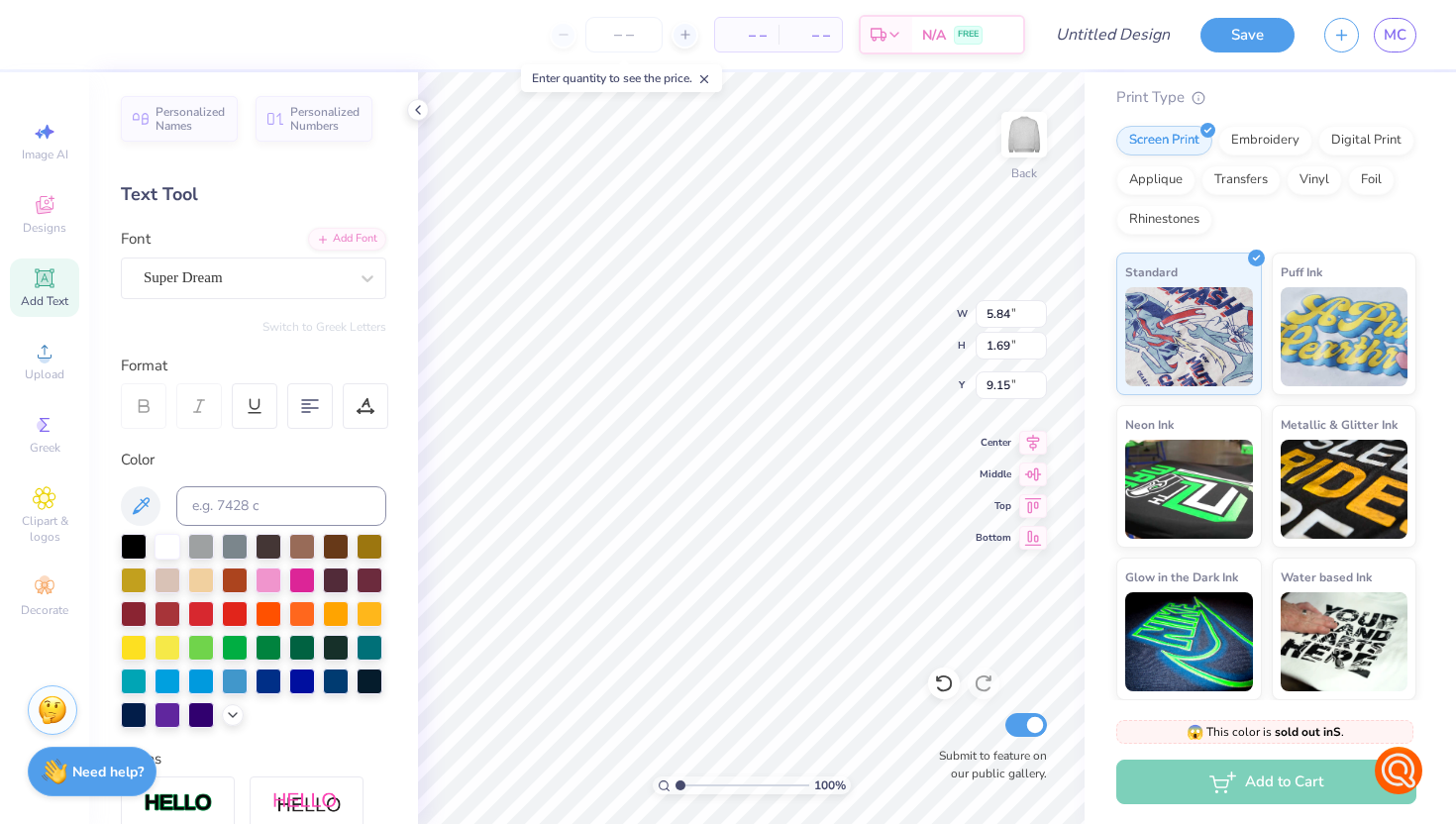 type on "X" 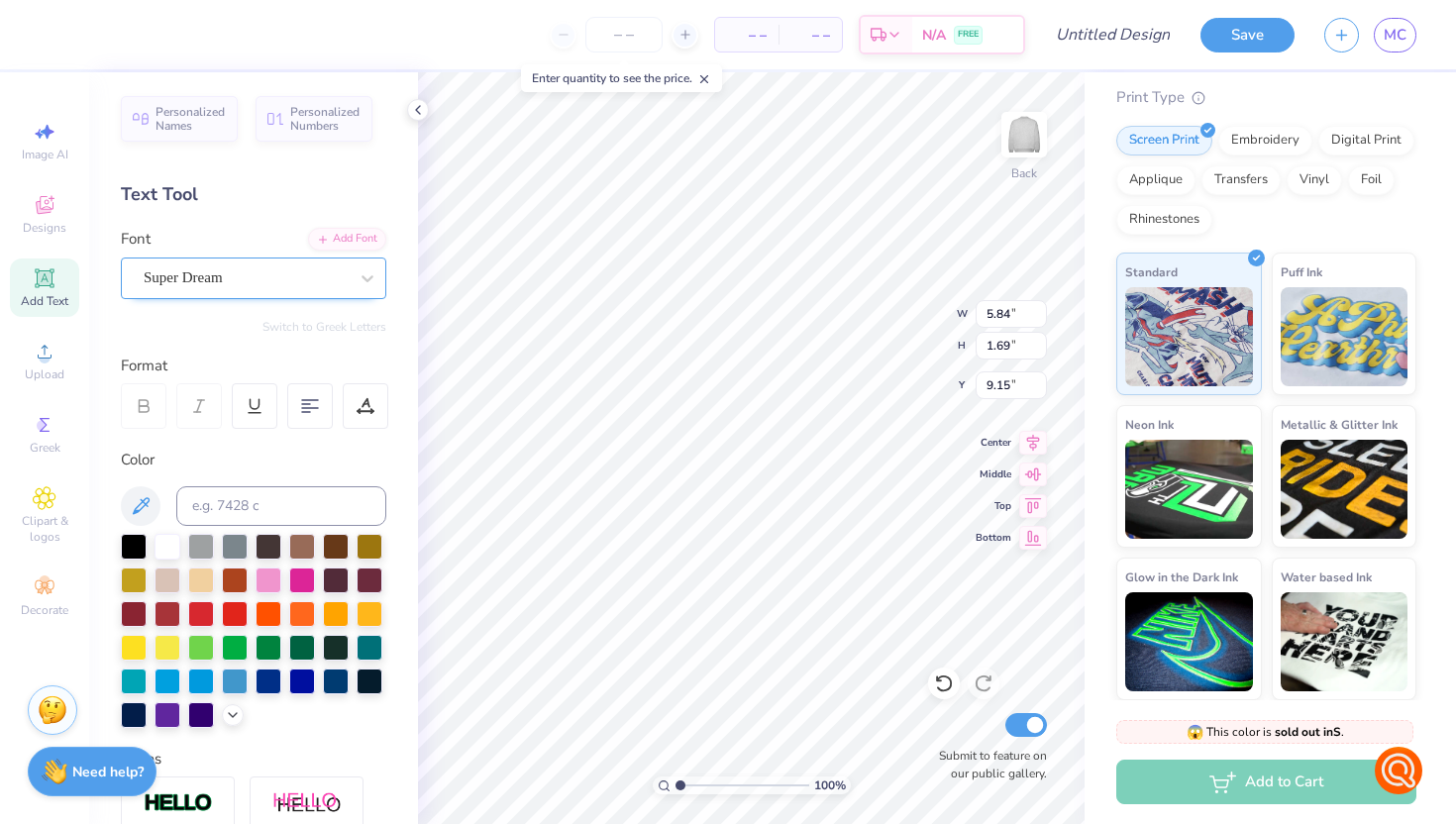 type on "ZETA" 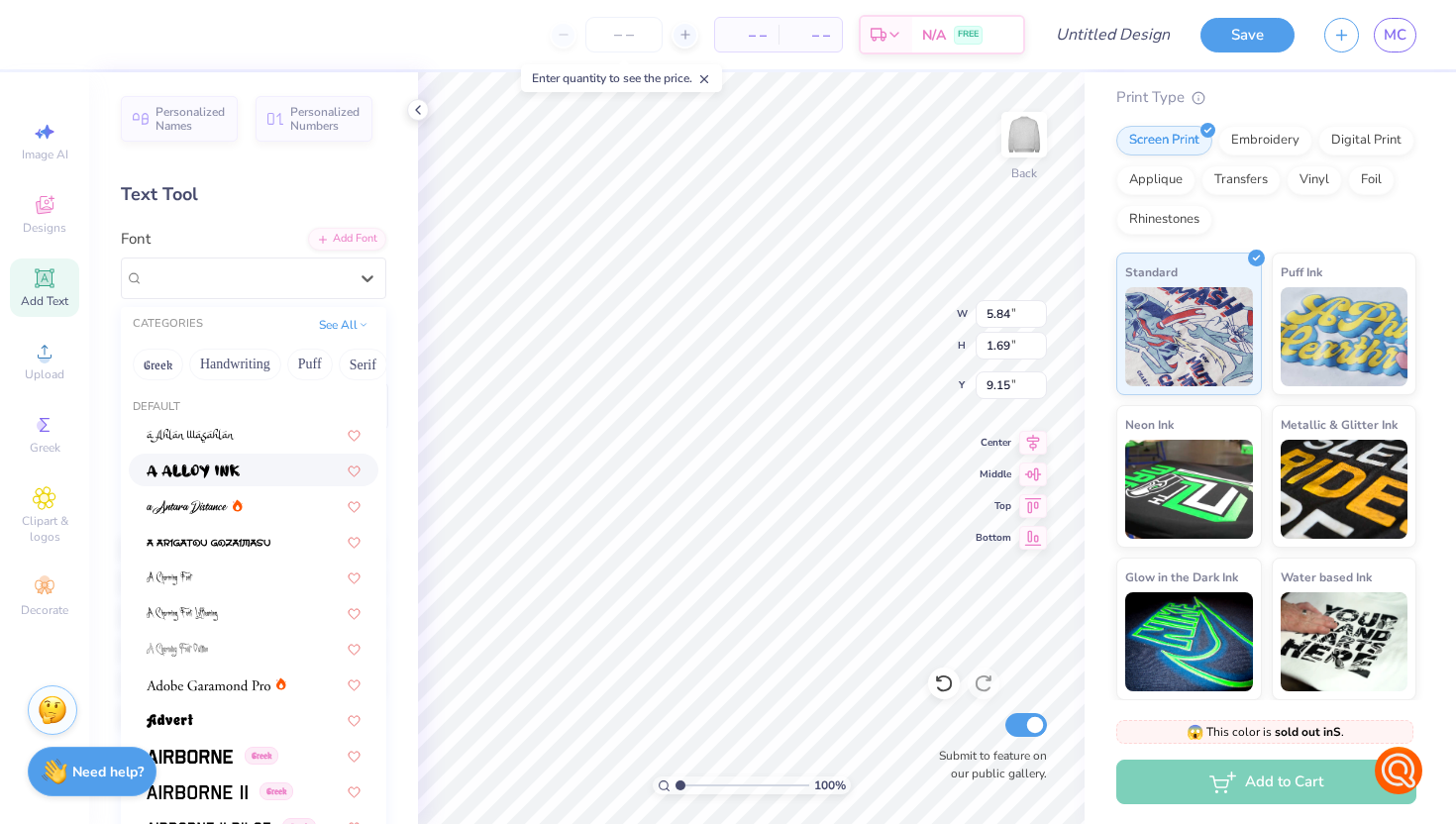 click at bounding box center (254, 469) 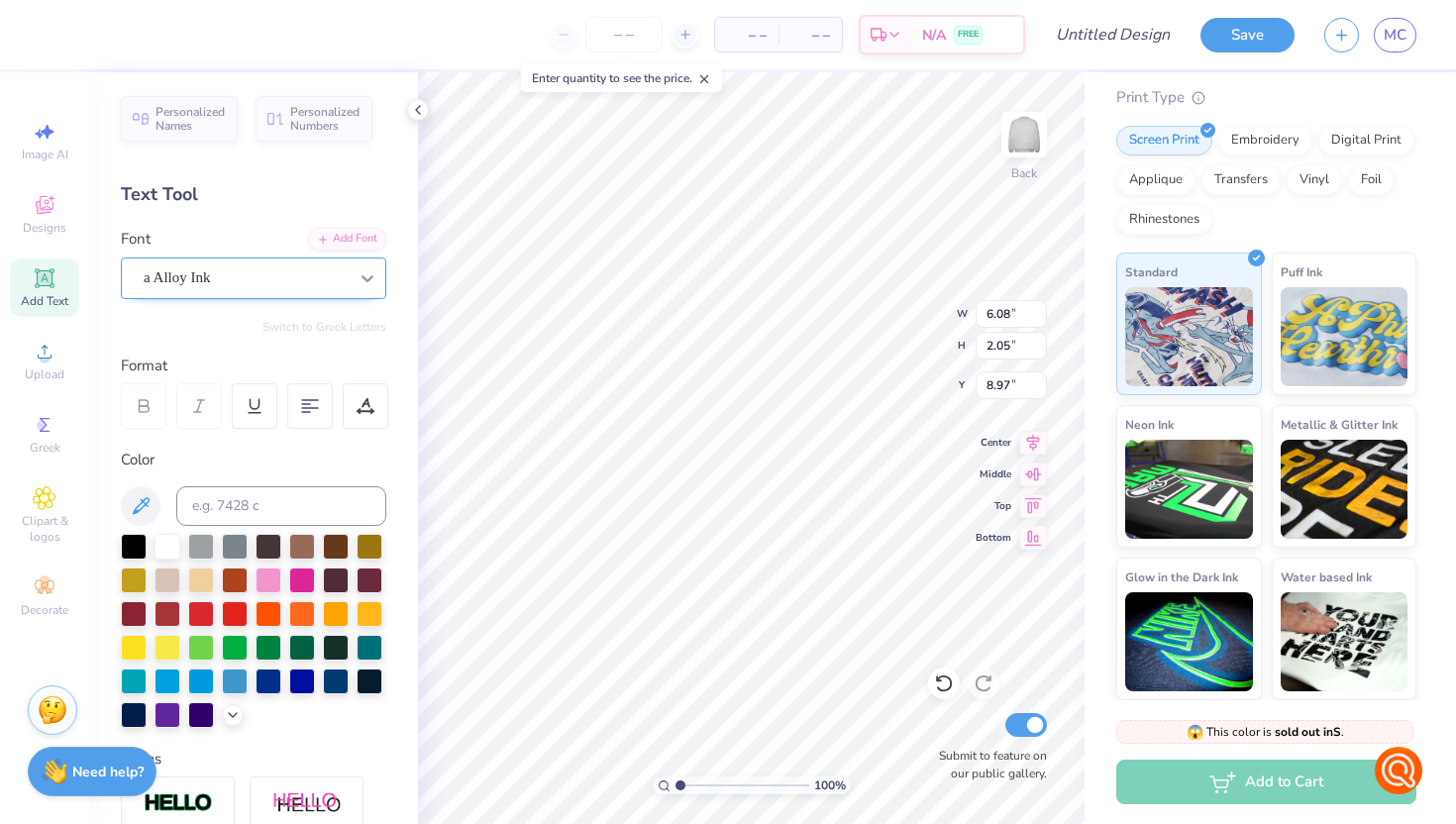 click 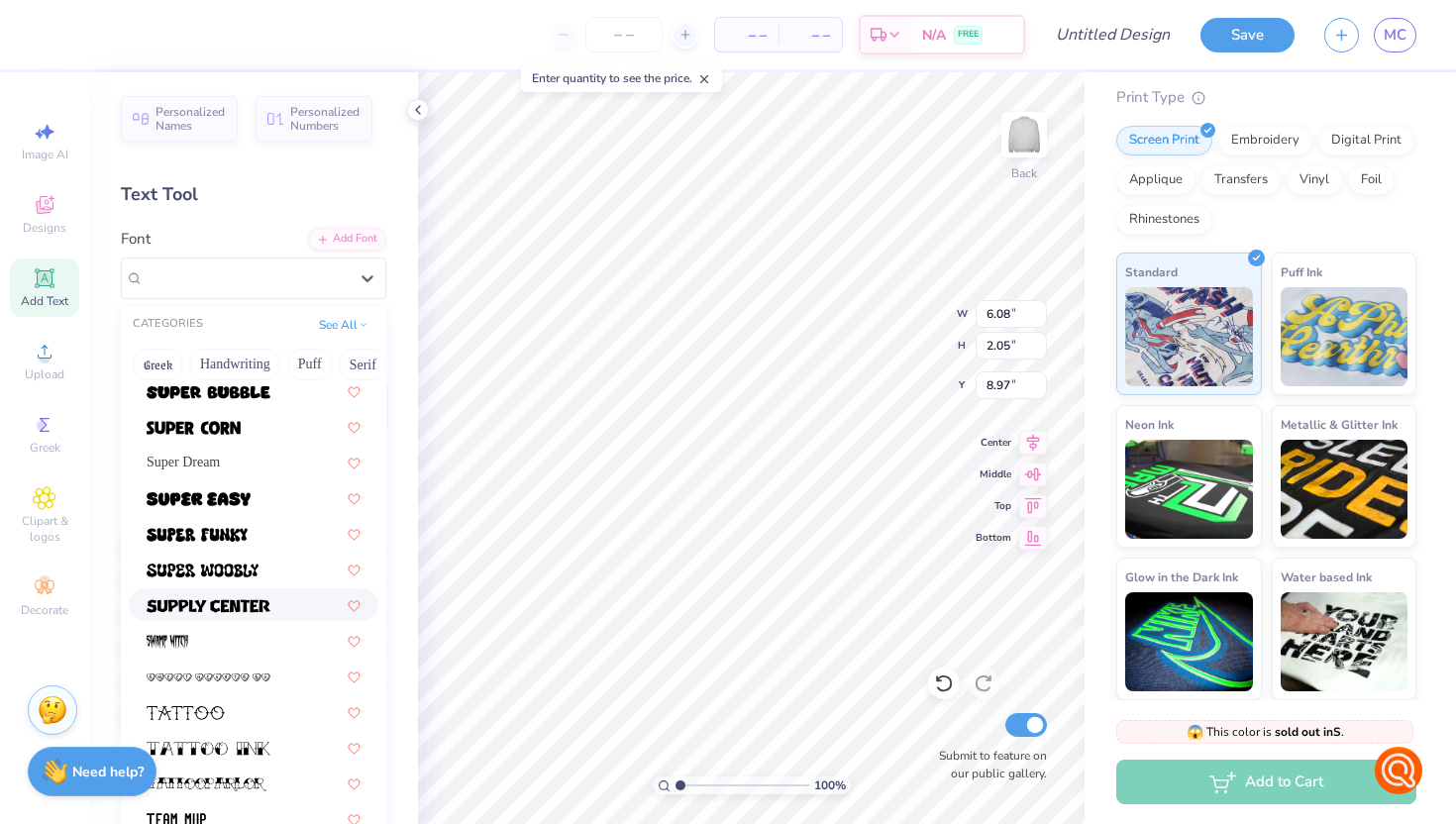 scroll, scrollTop: 10540, scrollLeft: 0, axis: vertical 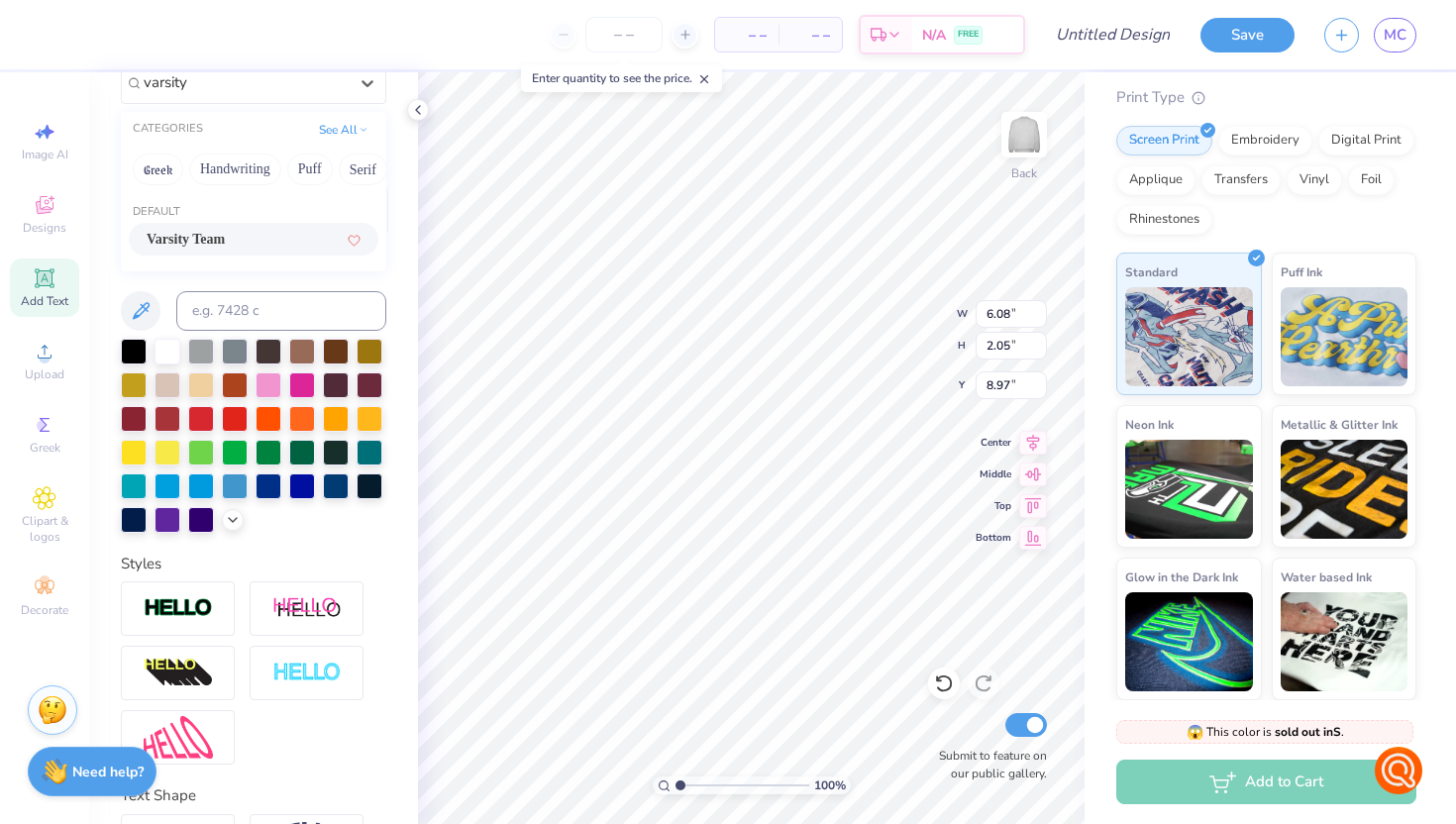 click on "Varsity Team" at bounding box center [254, 239] 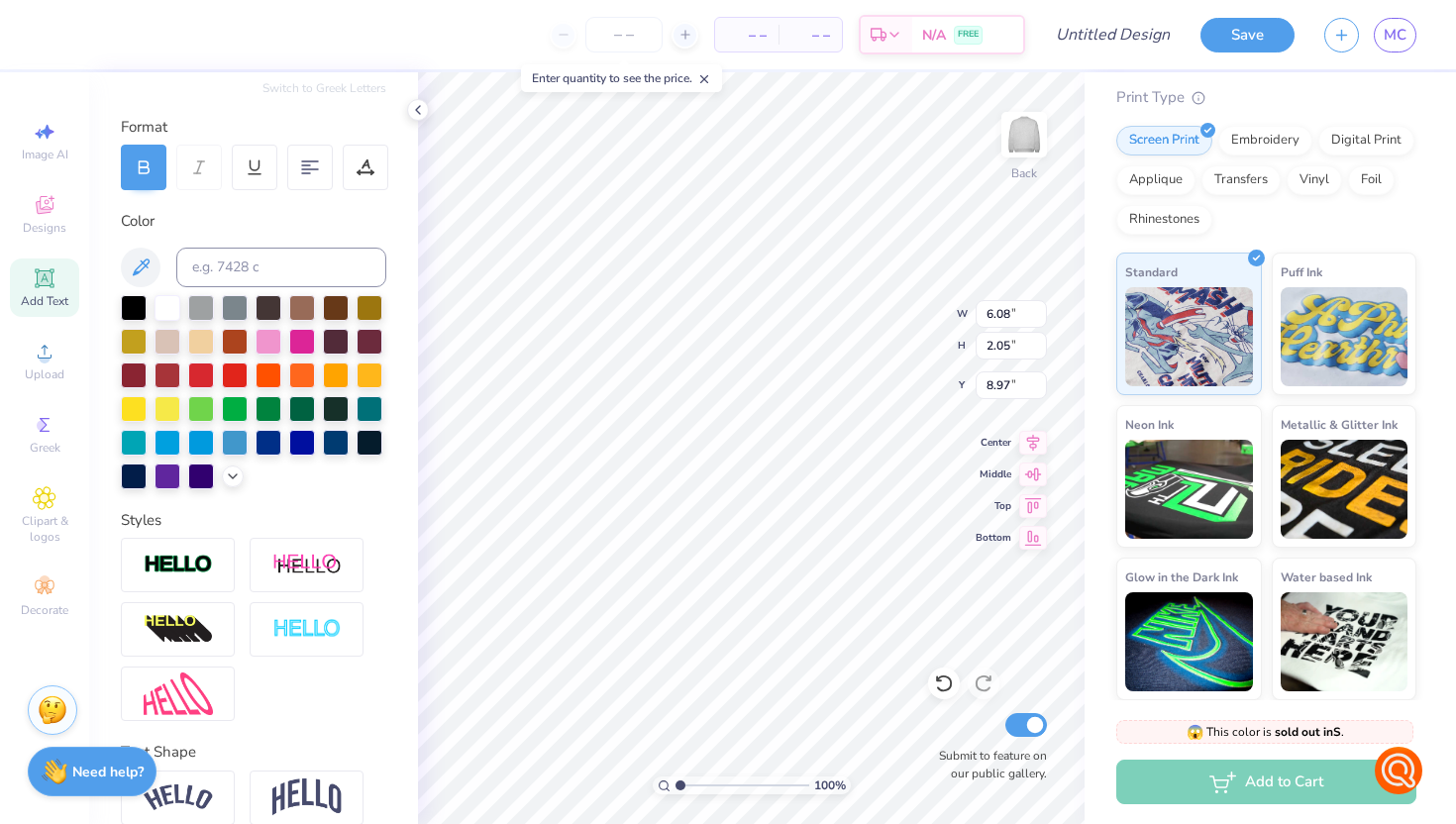 scroll, scrollTop: 327, scrollLeft: 0, axis: vertical 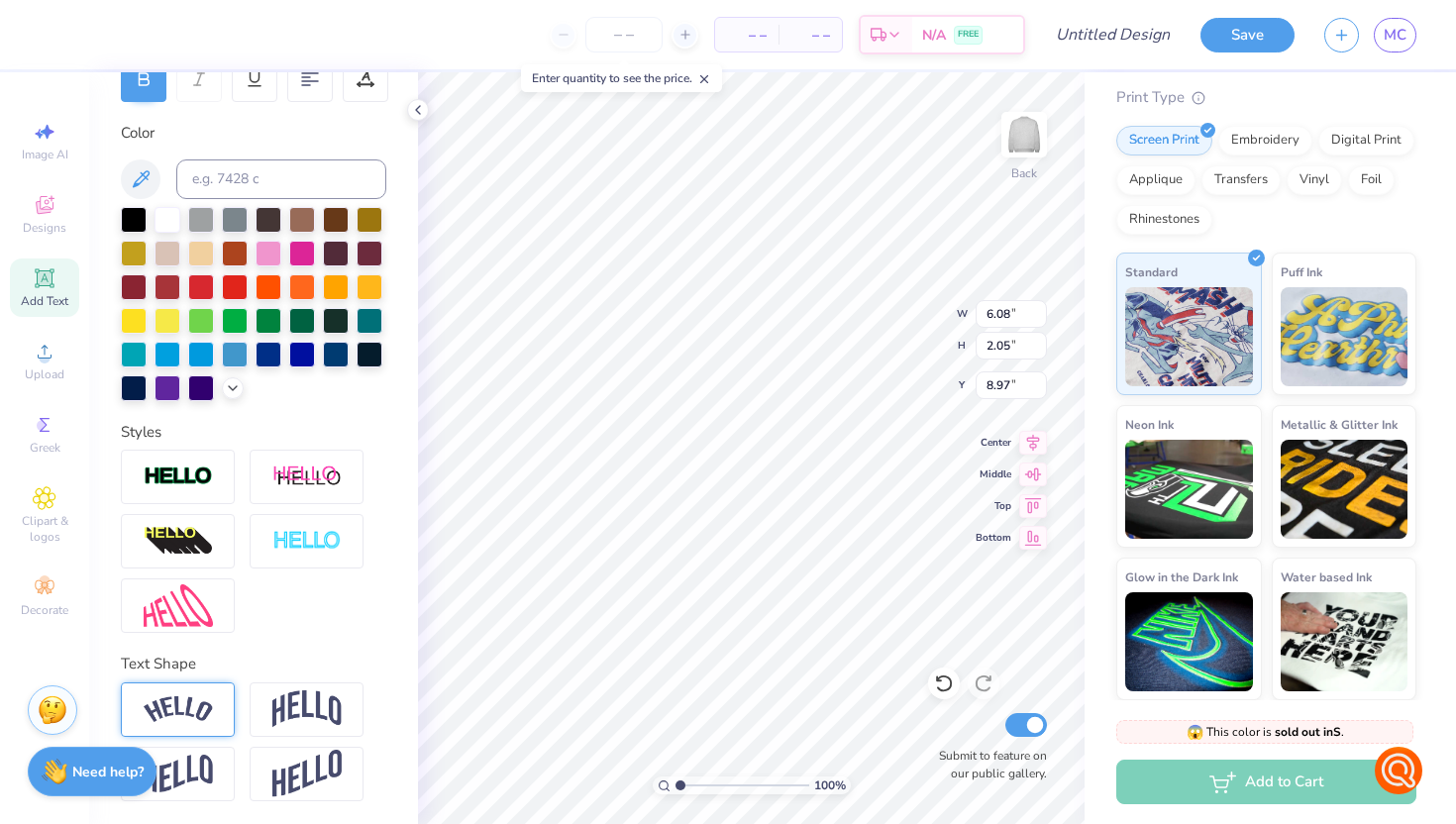 click at bounding box center [178, 709] 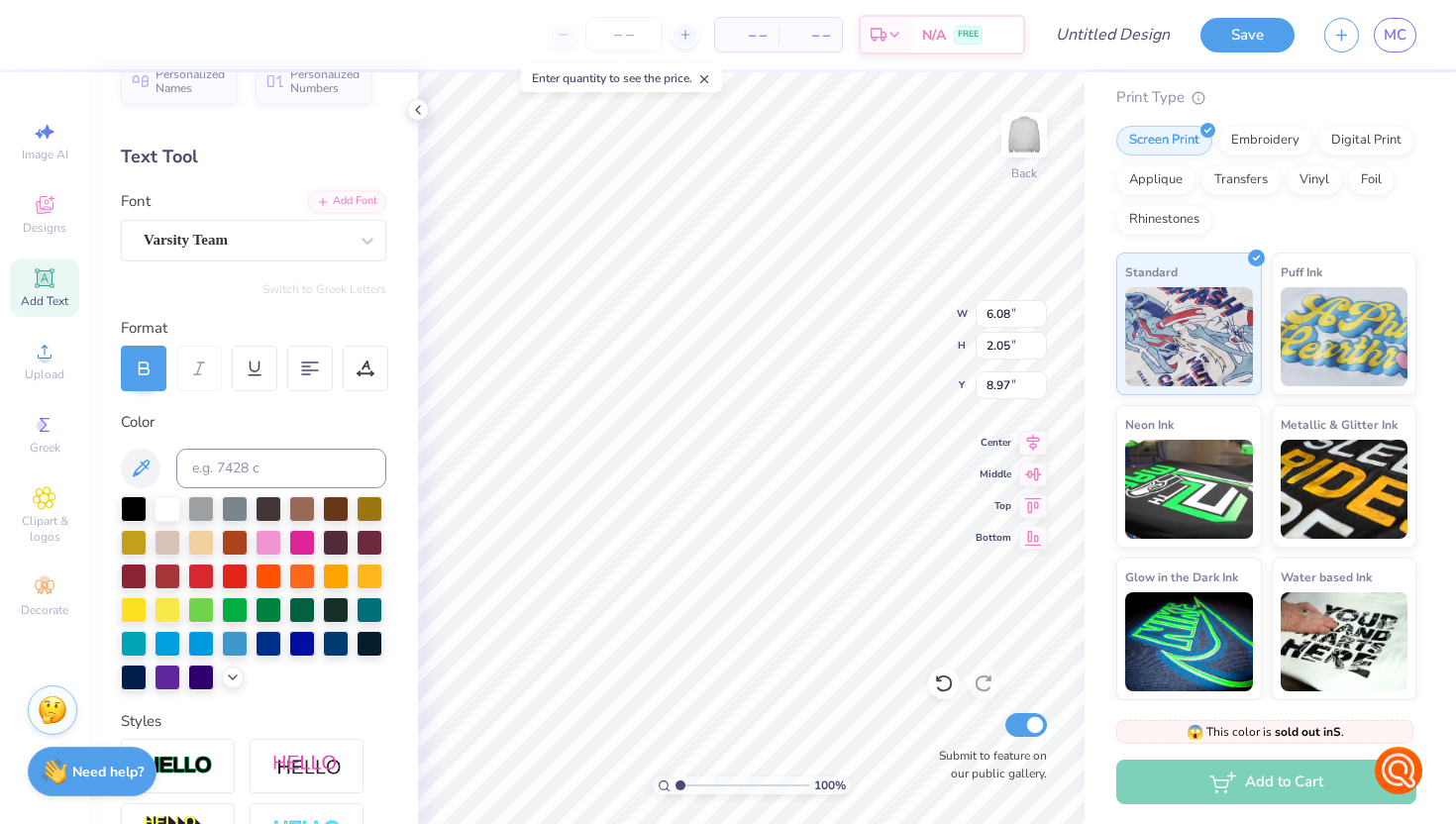 scroll, scrollTop: 0, scrollLeft: 0, axis: both 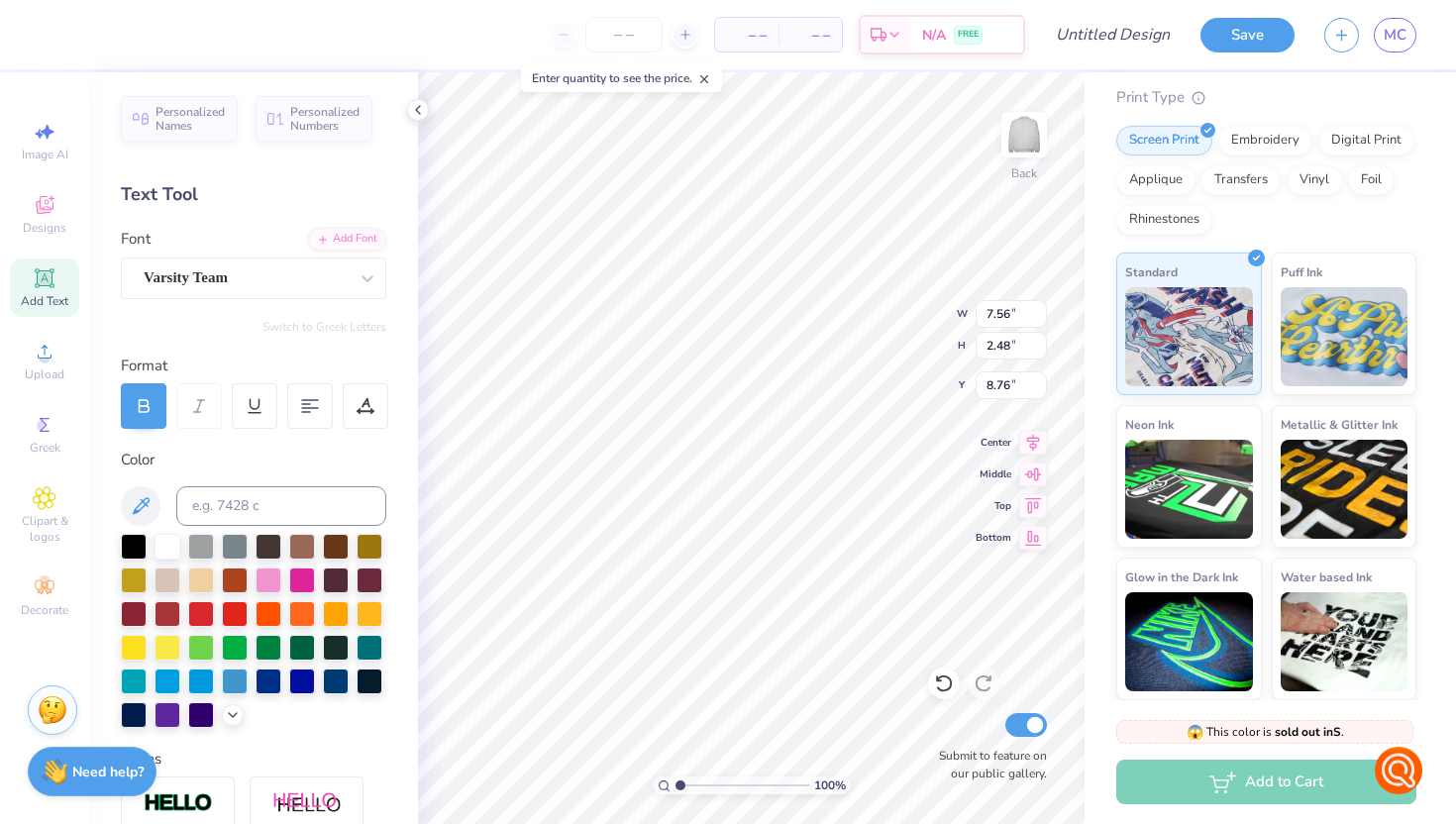 type on "6.67" 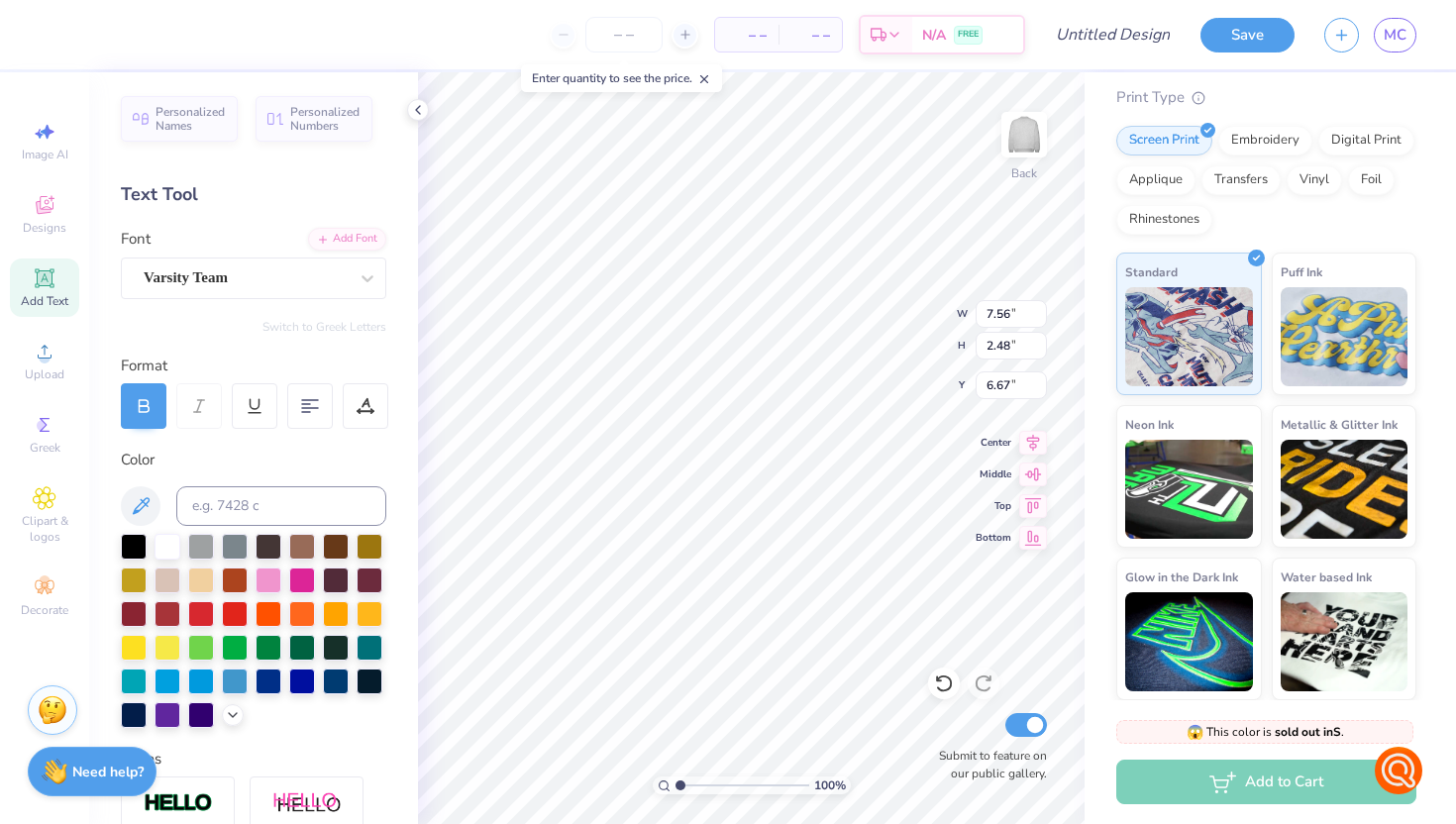 type on "14.61" 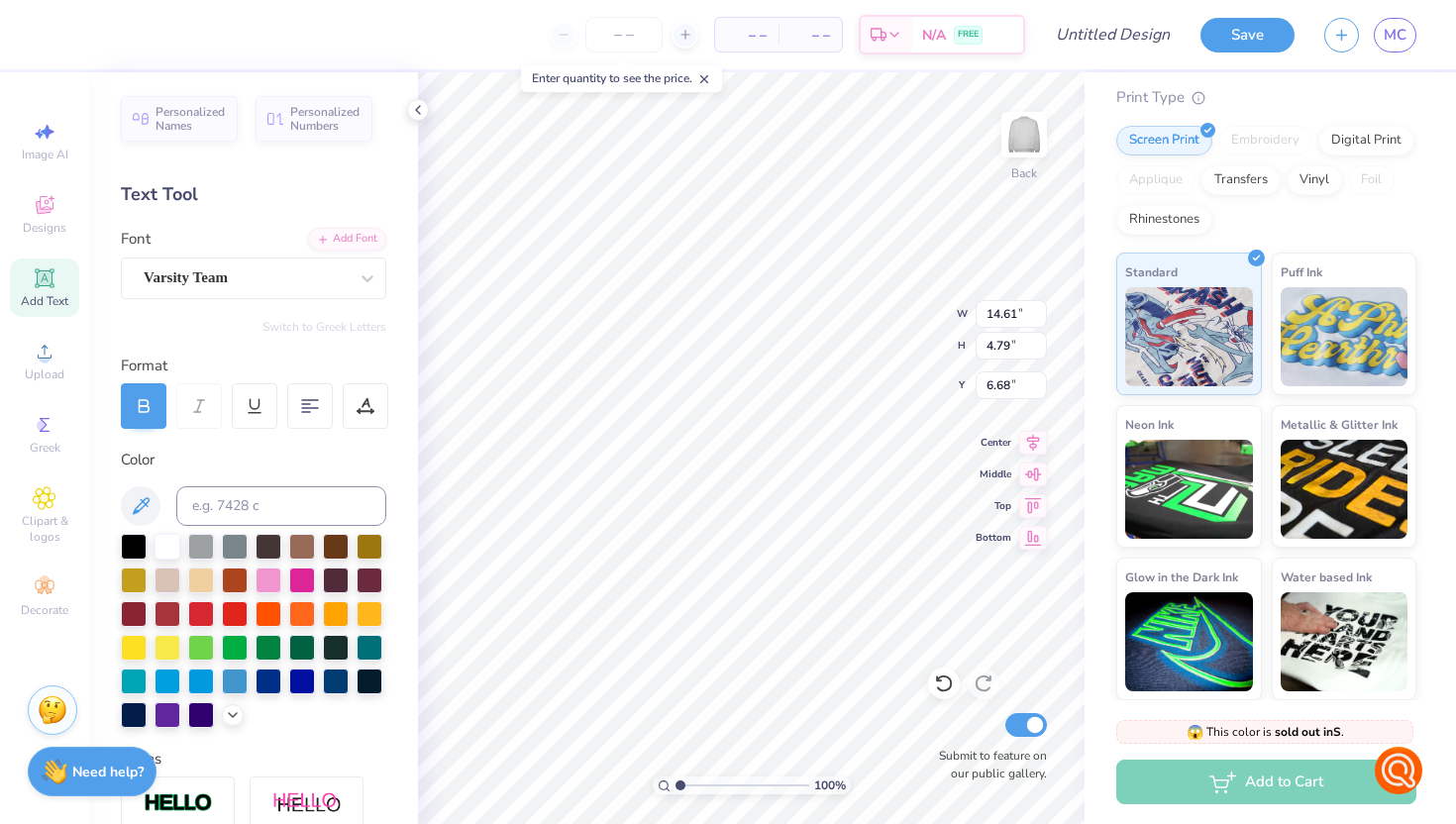 type on "2.64" 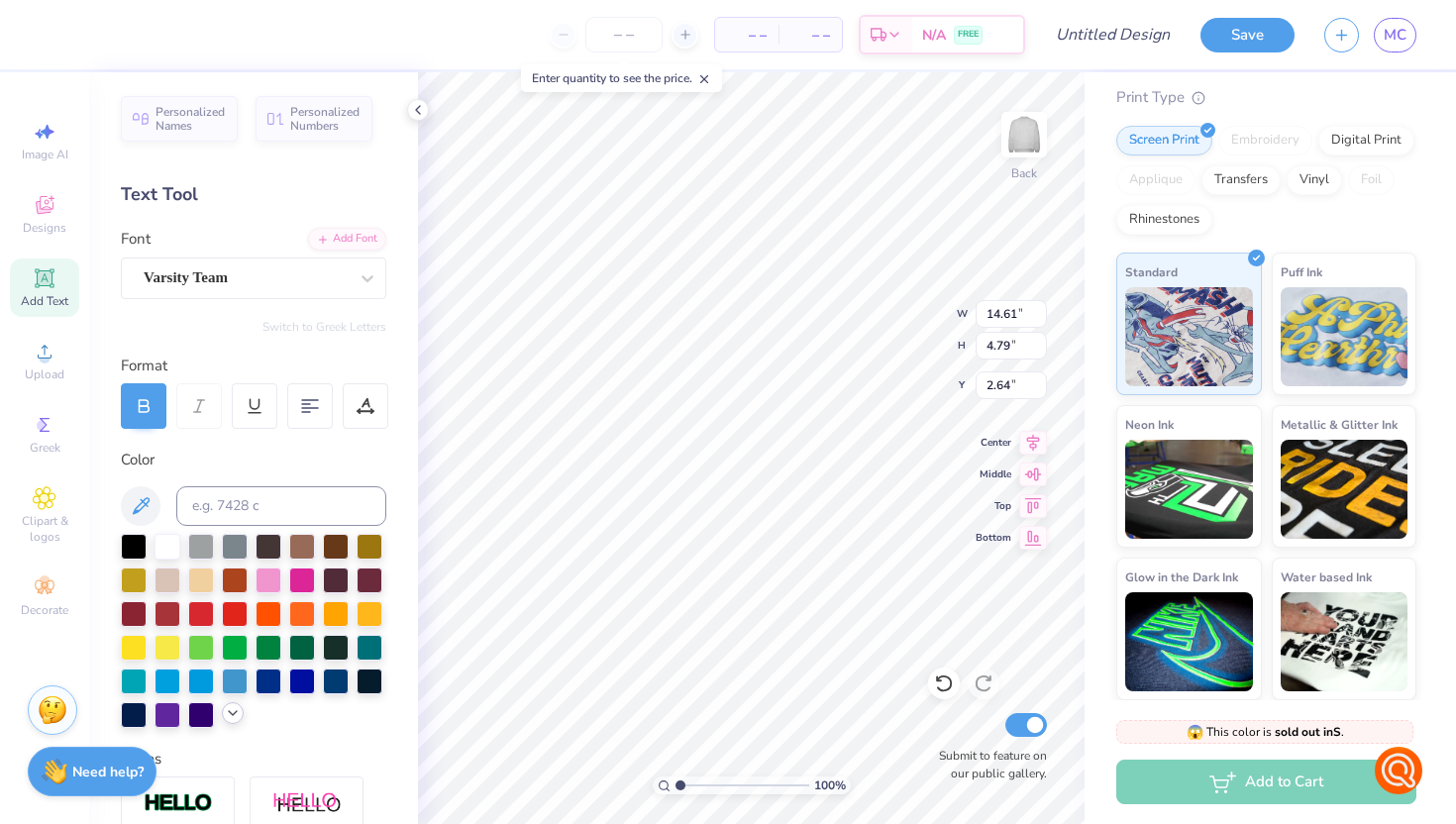 click at bounding box center [233, 713] 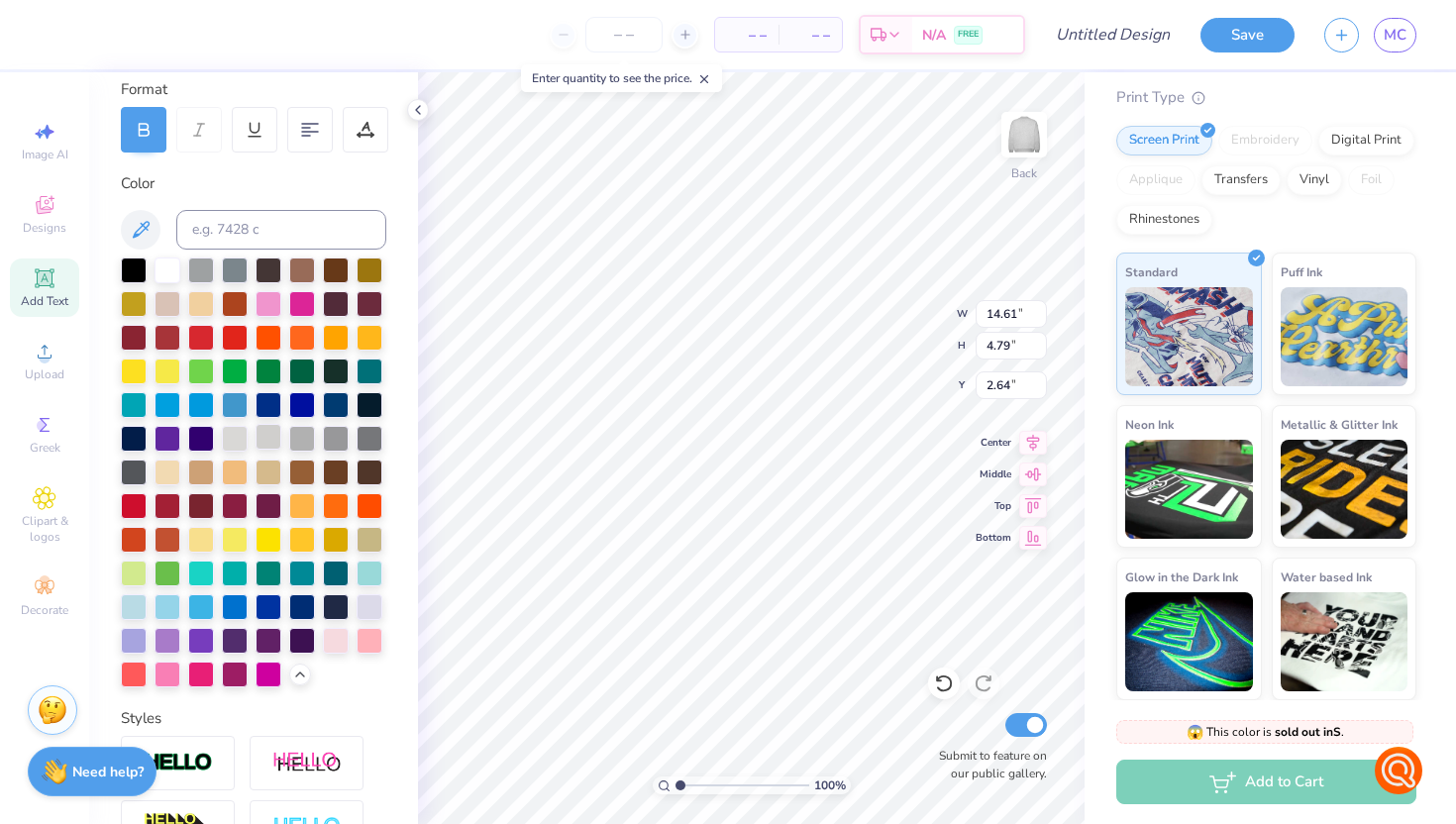 scroll, scrollTop: 315, scrollLeft: 0, axis: vertical 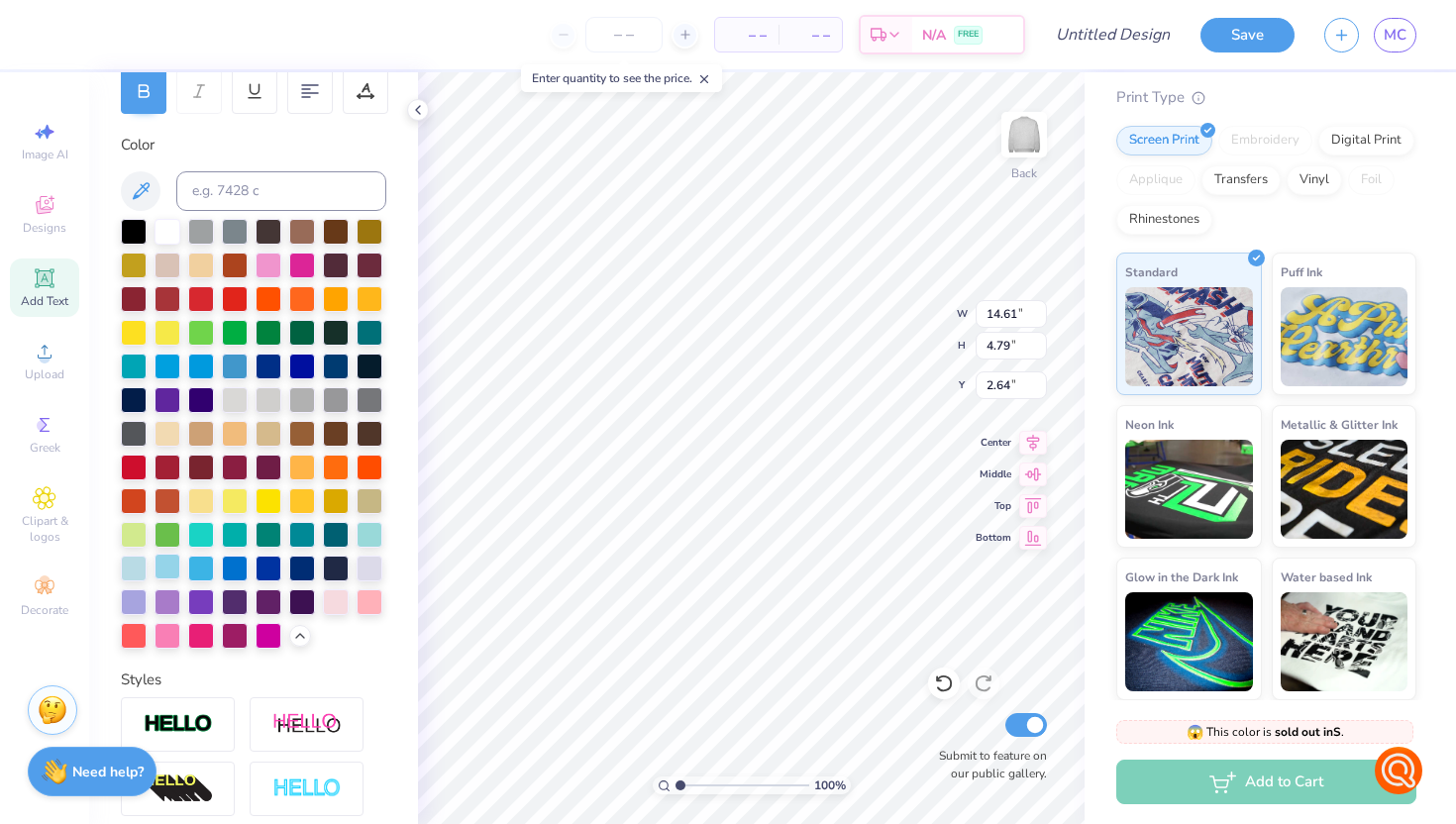 click at bounding box center [167, 566] 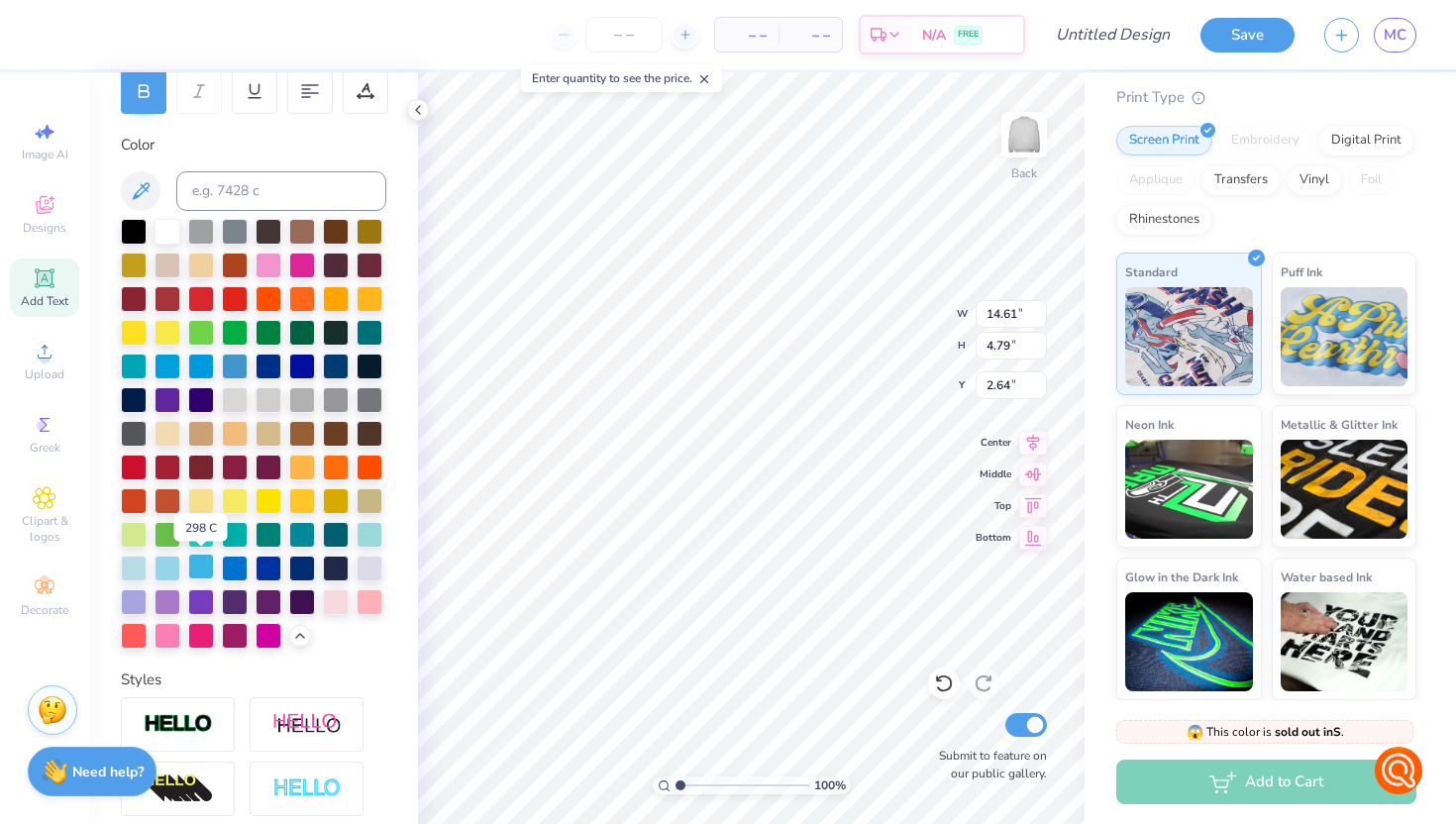 click at bounding box center (201, 566) 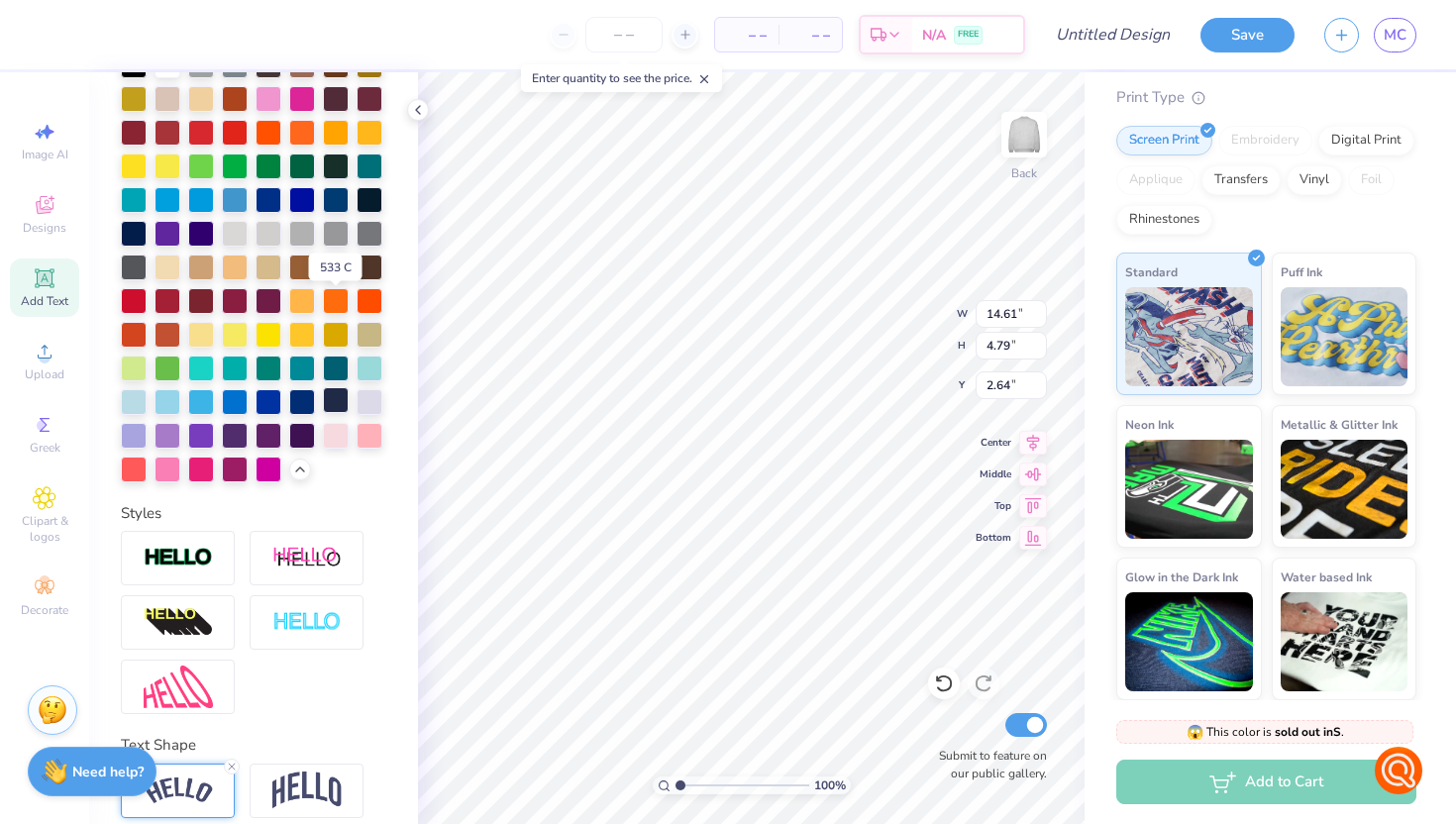 scroll, scrollTop: 678, scrollLeft: 0, axis: vertical 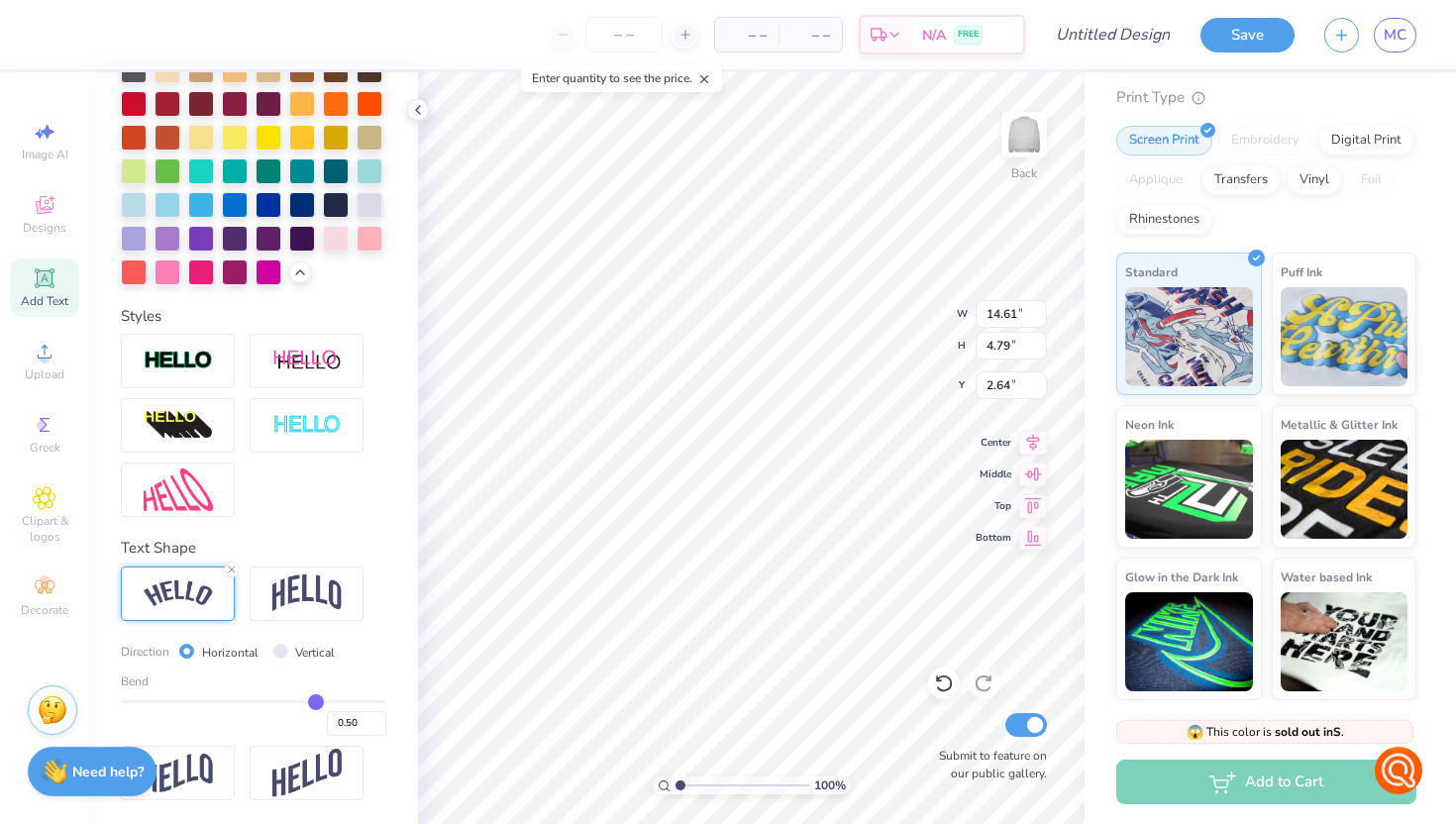 type on "0.48" 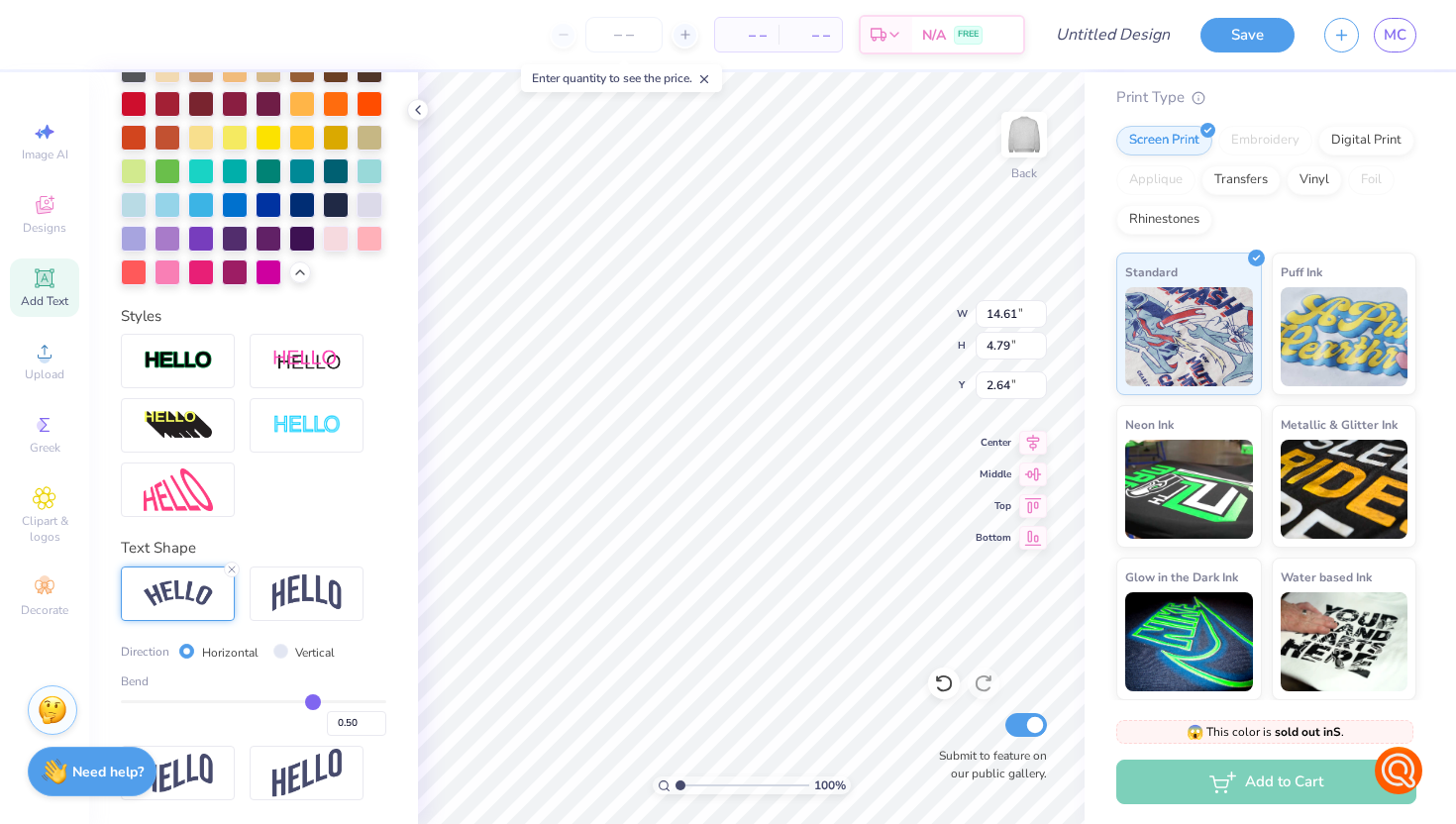 type on "0.48" 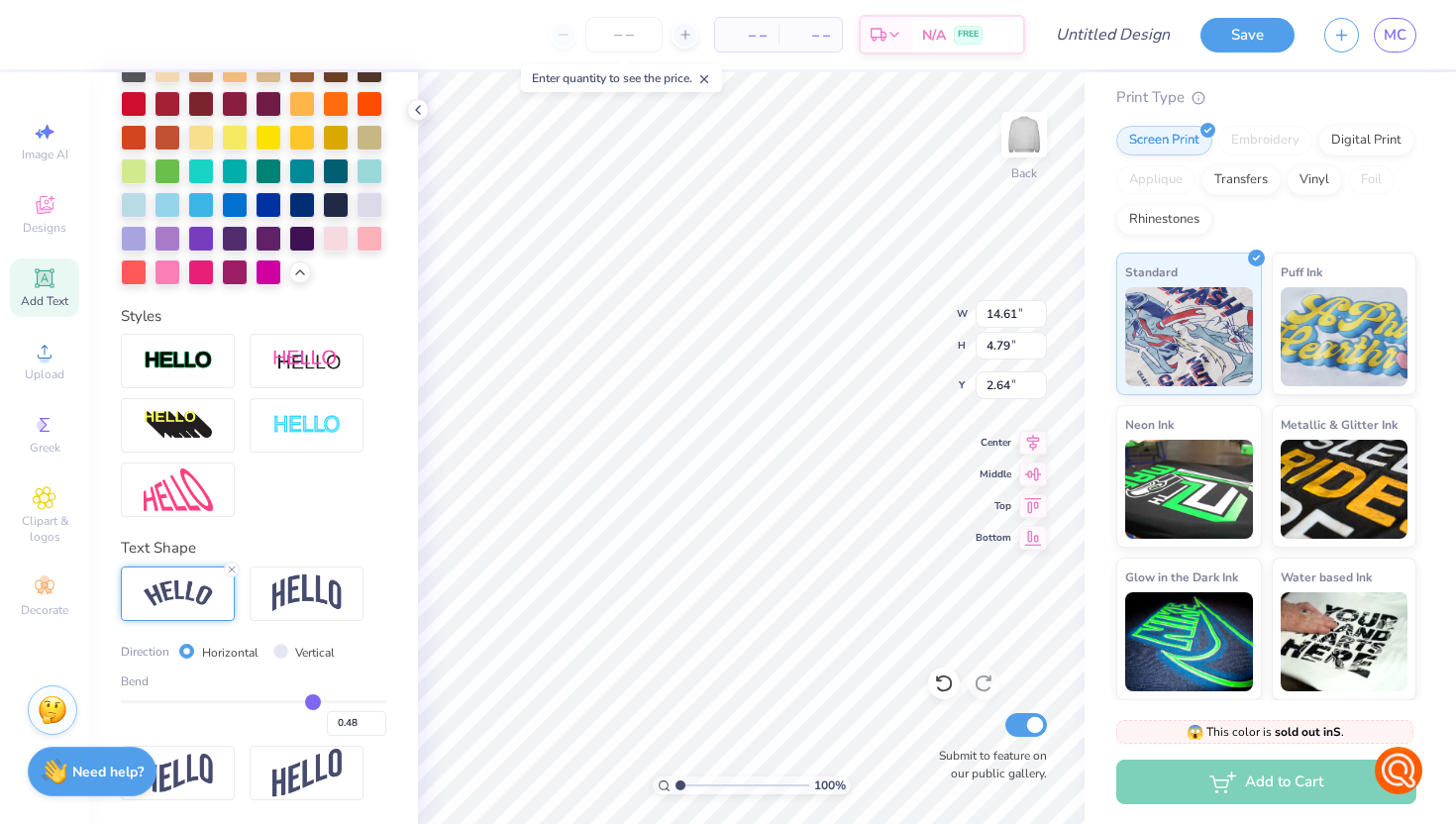 type on "0.46" 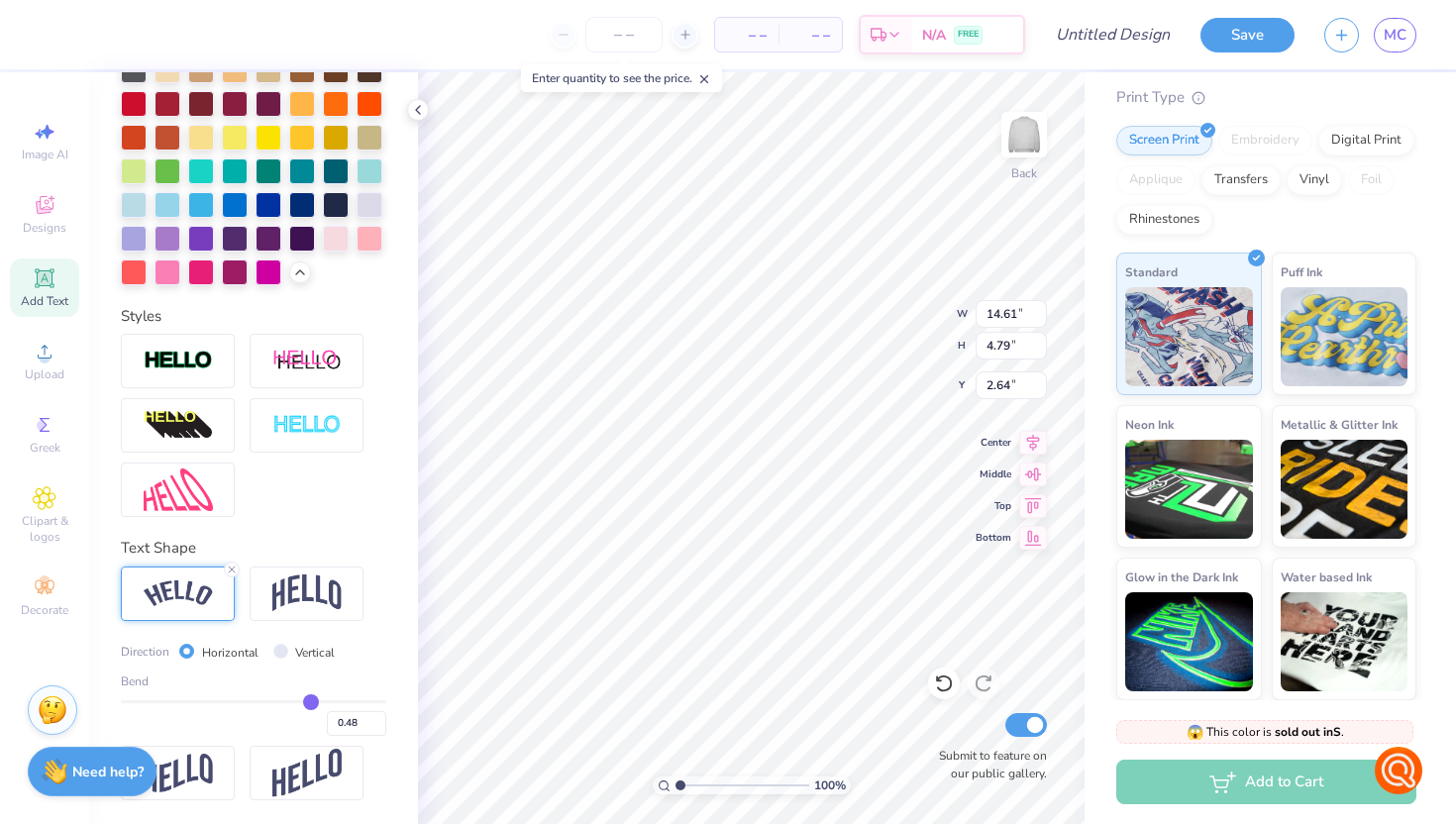 type on "0.46" 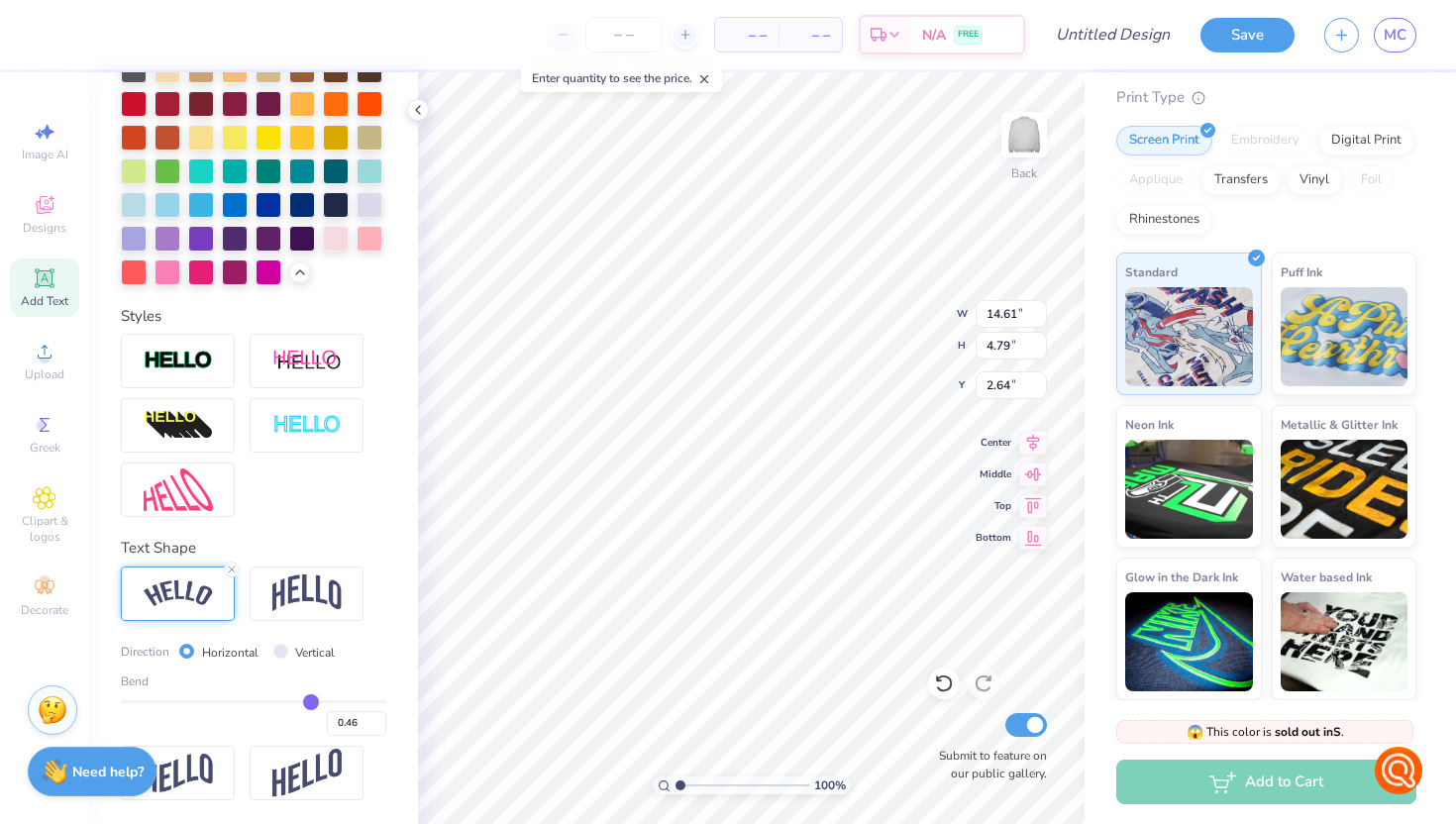 type on "0.43" 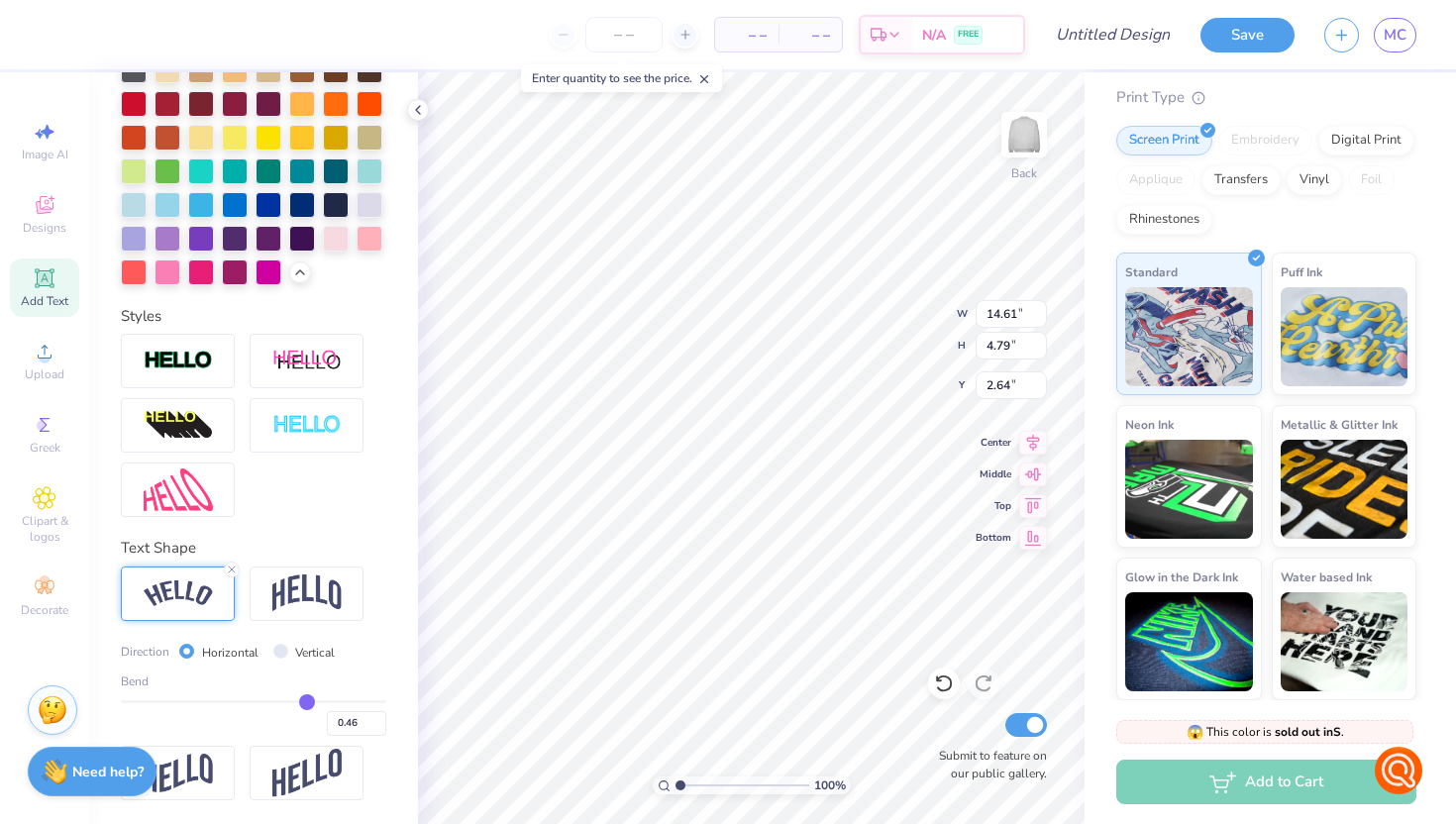 type on "0.43" 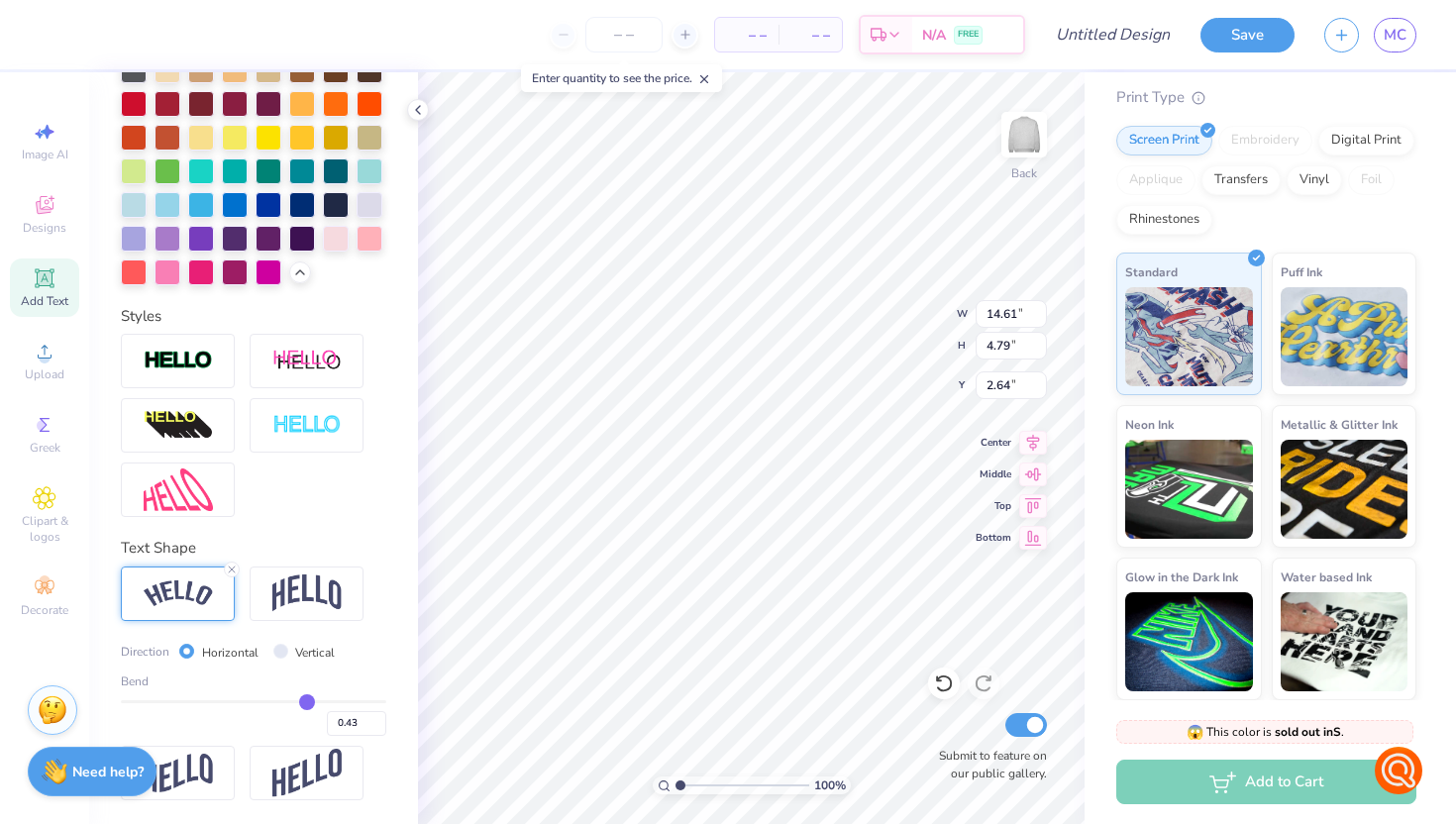type on "0.4" 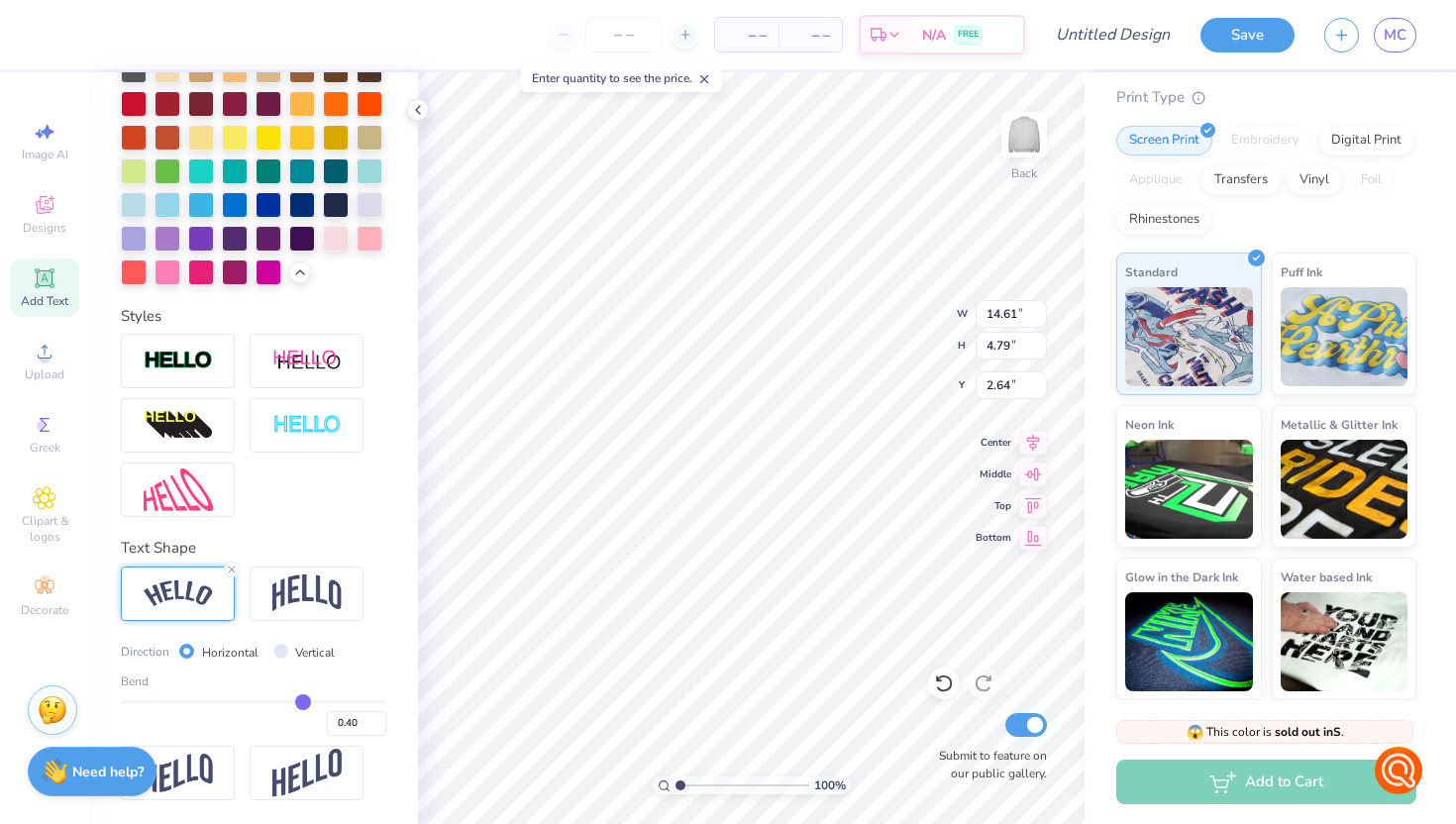 type on "0.38" 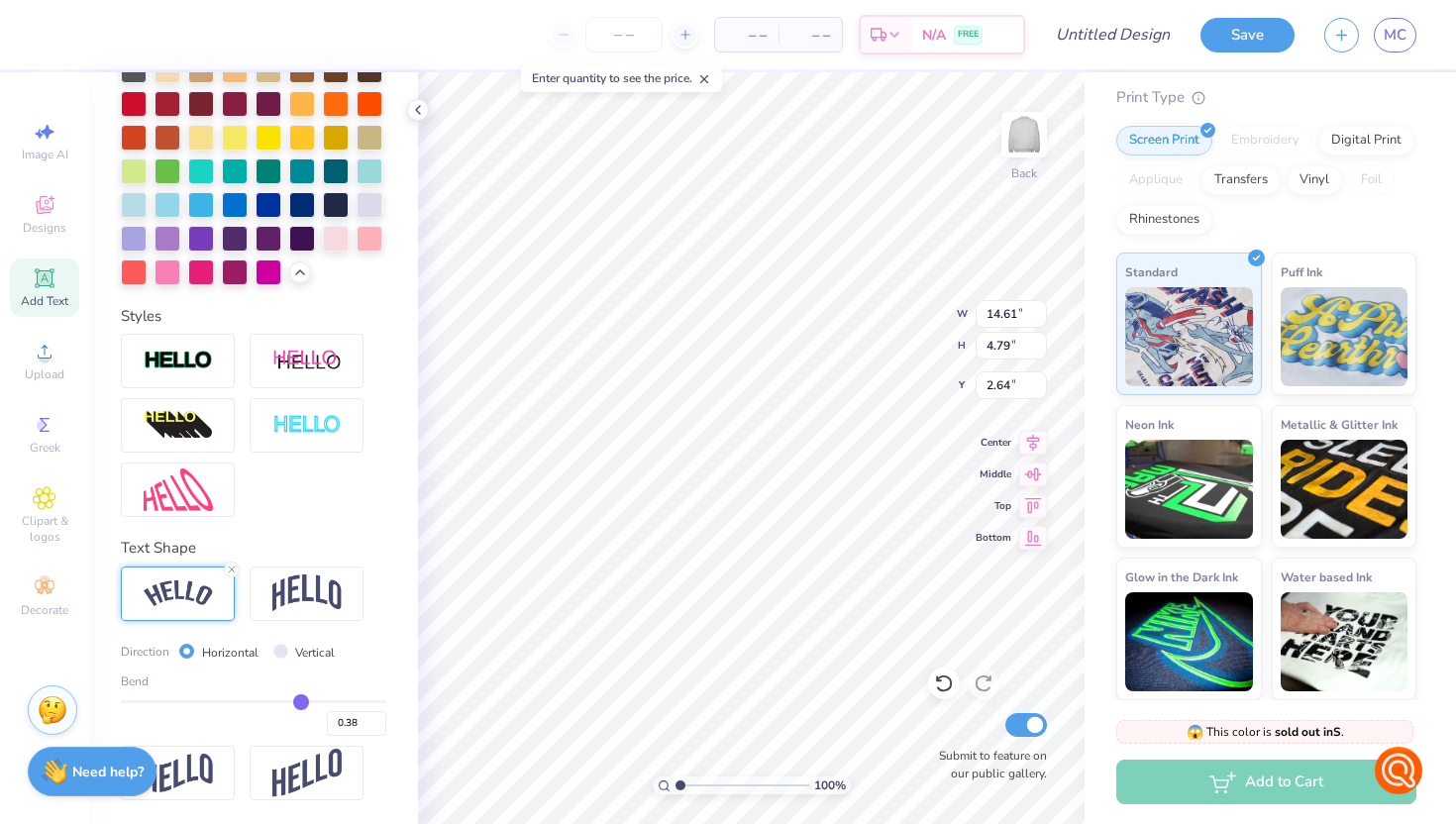 type on "0.36" 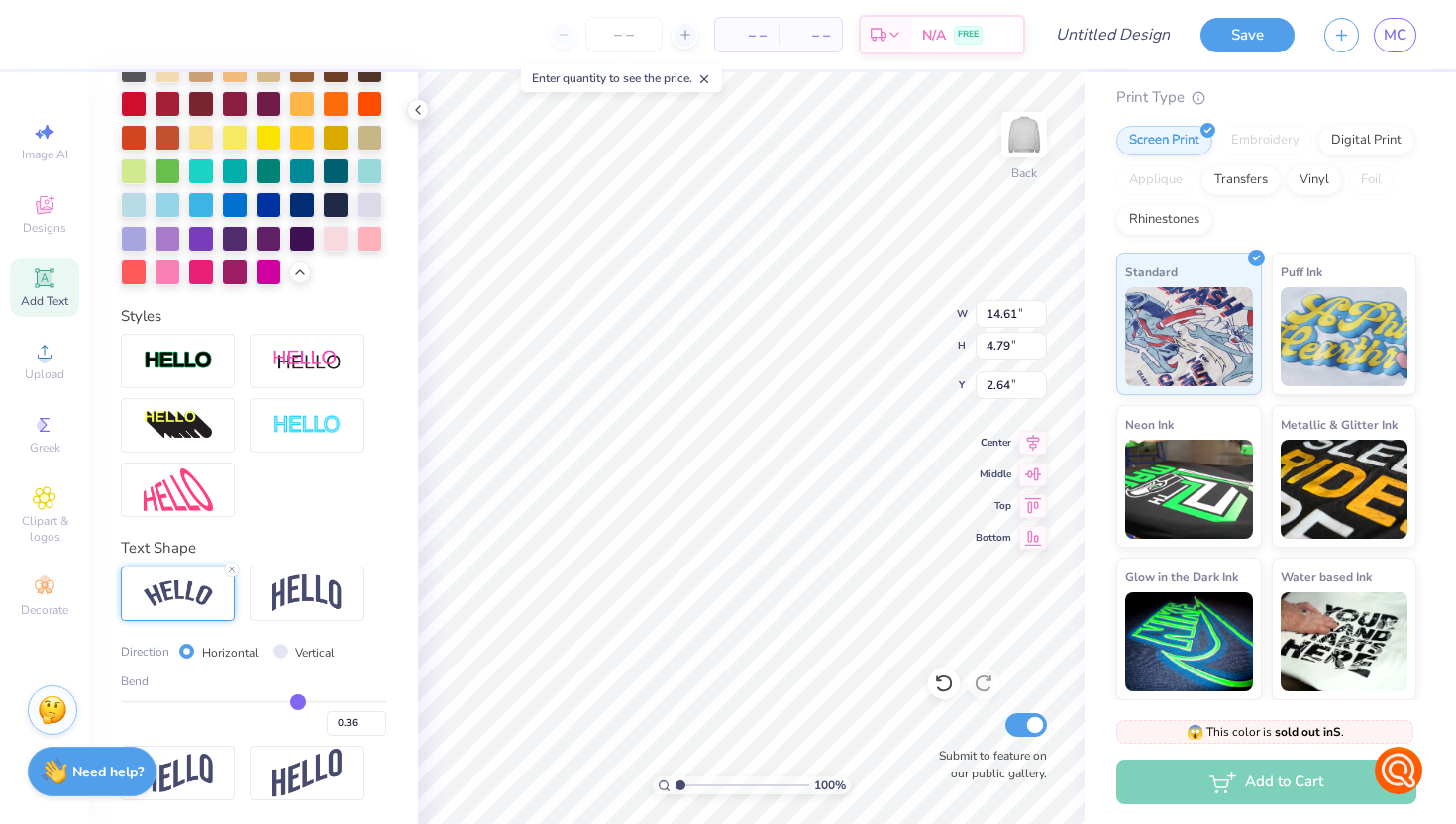 type on "0.34" 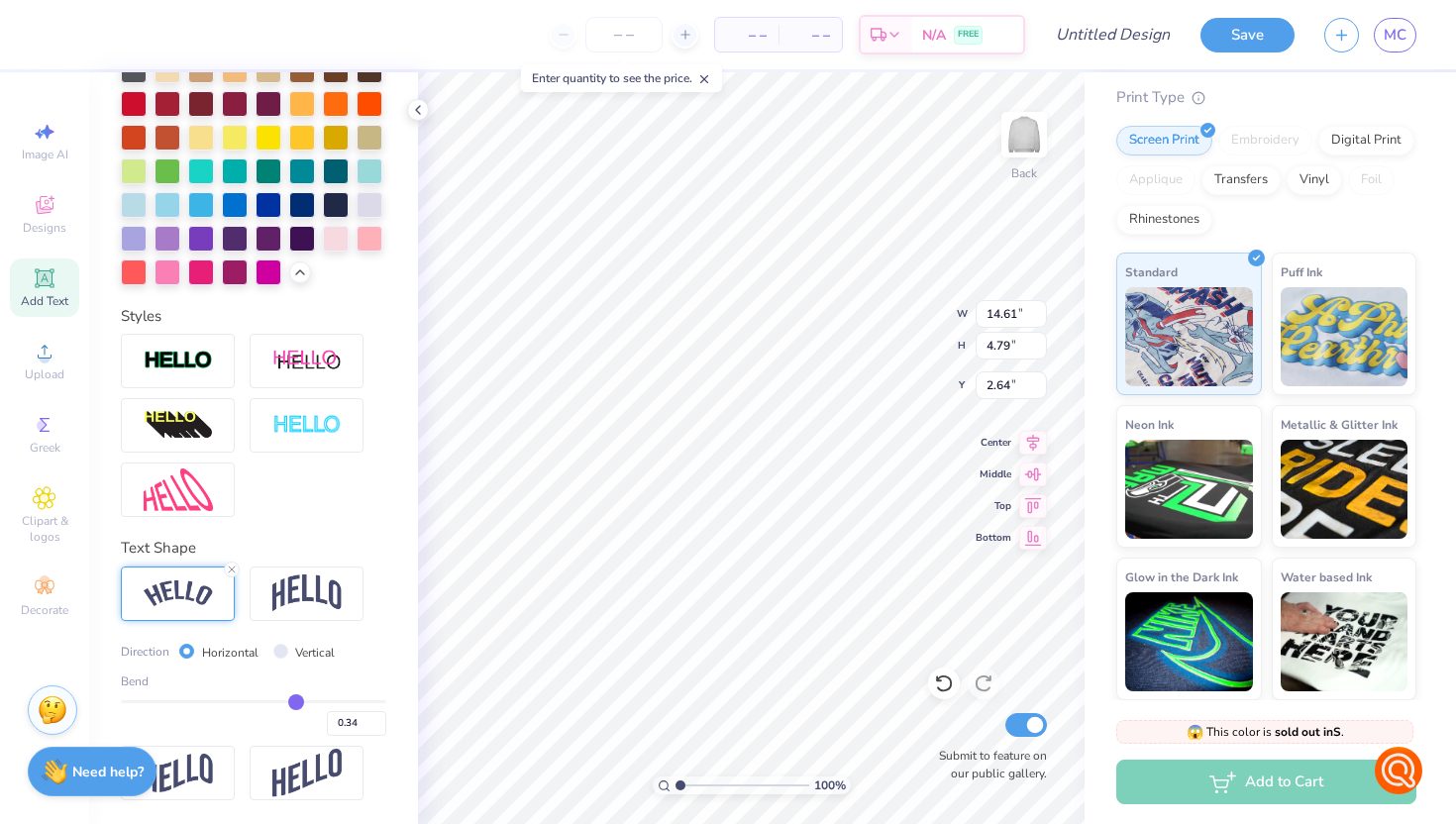 type on "0.32" 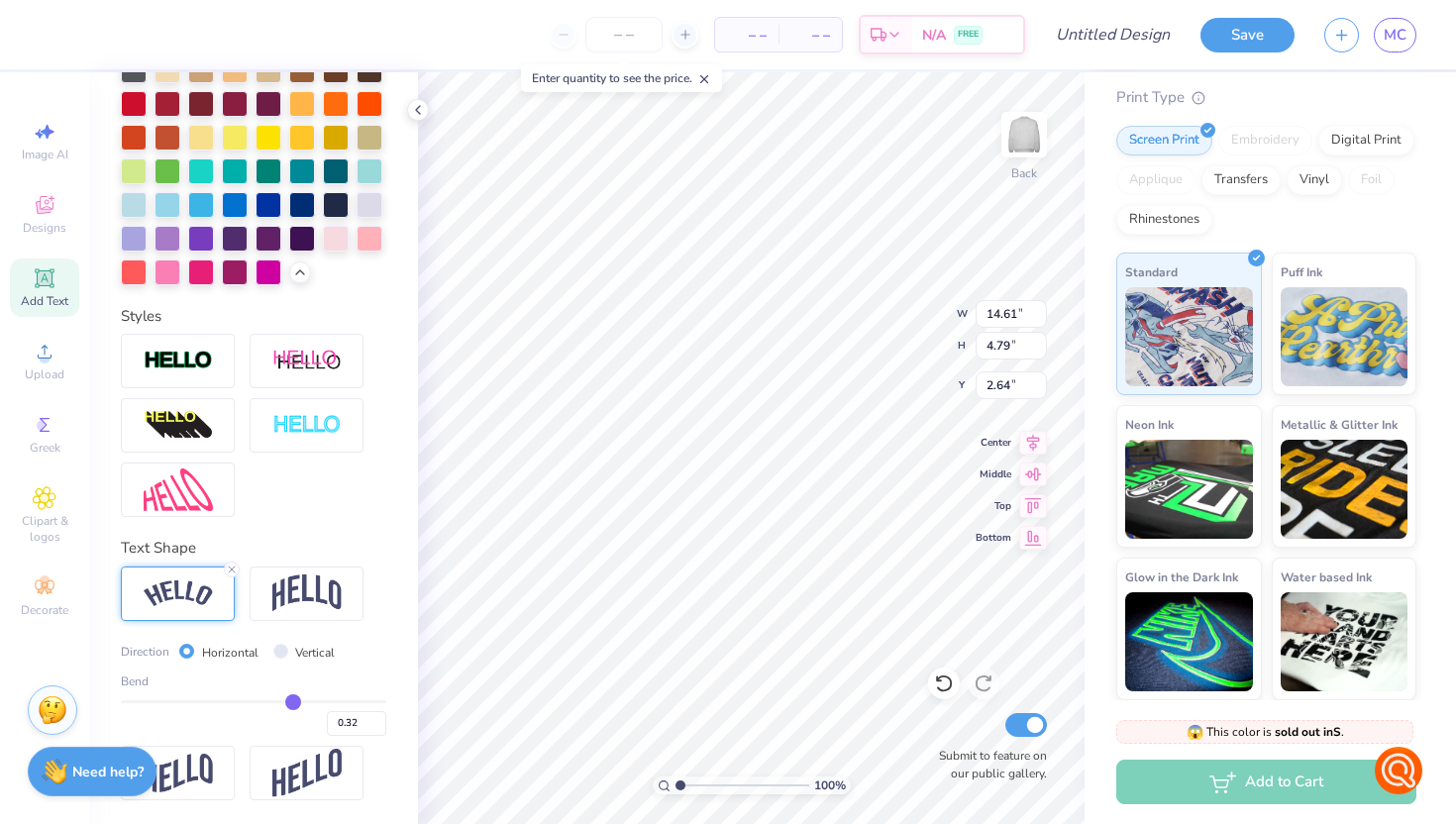 type on "0.3" 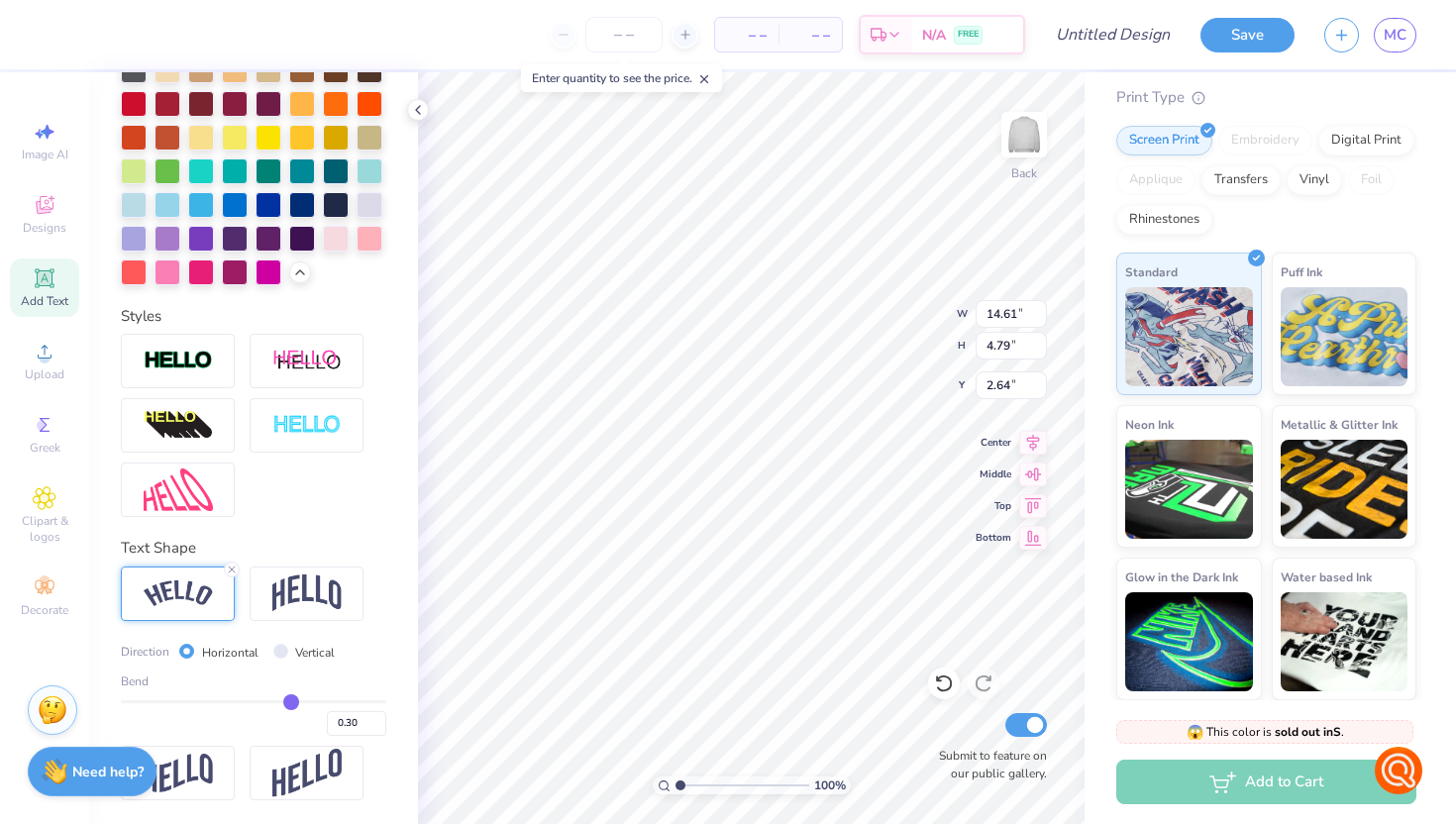 type on "0.28" 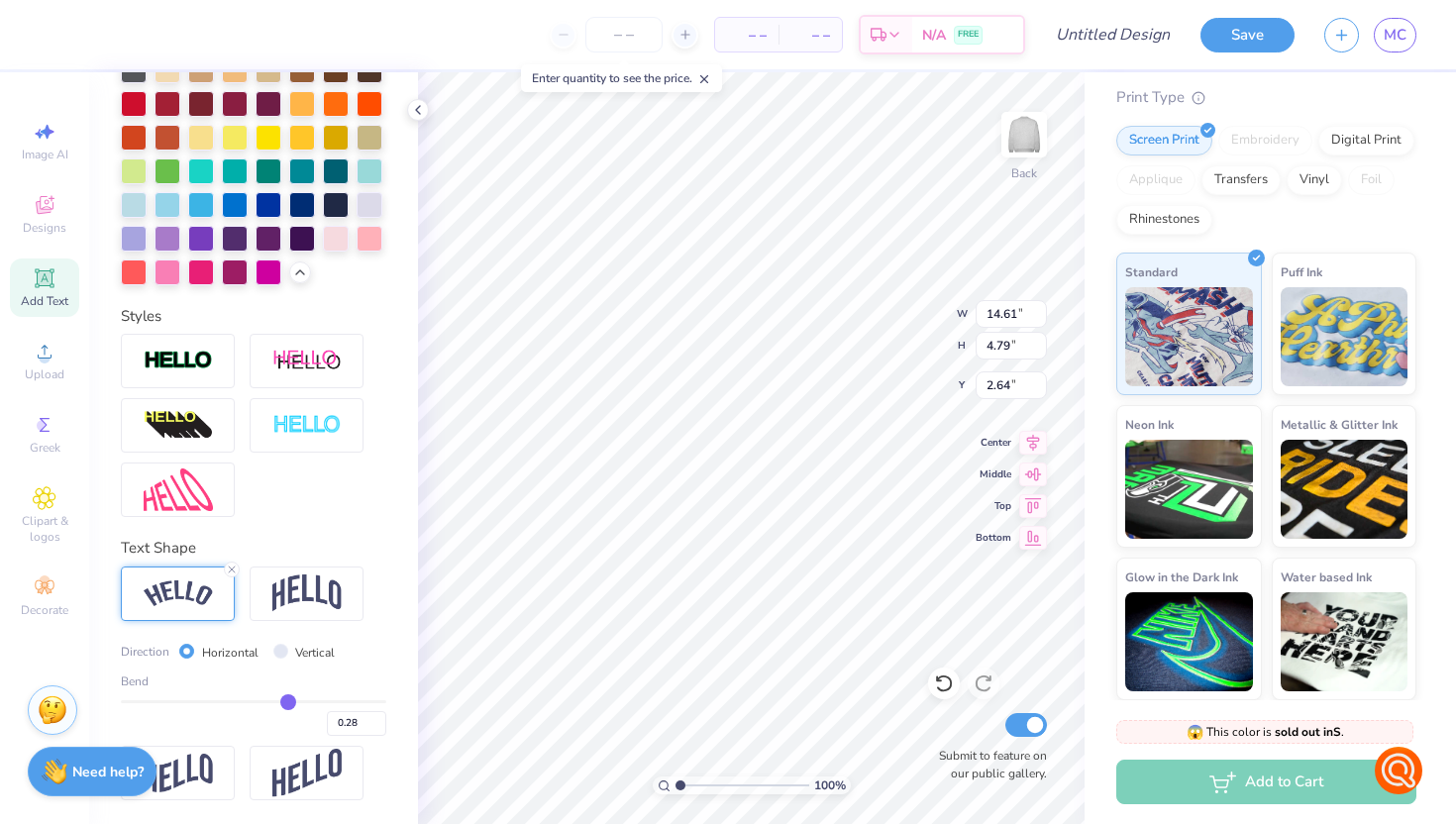 type on "0.26" 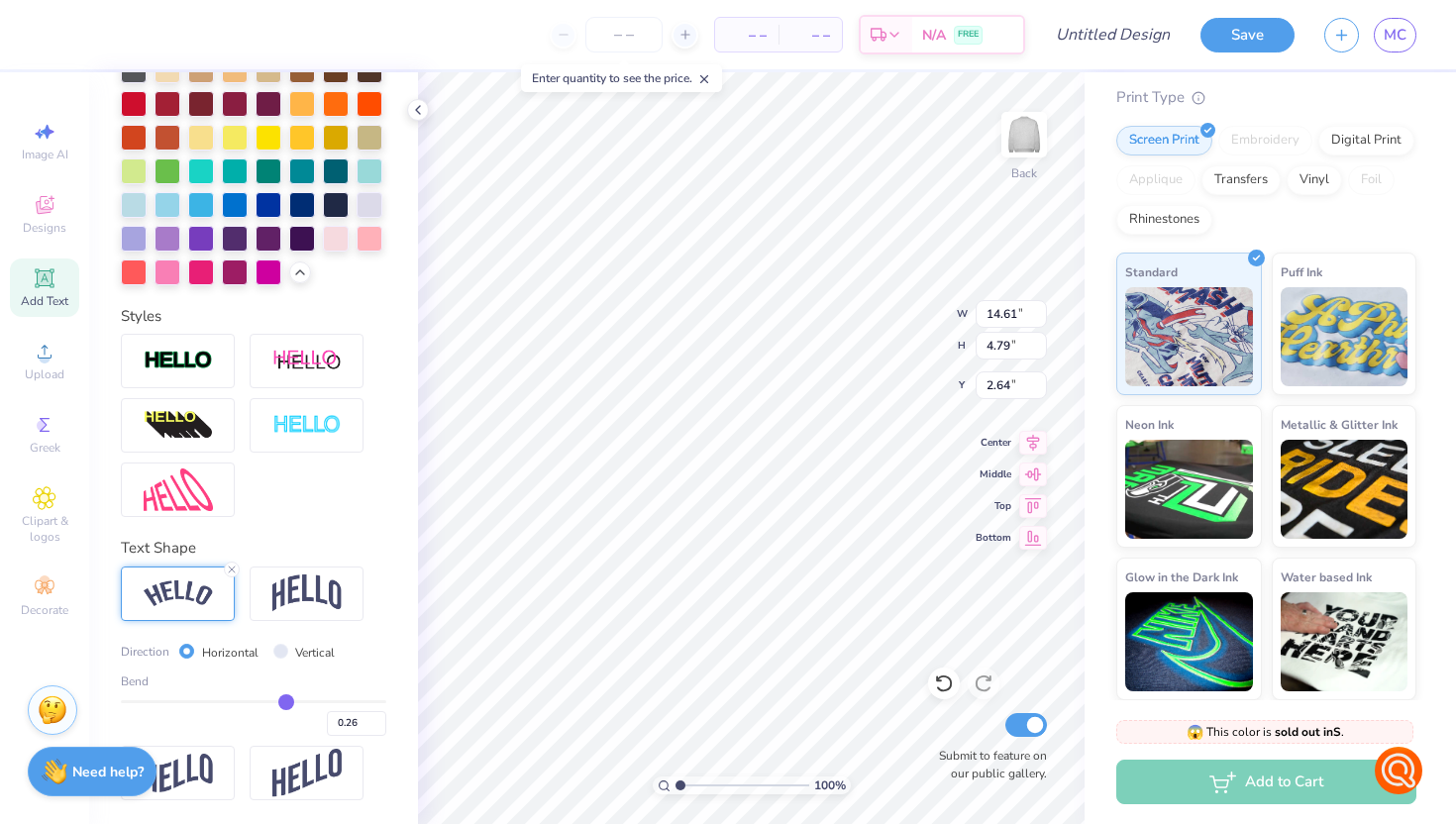 type on "0.25" 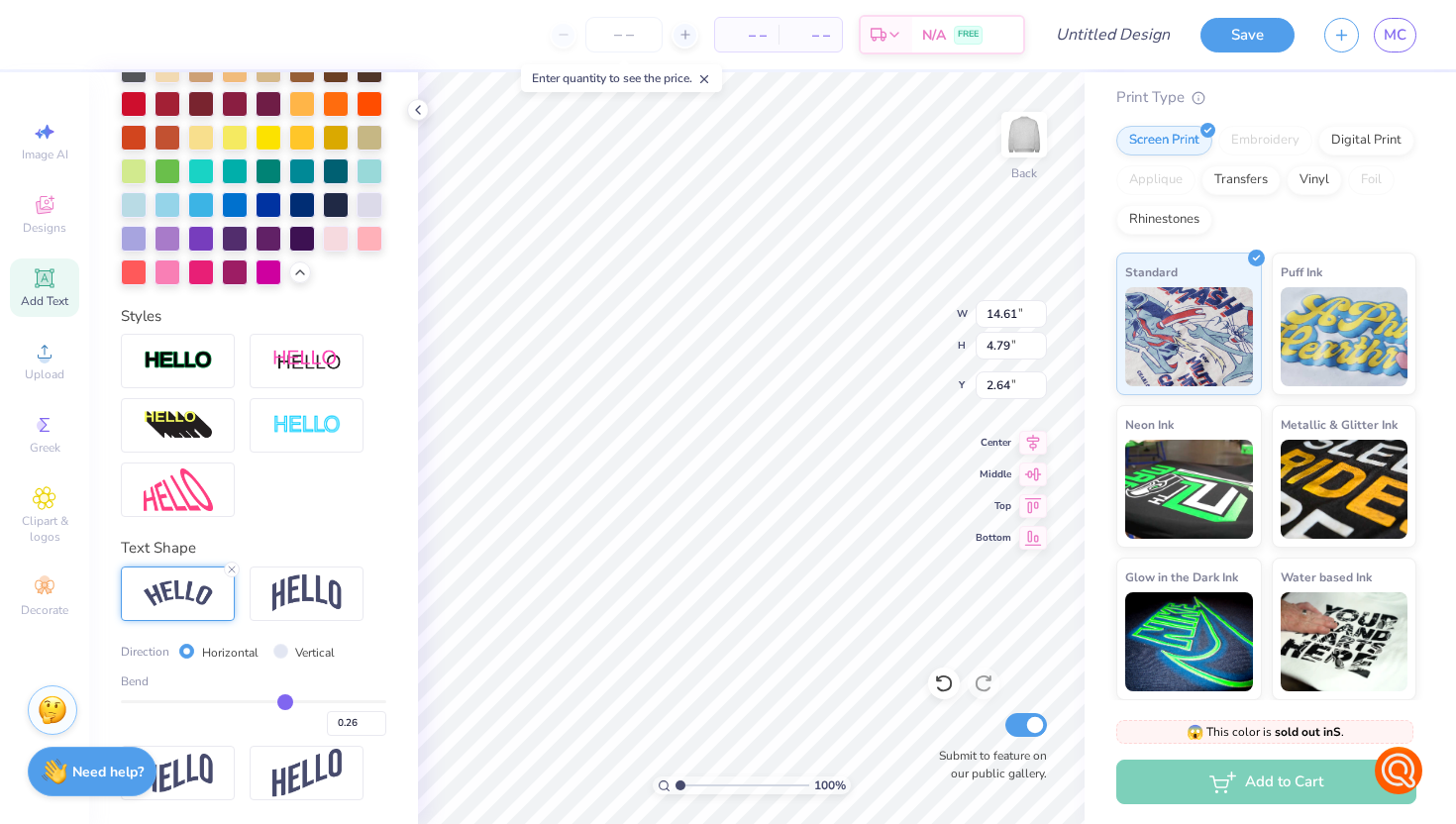 type on "0.25" 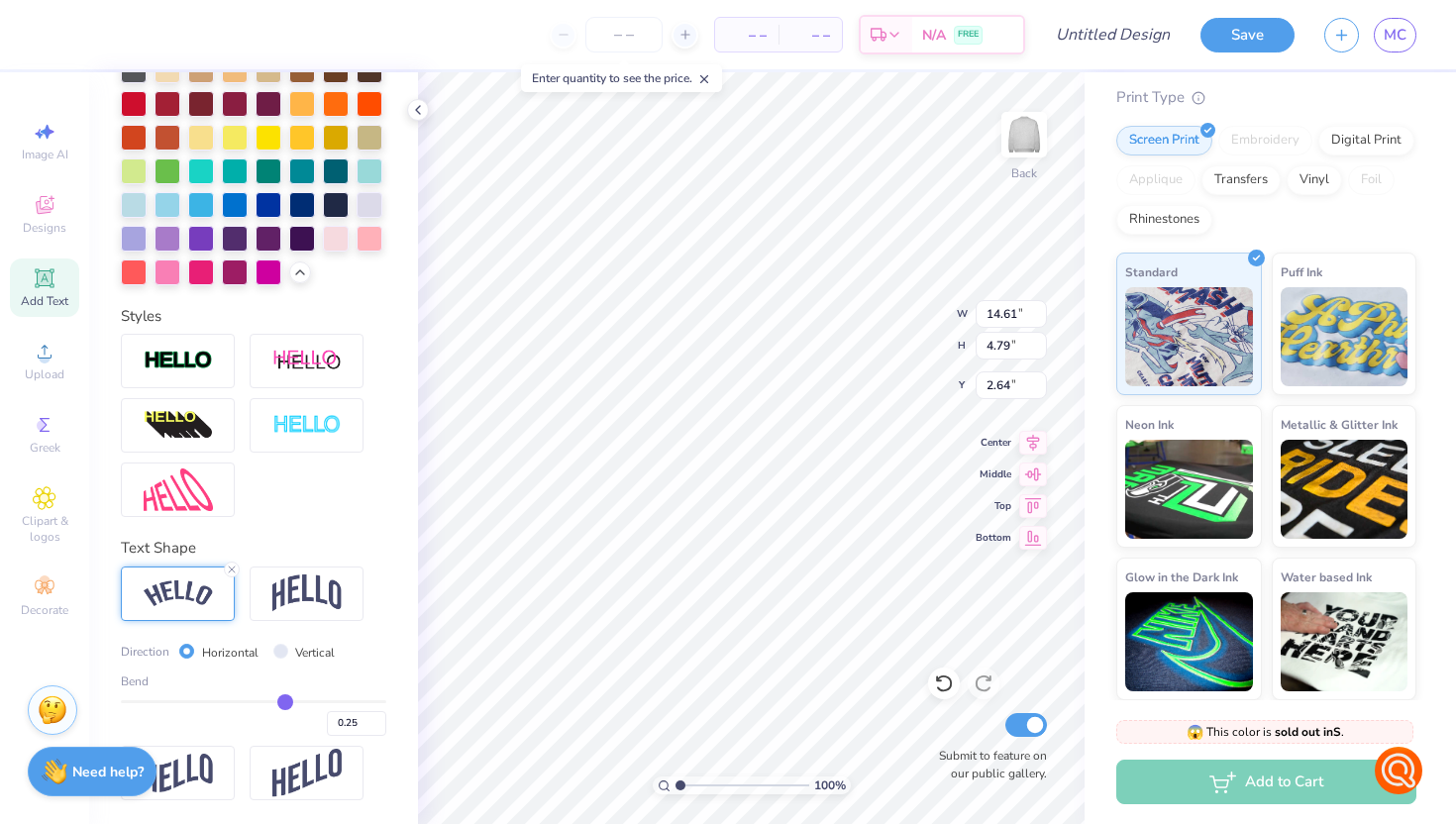 type on "0.23" 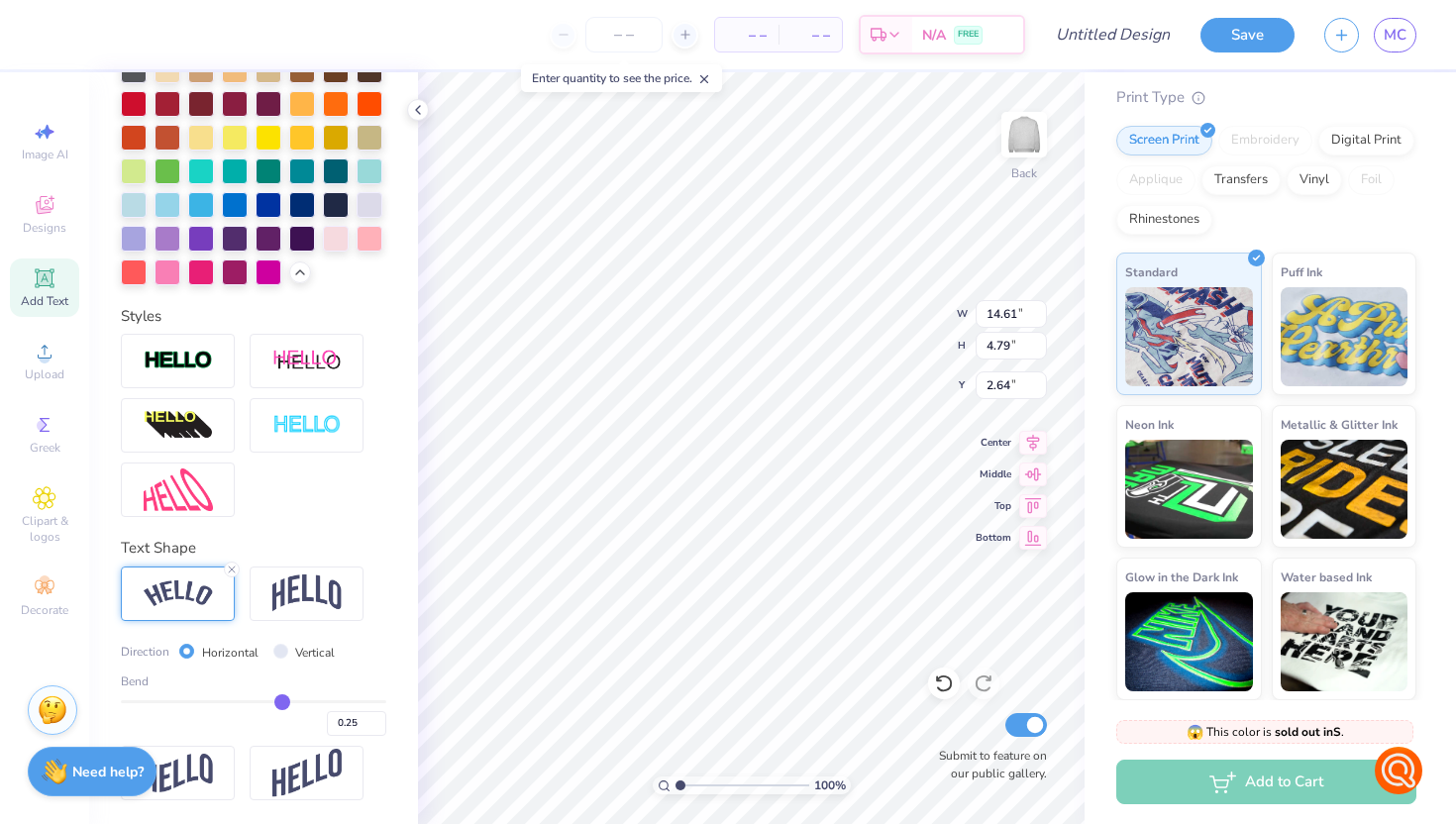 type on "0.23" 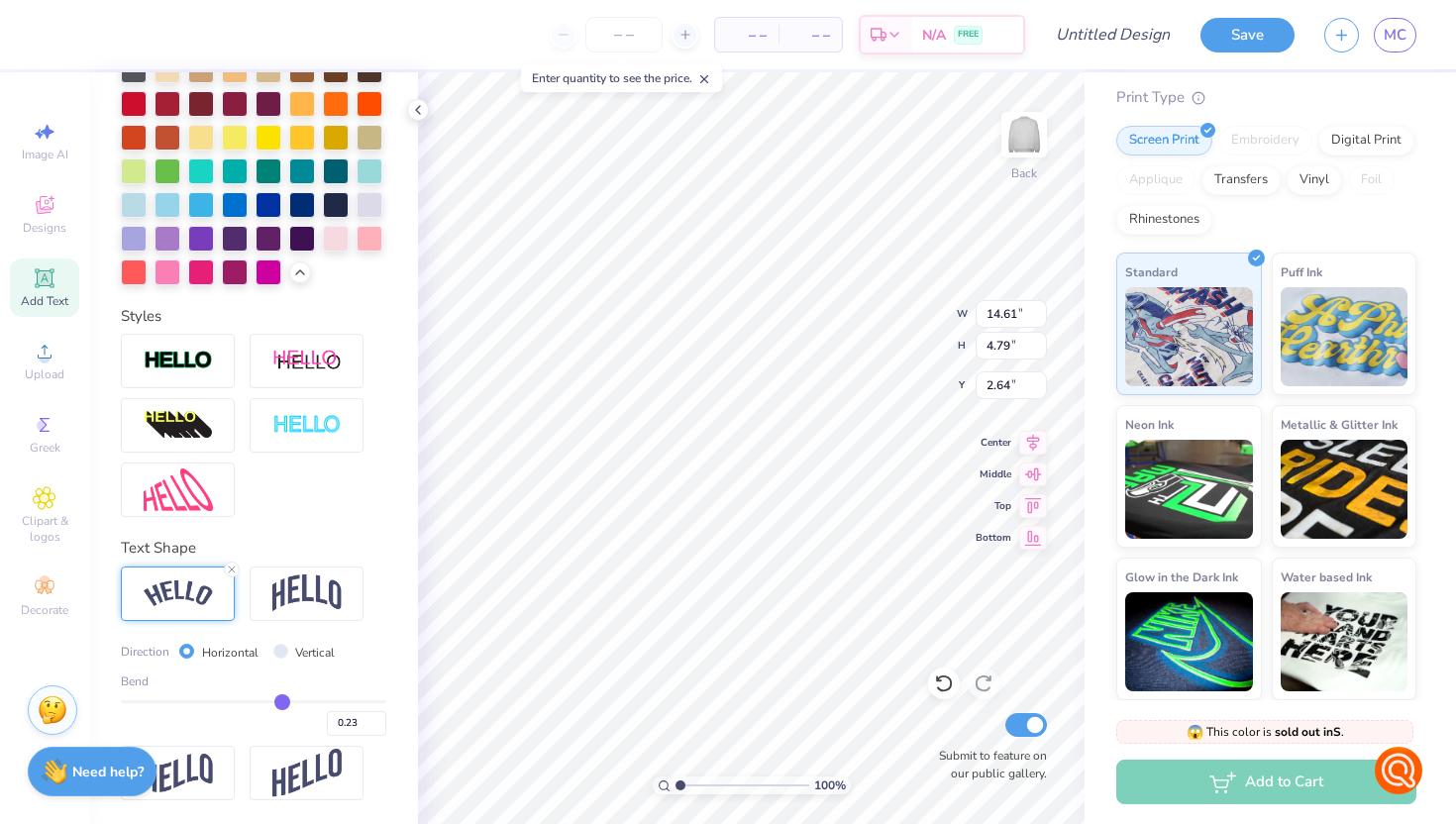 type on "0.22" 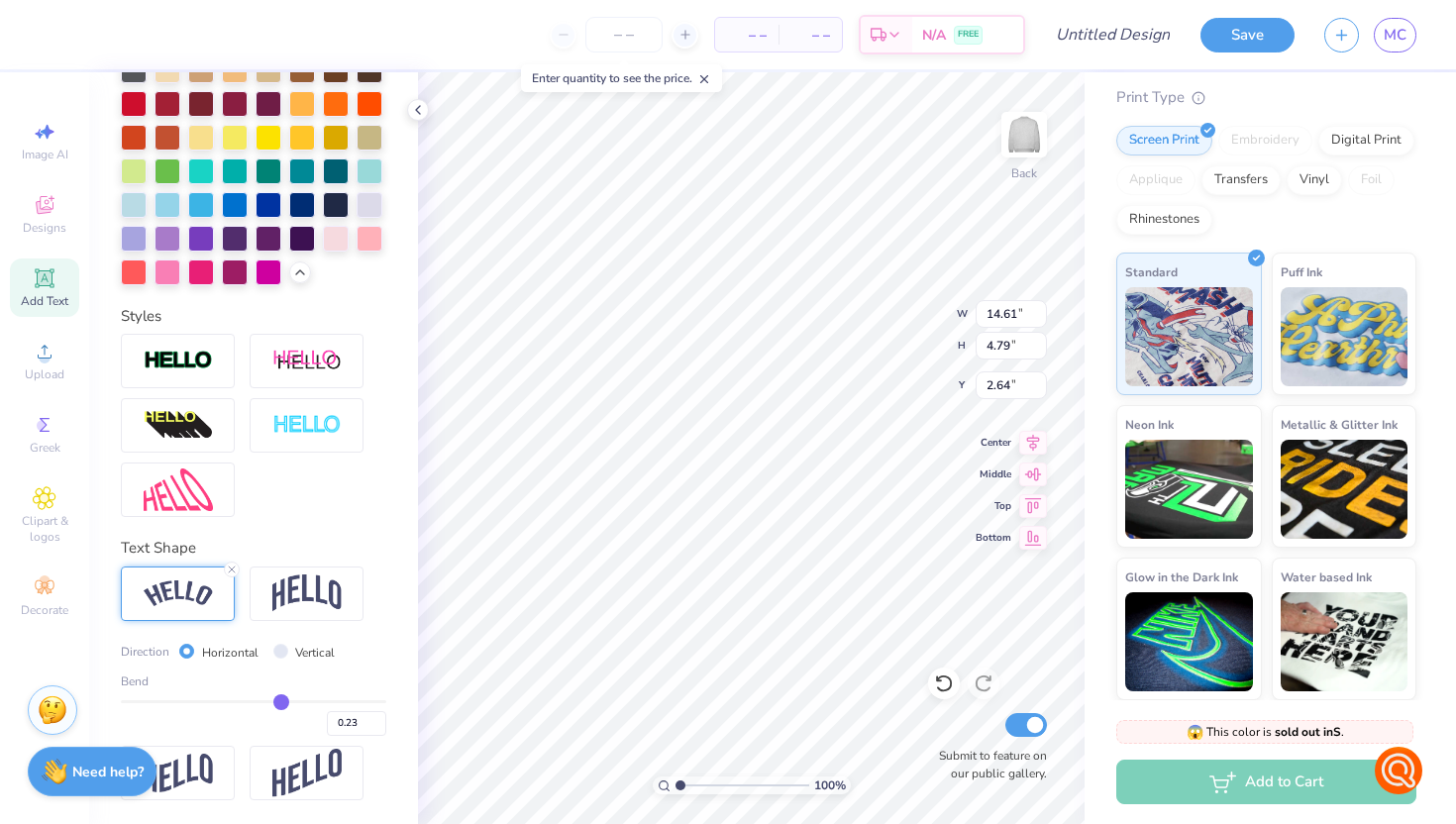 type on "0.22" 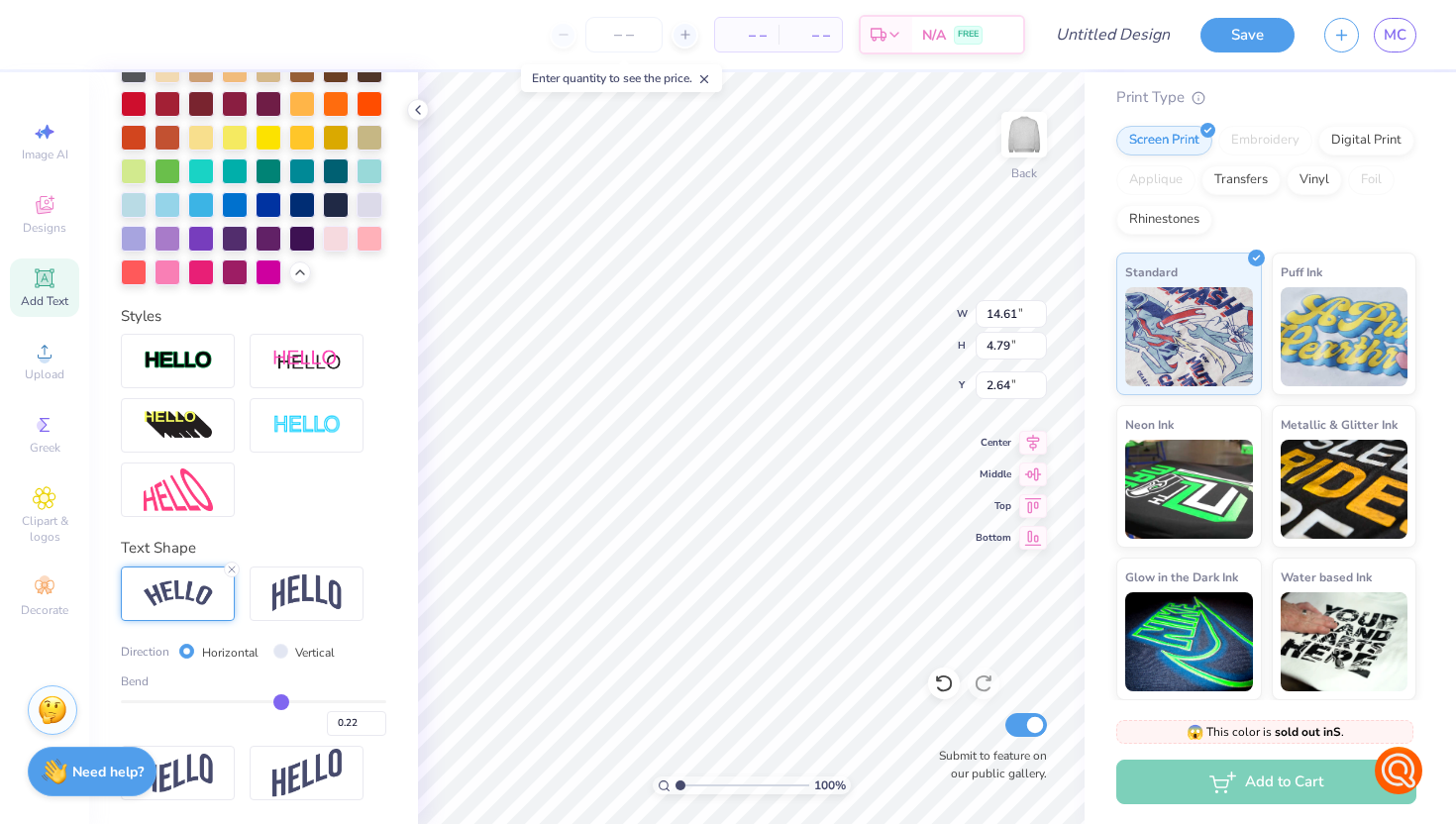 type on "0.21" 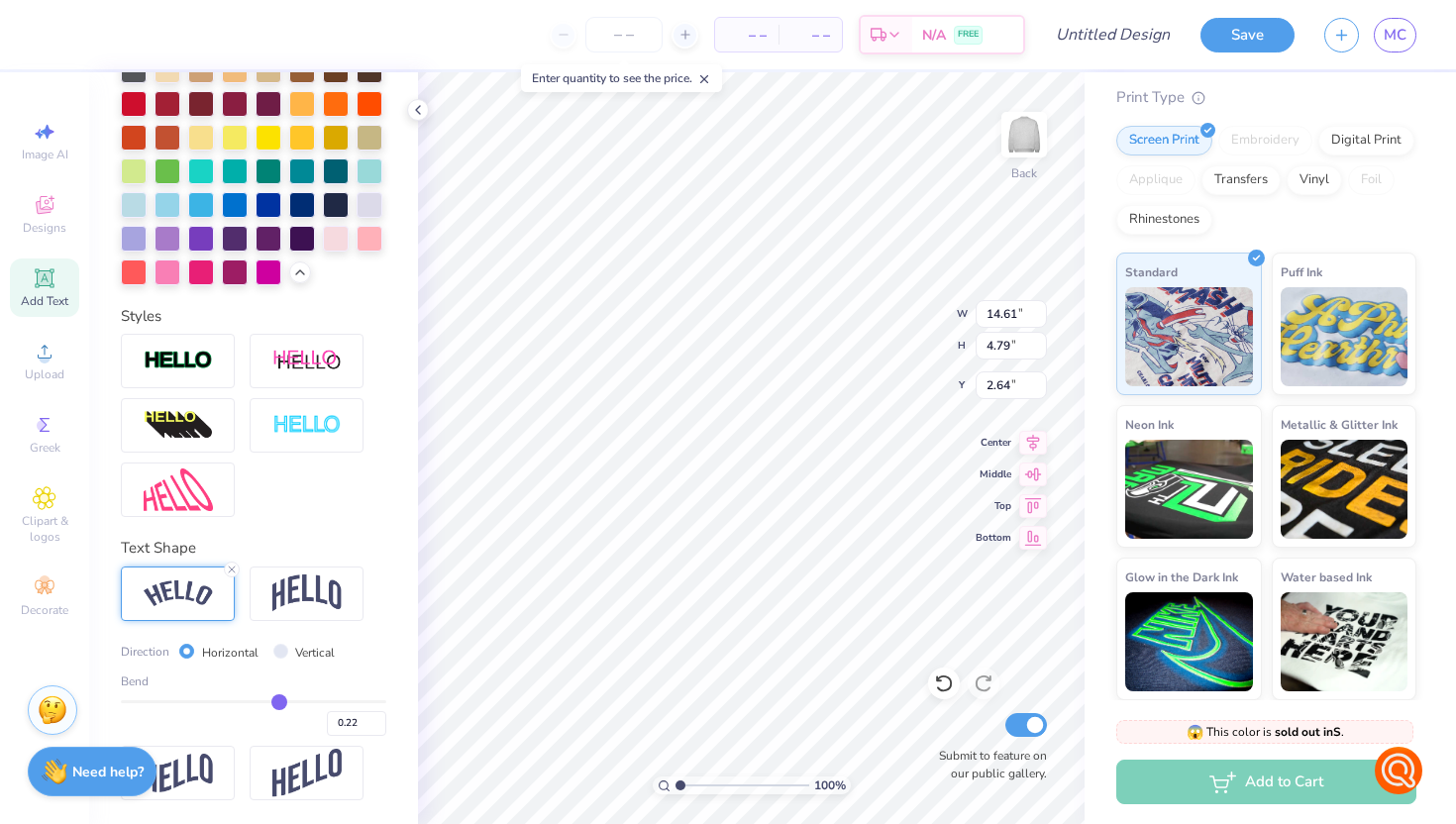 type on "0.21" 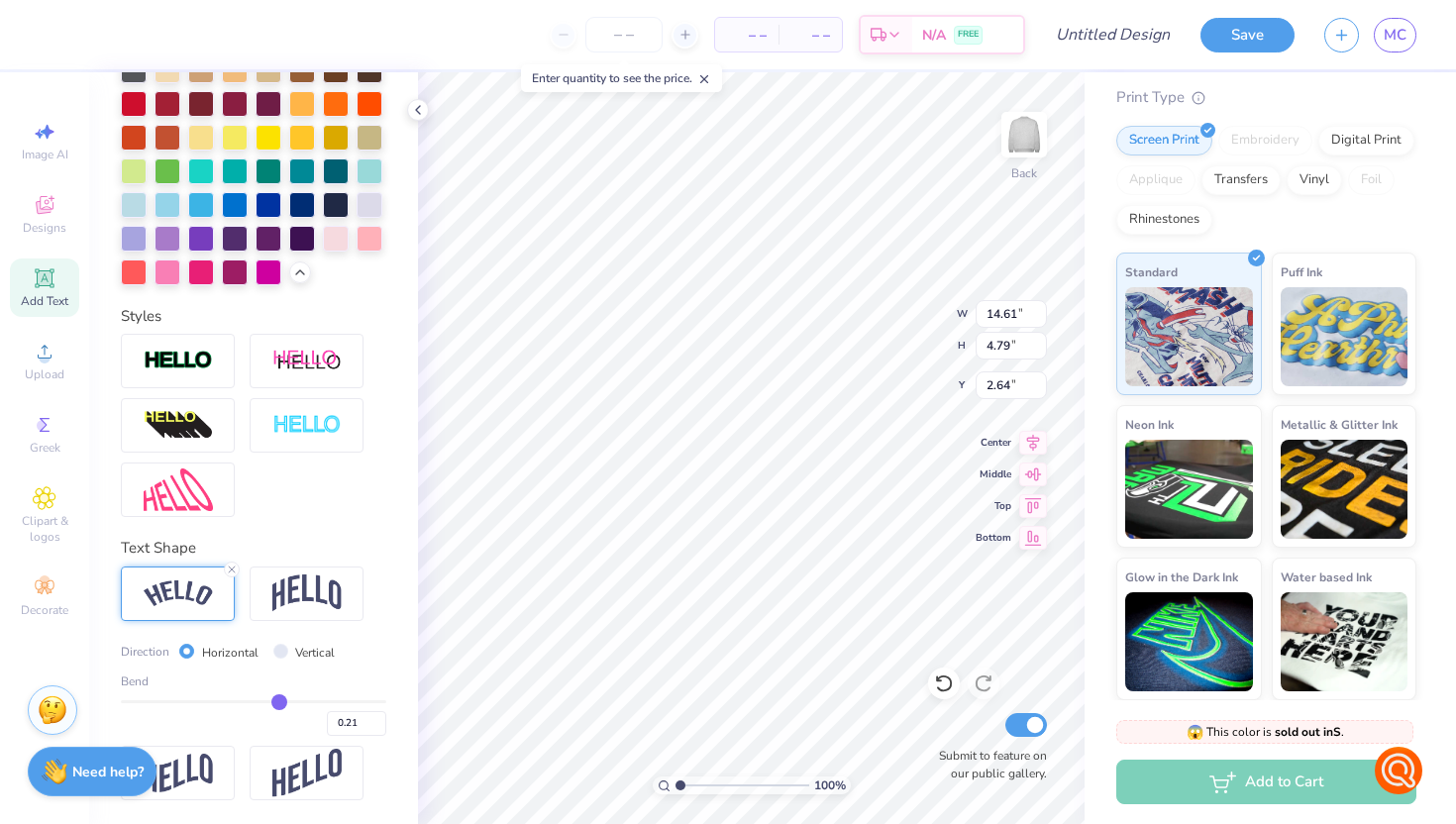 type on "0.2" 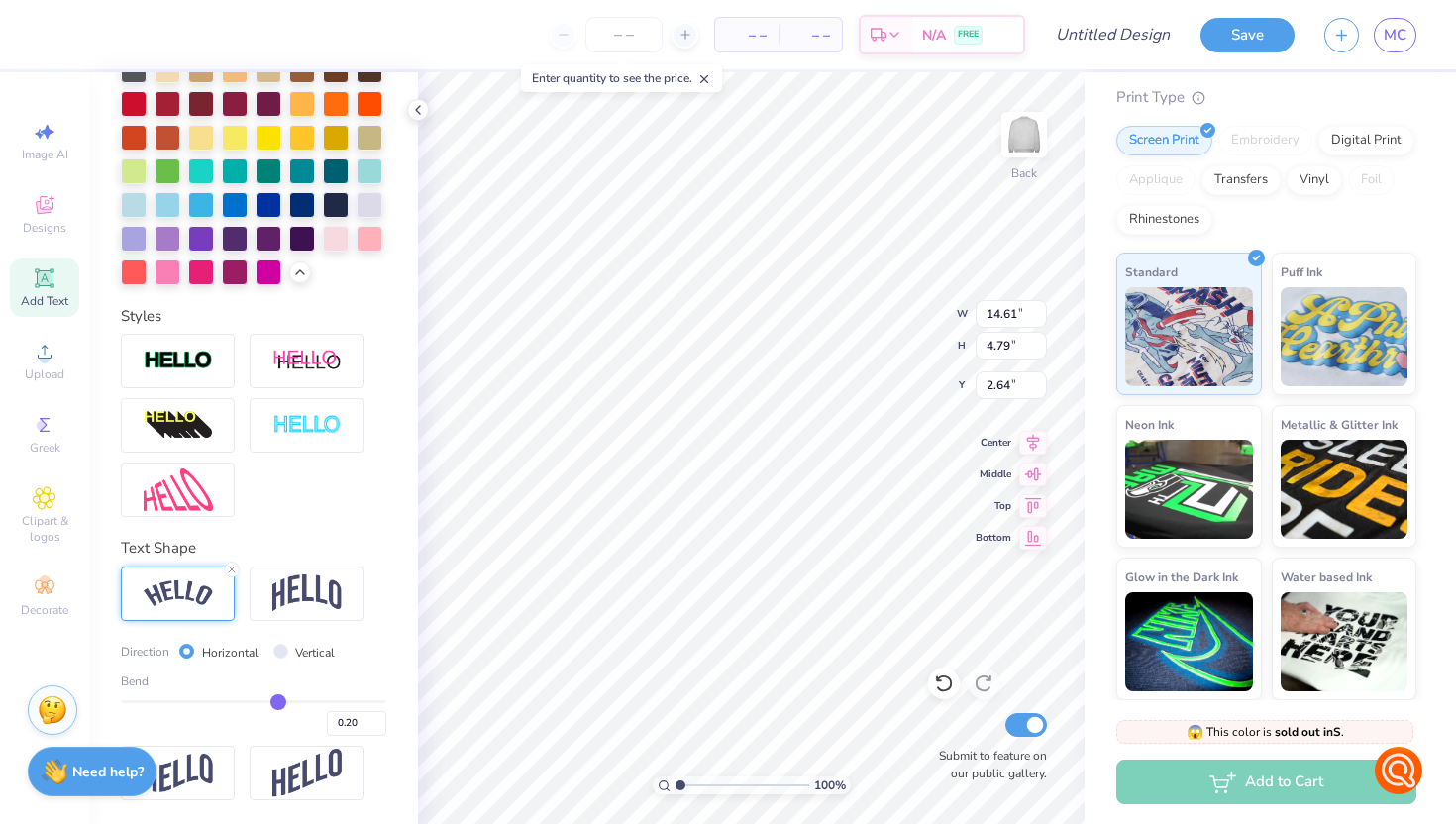 type on "0.19" 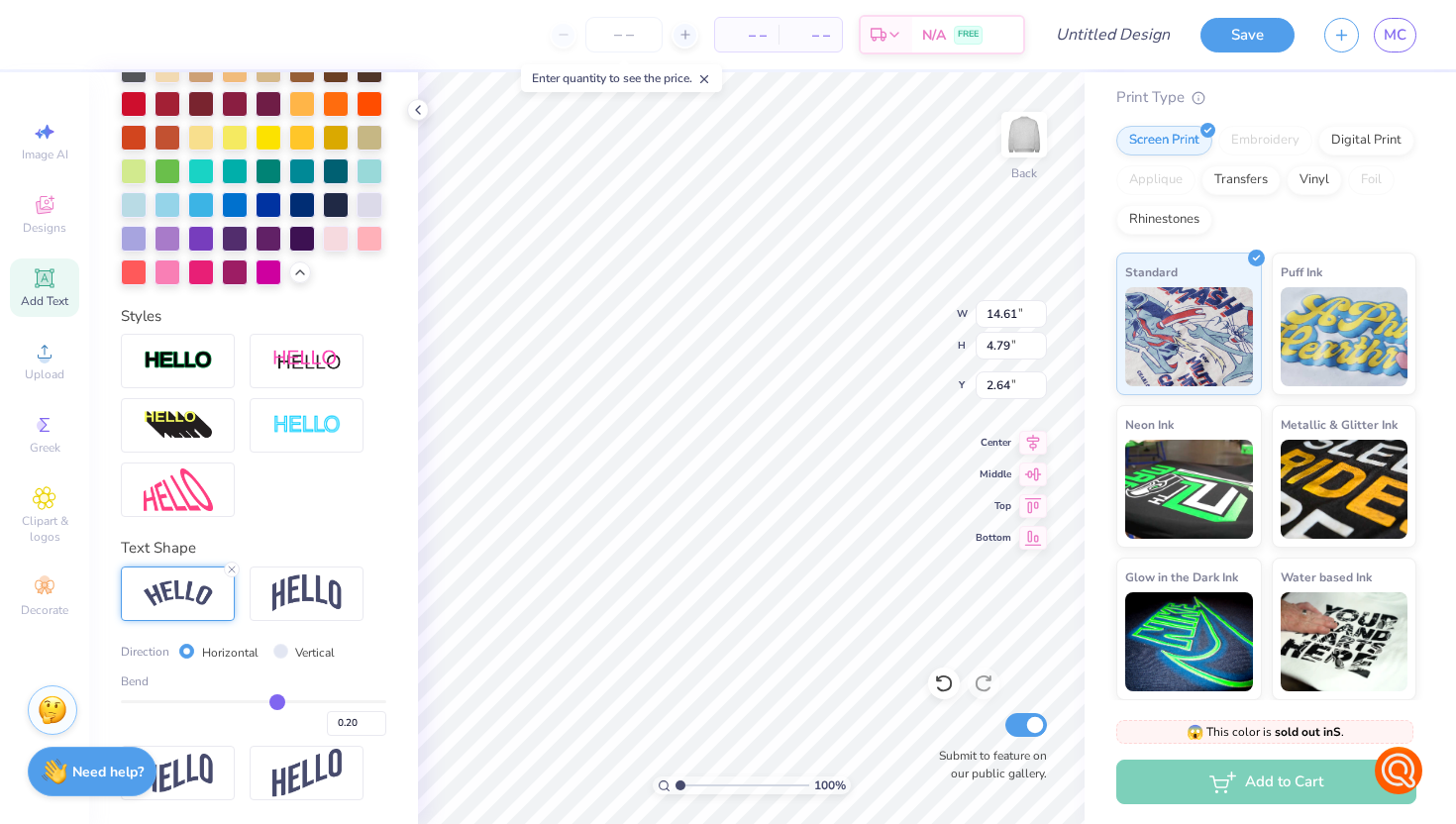 type on "0.19" 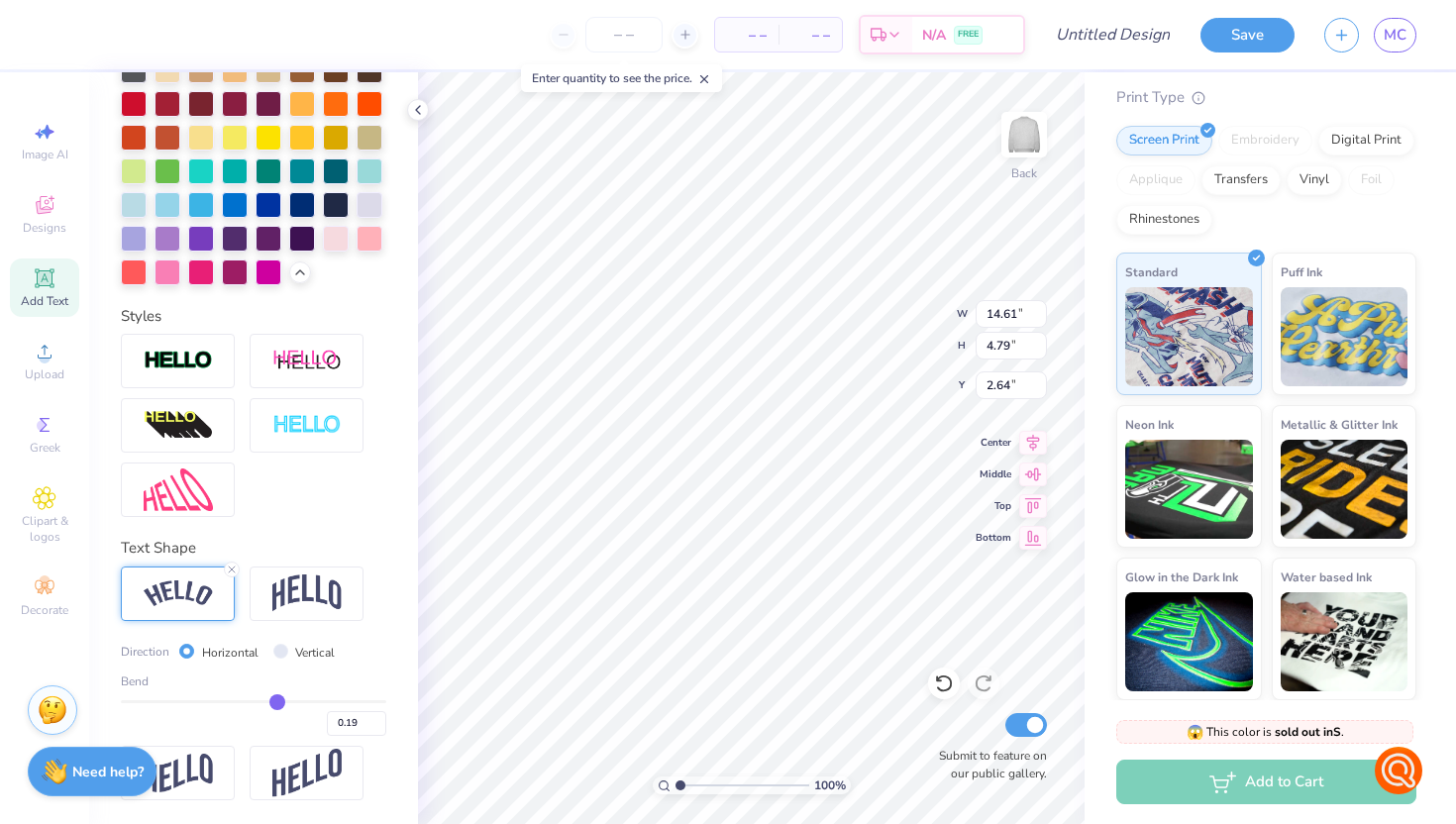 type on "0.18" 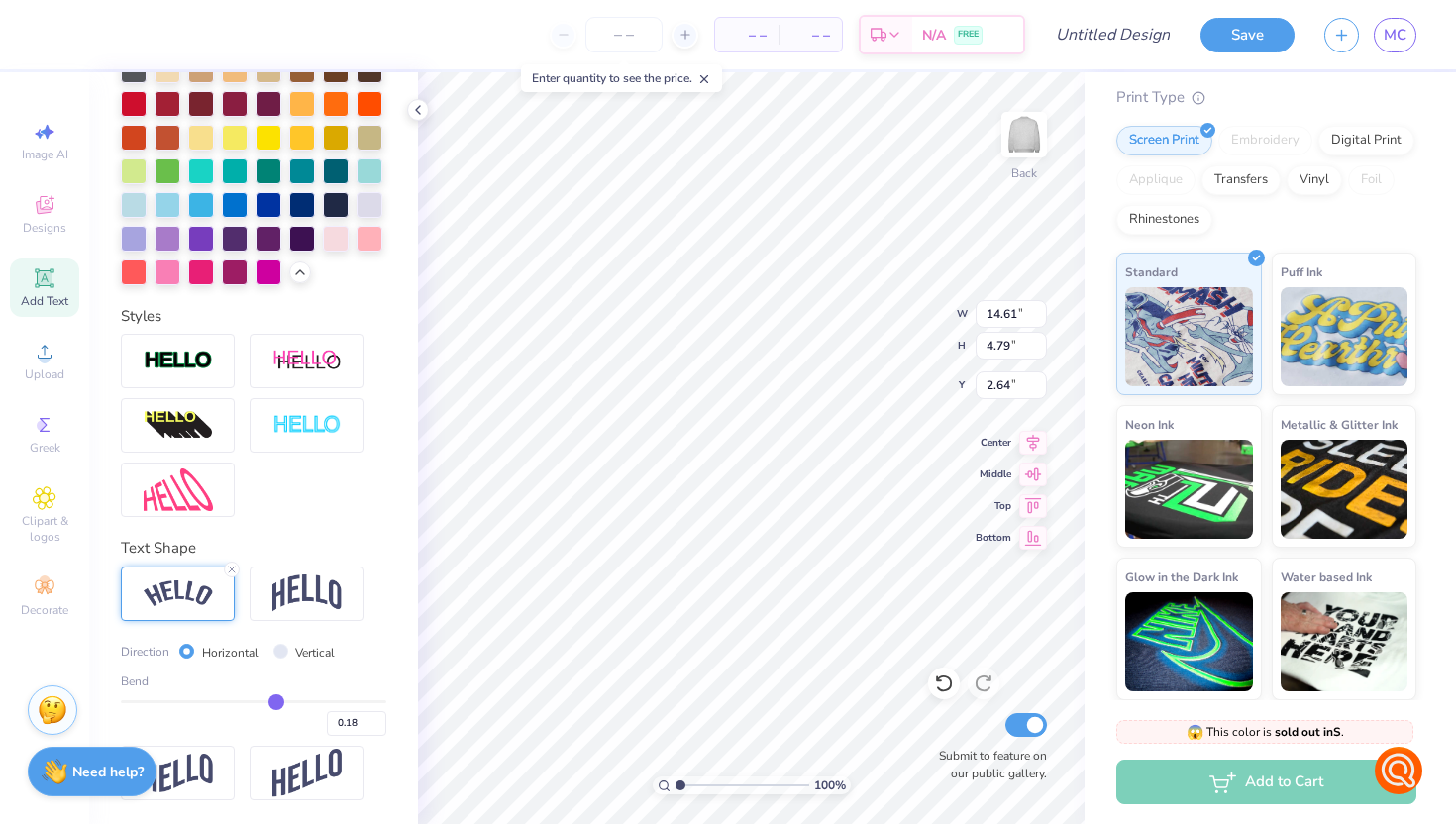 type on "0.17" 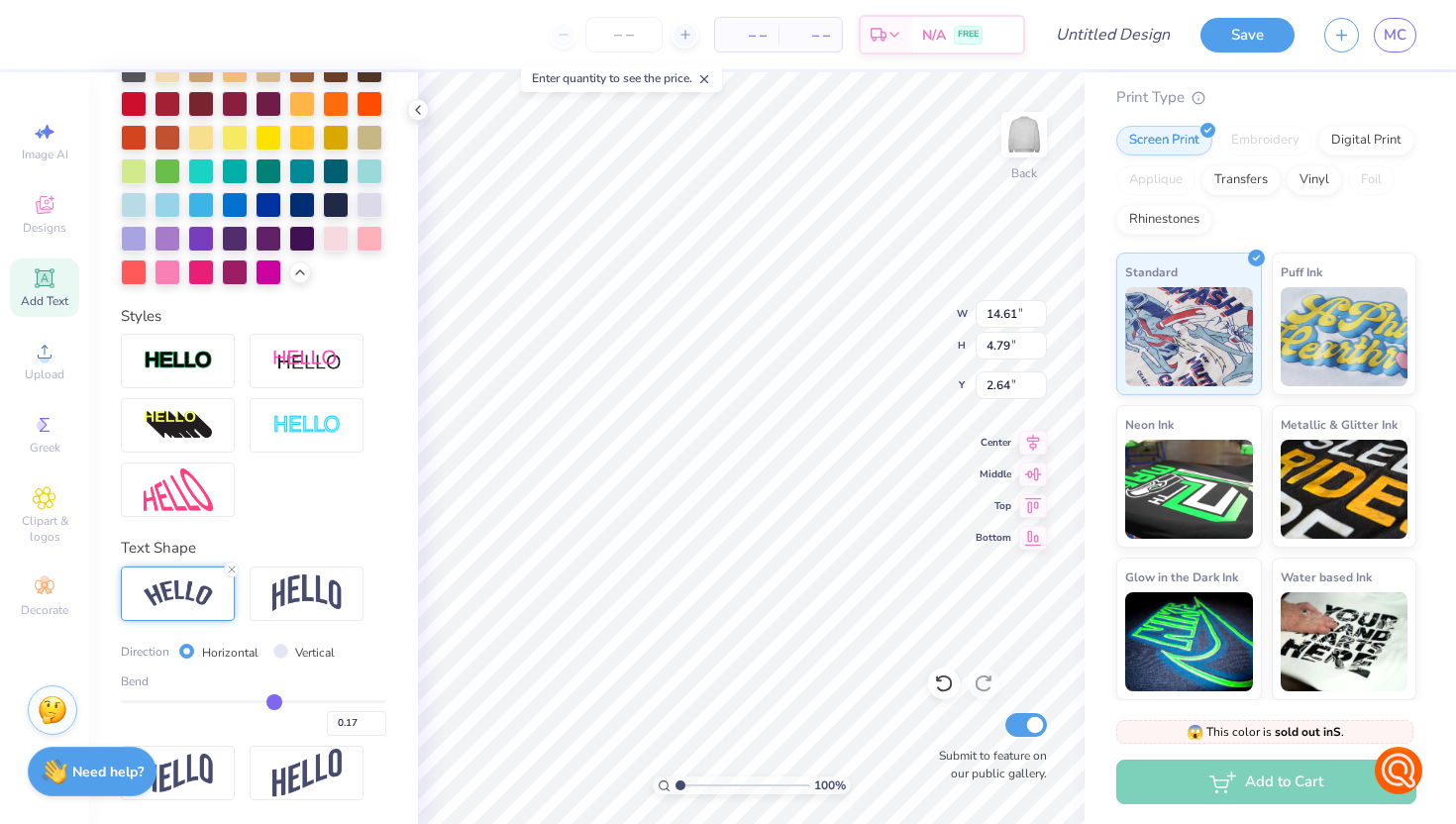 type on "0.16" 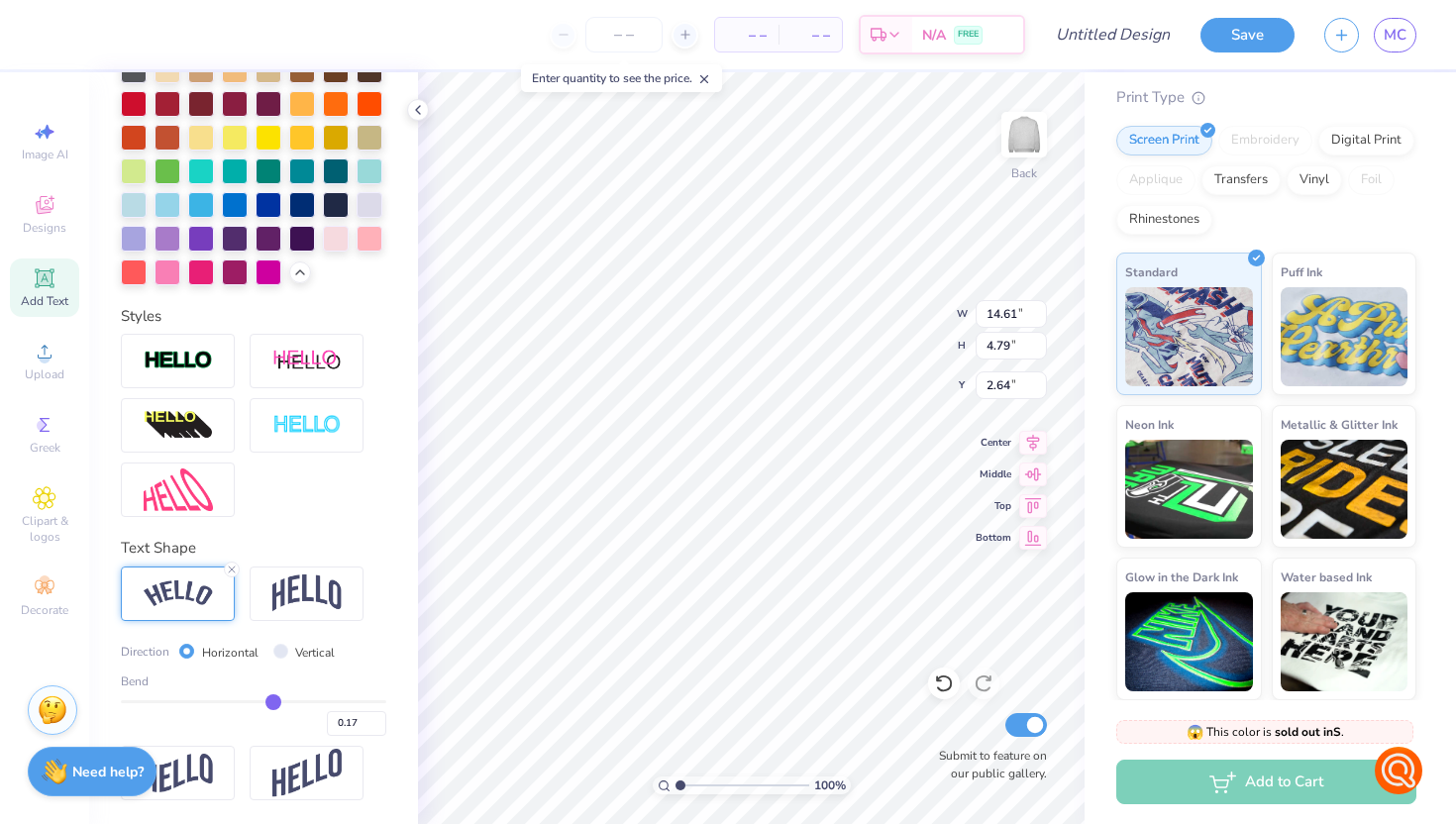 type on "0.16" 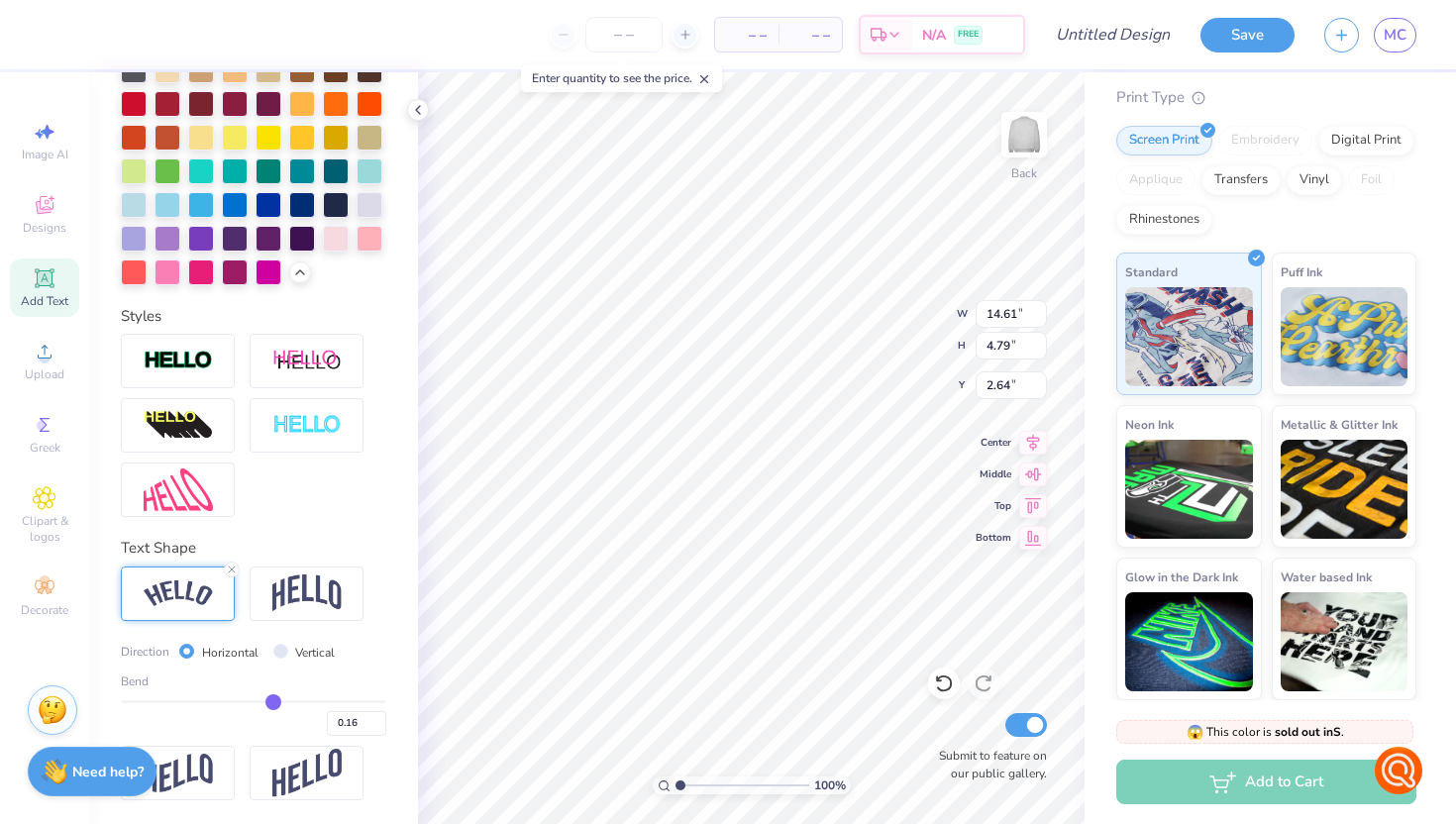 type on "0.15" 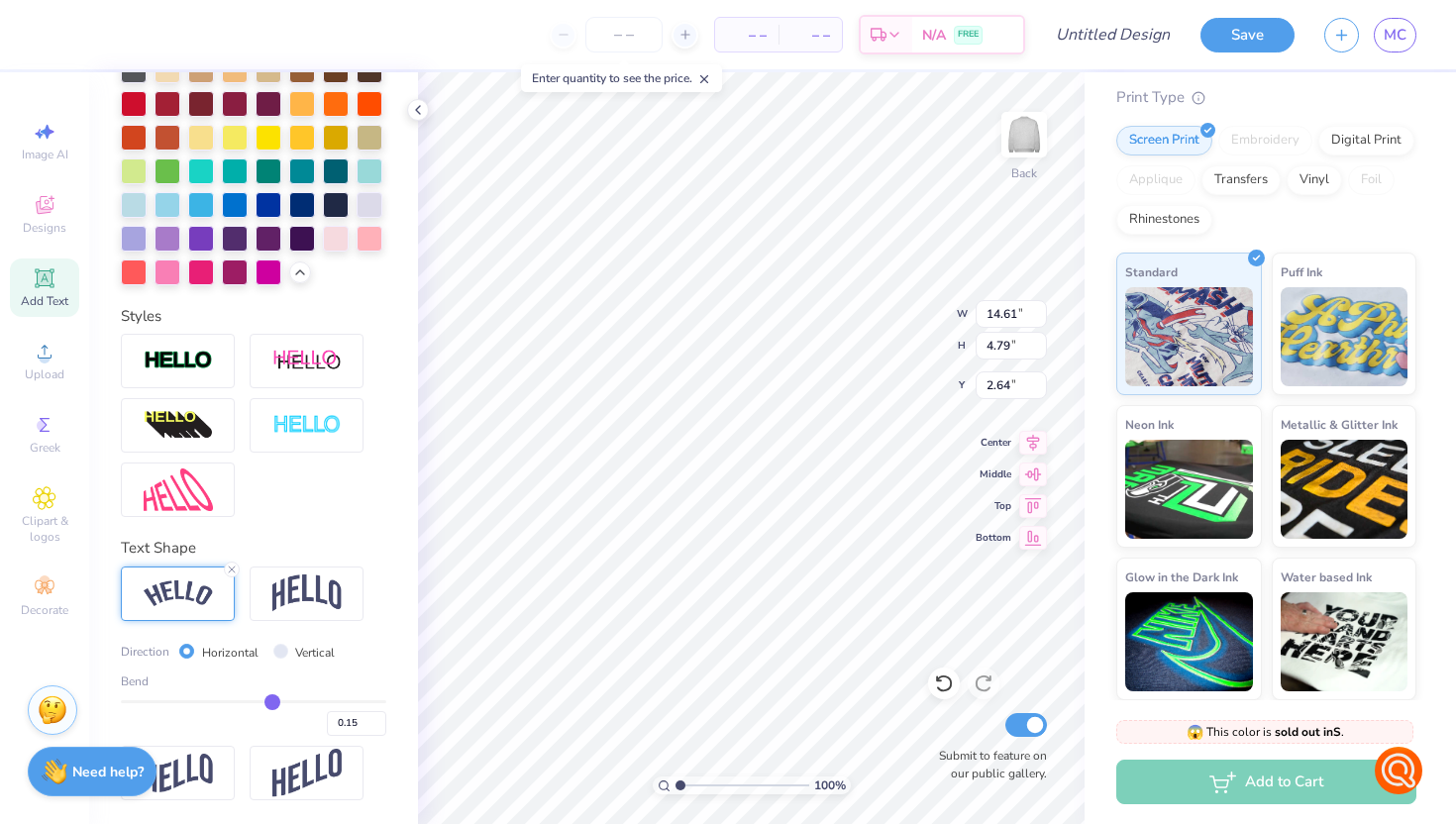 type on "0.14" 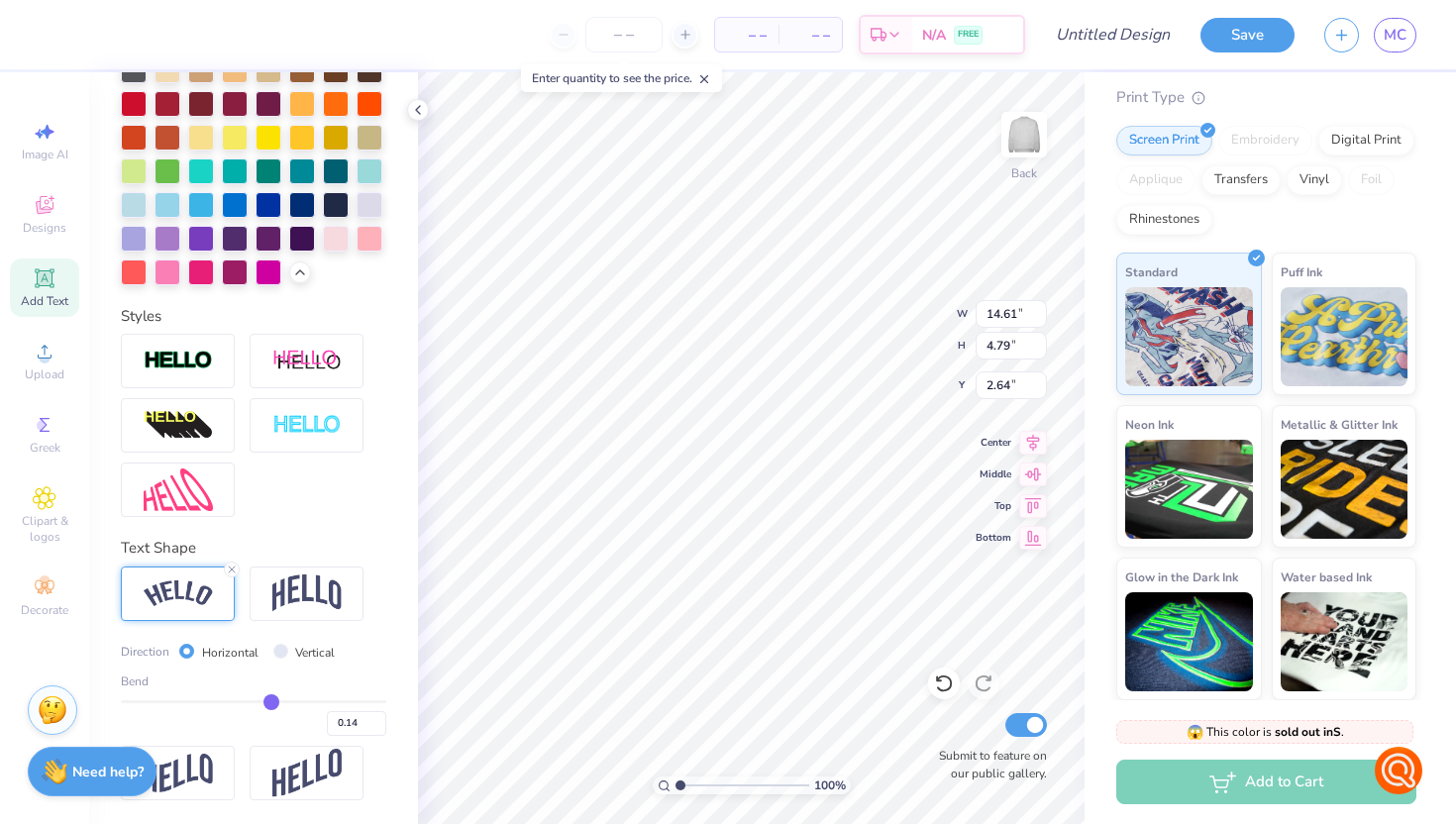 type on "0.12" 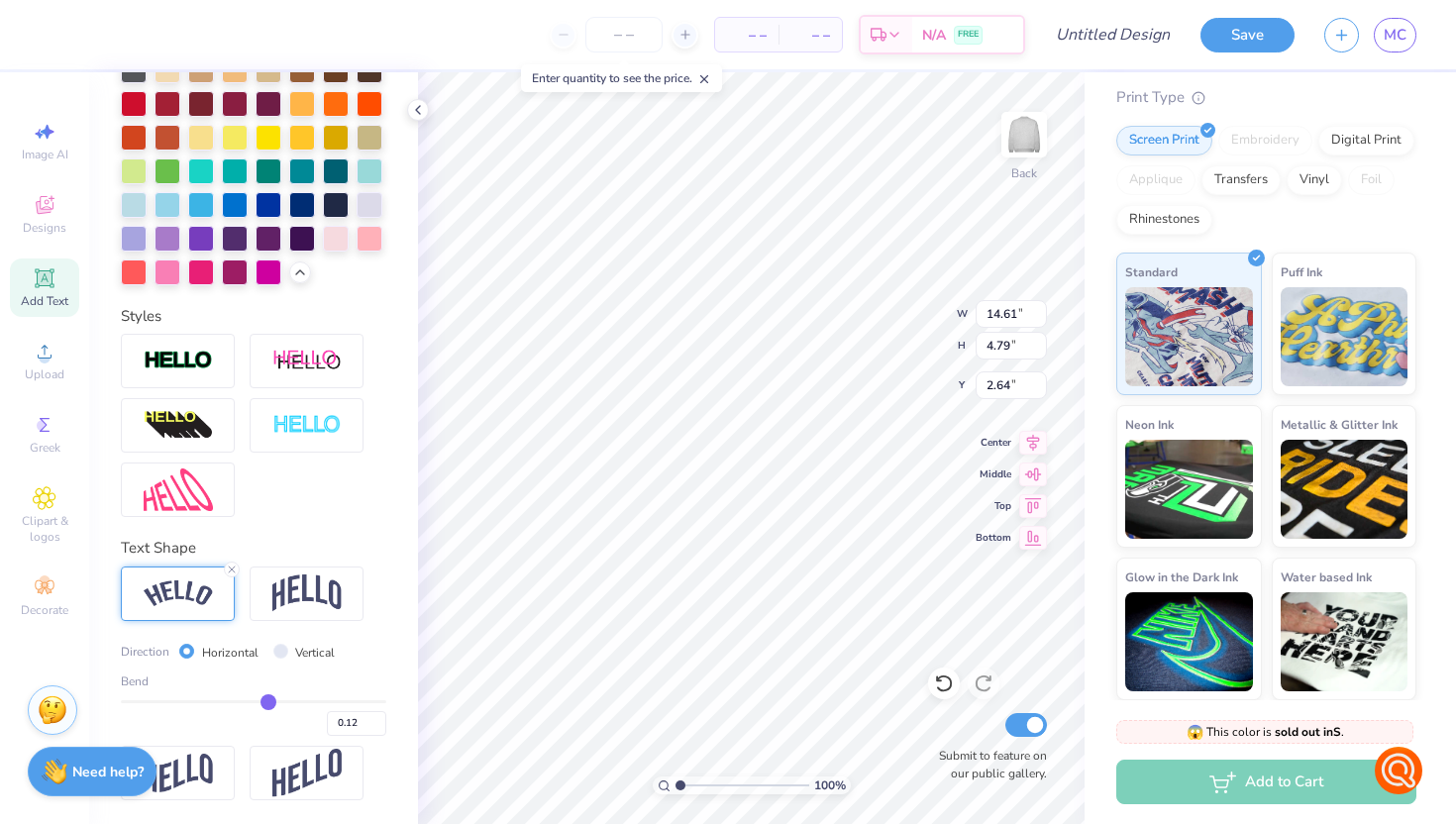 type on "0.11" 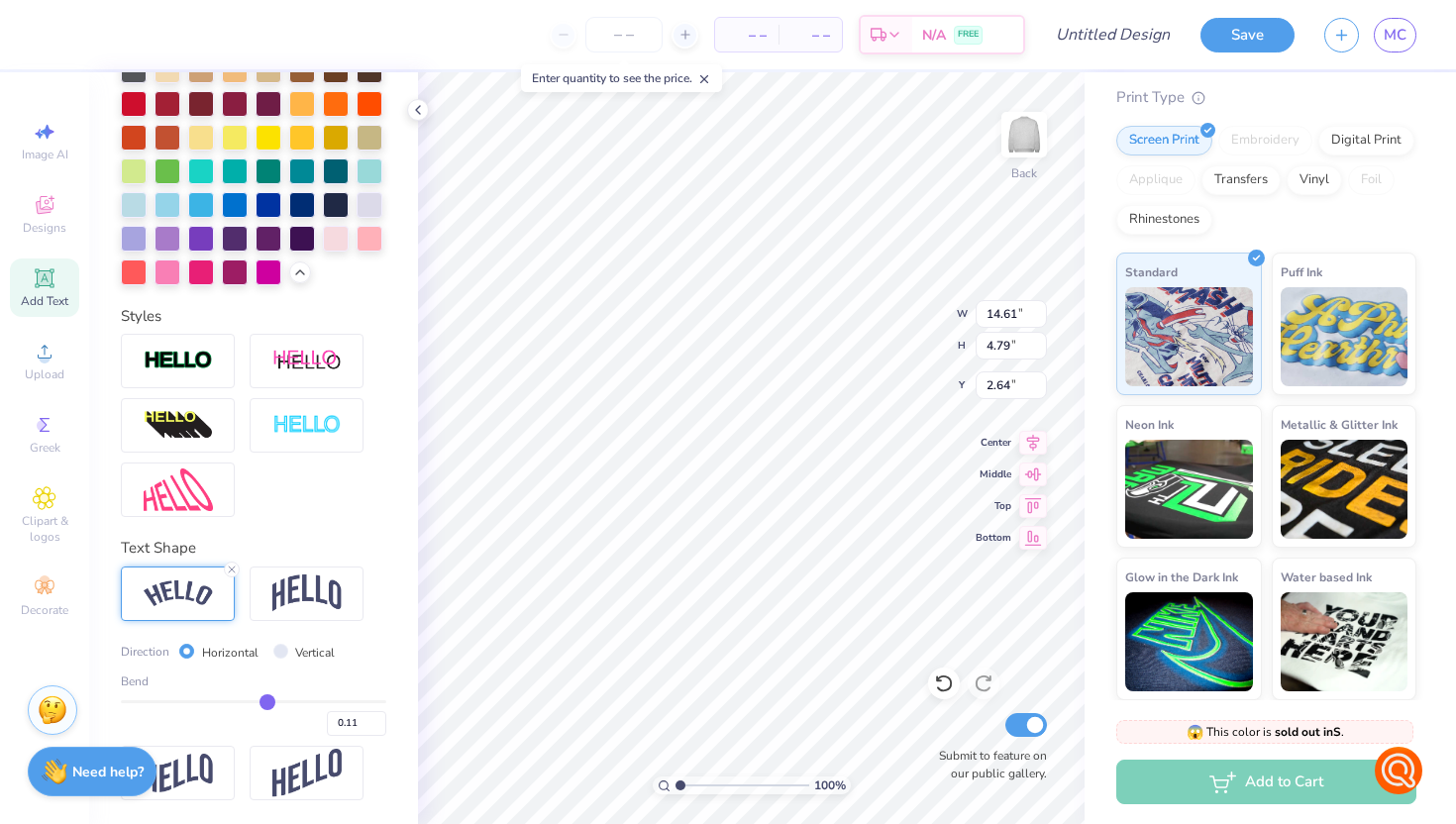 type on "0.09" 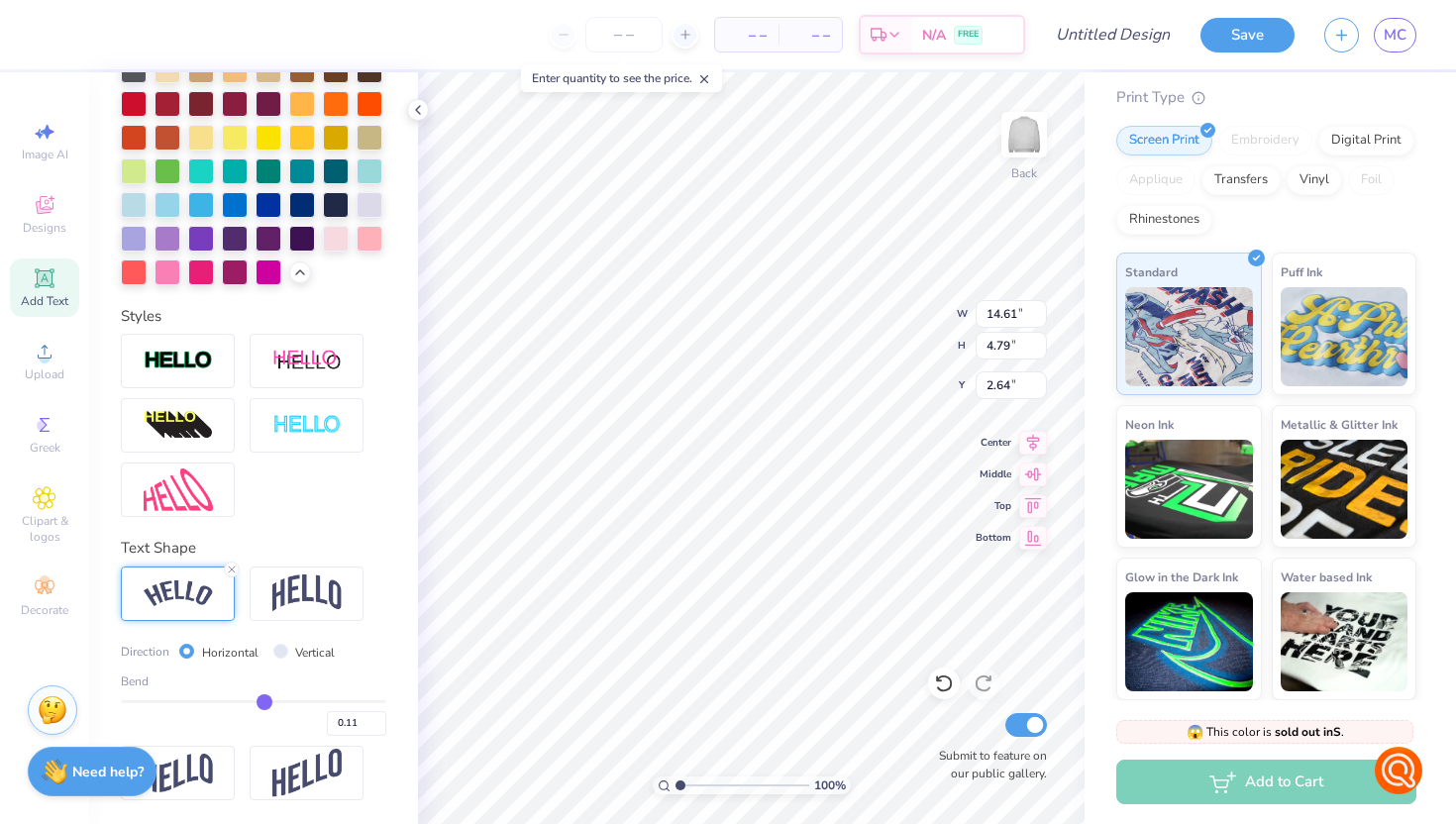 type on "0.09" 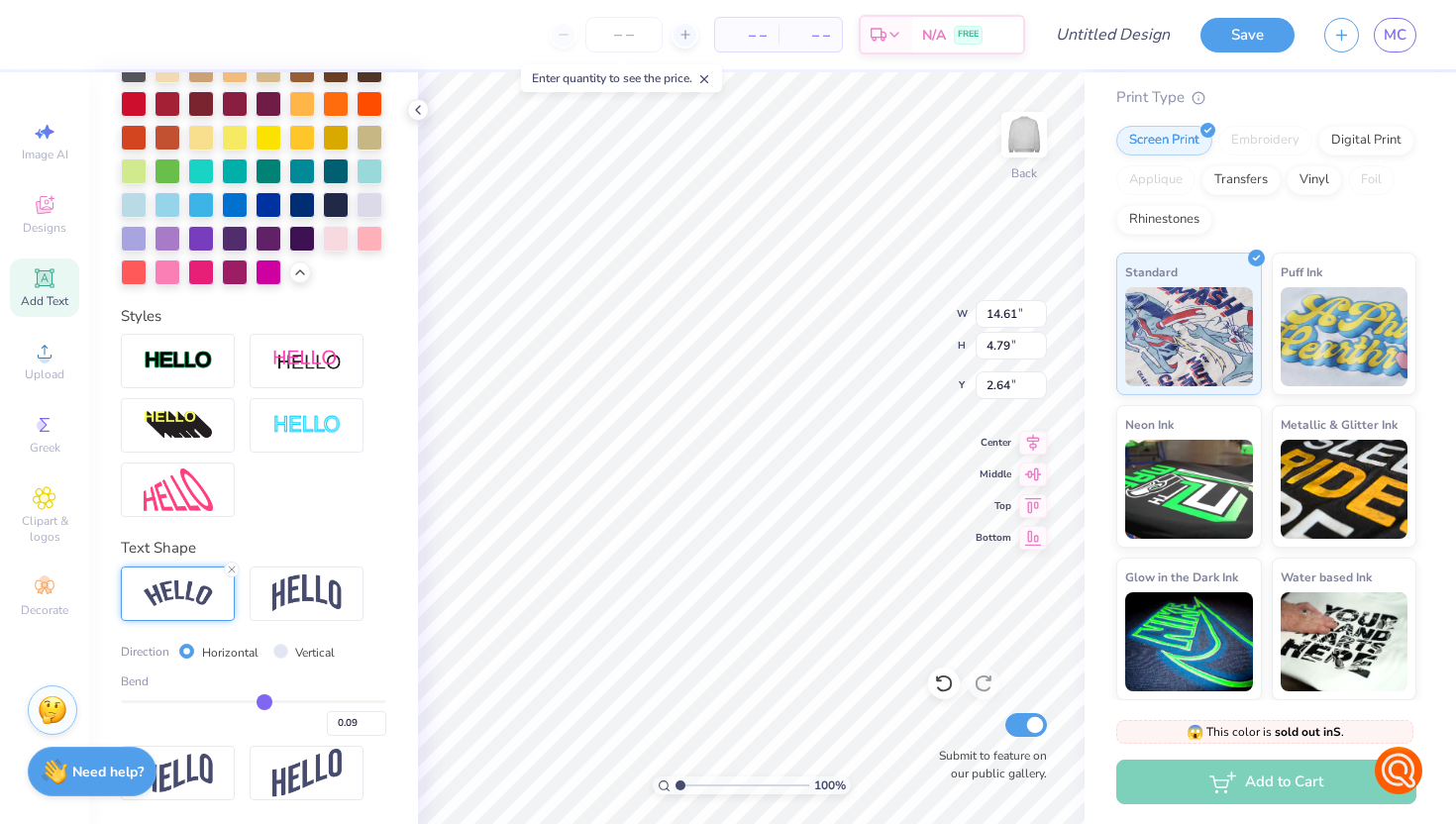 type on "0.07" 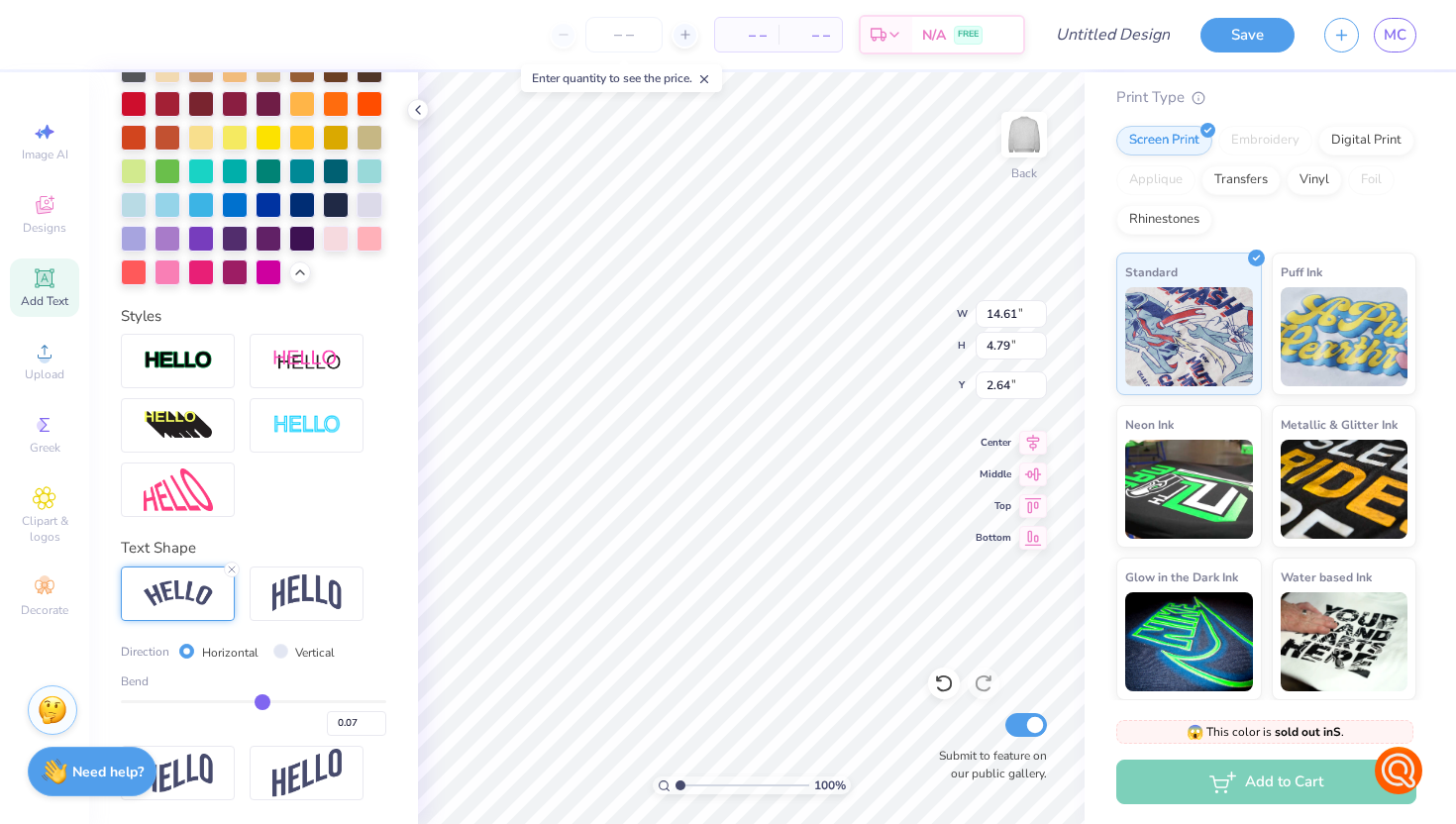 type on "0.05" 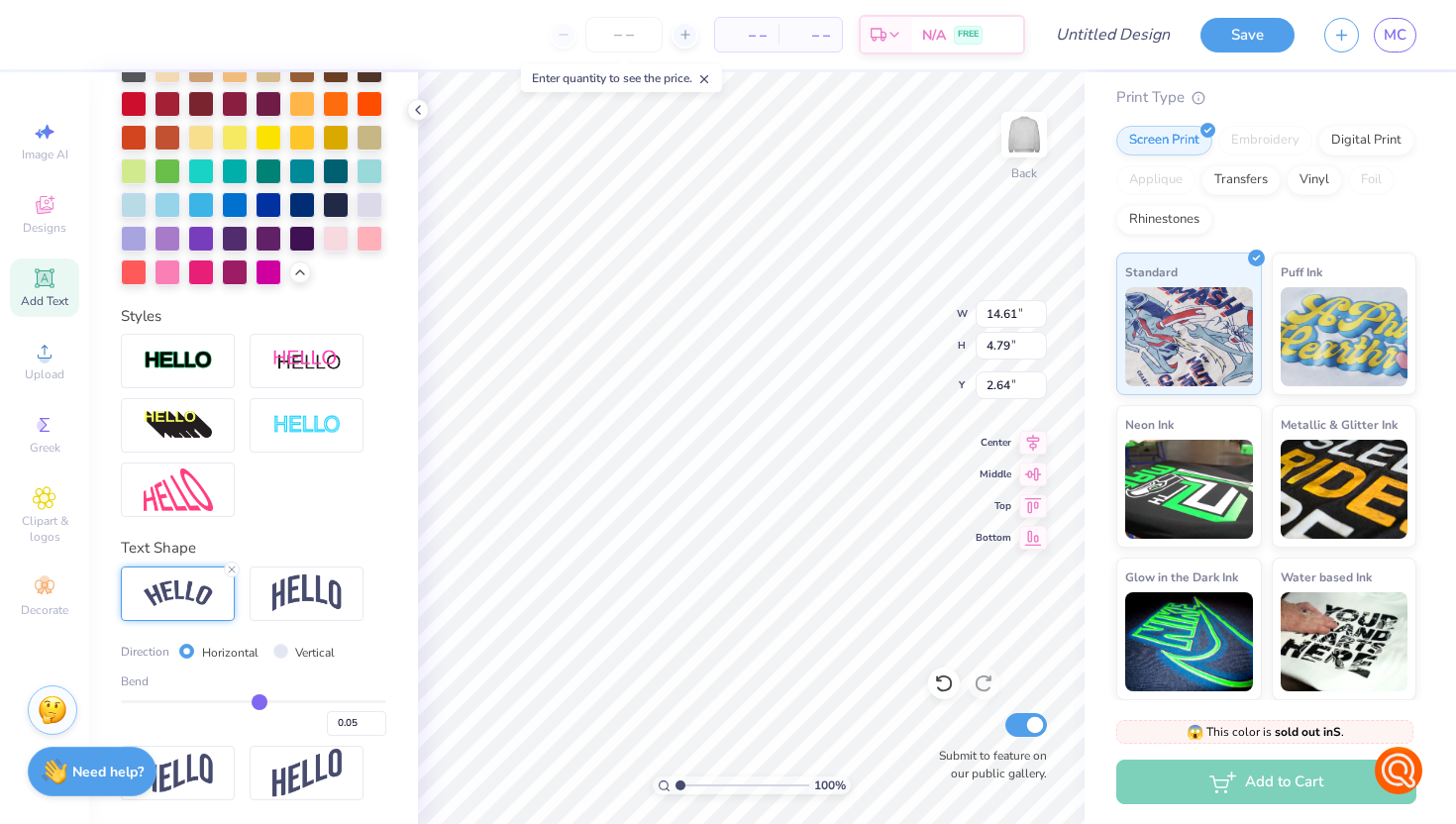 type on "0.03" 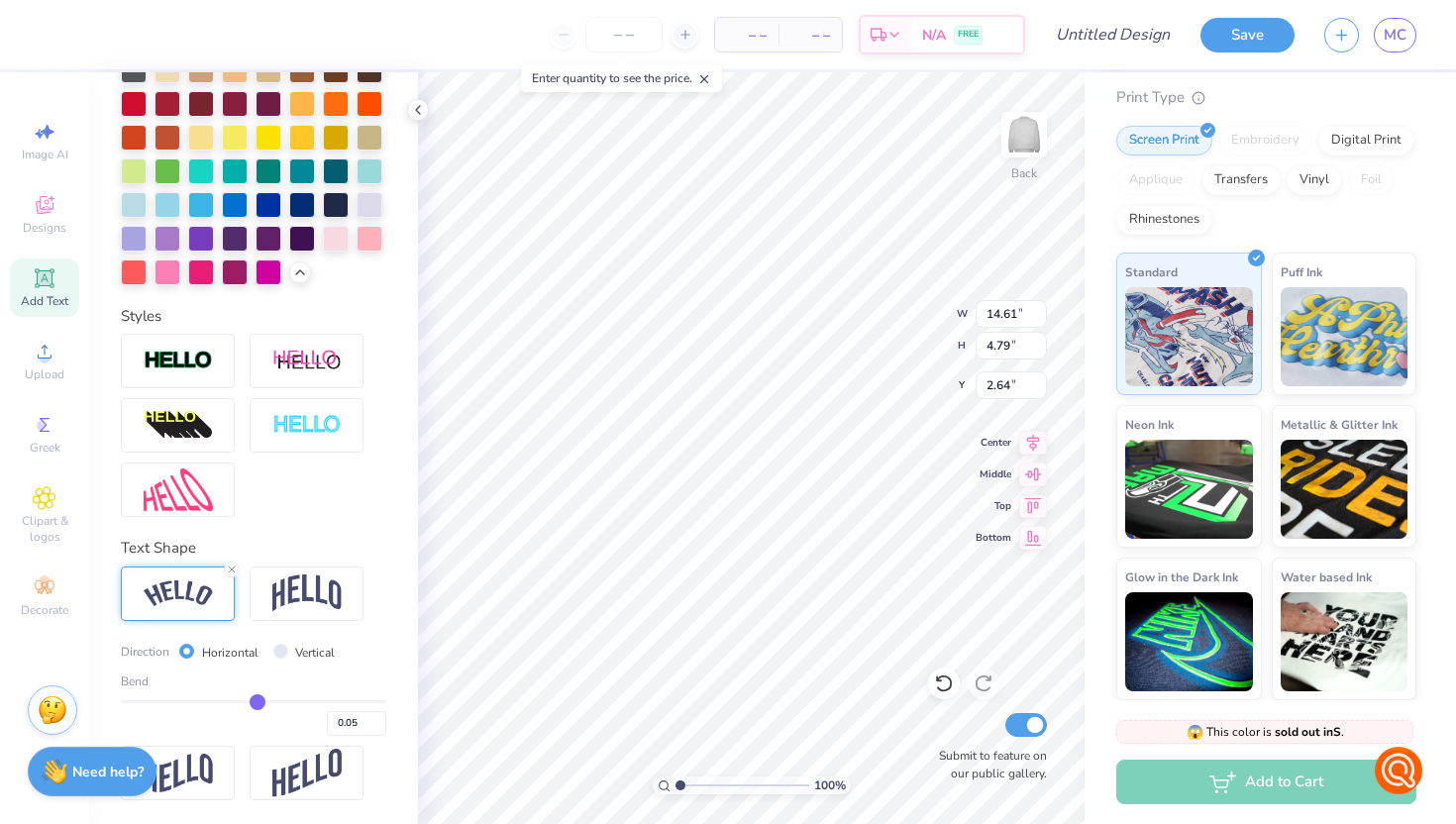 type on "0.03" 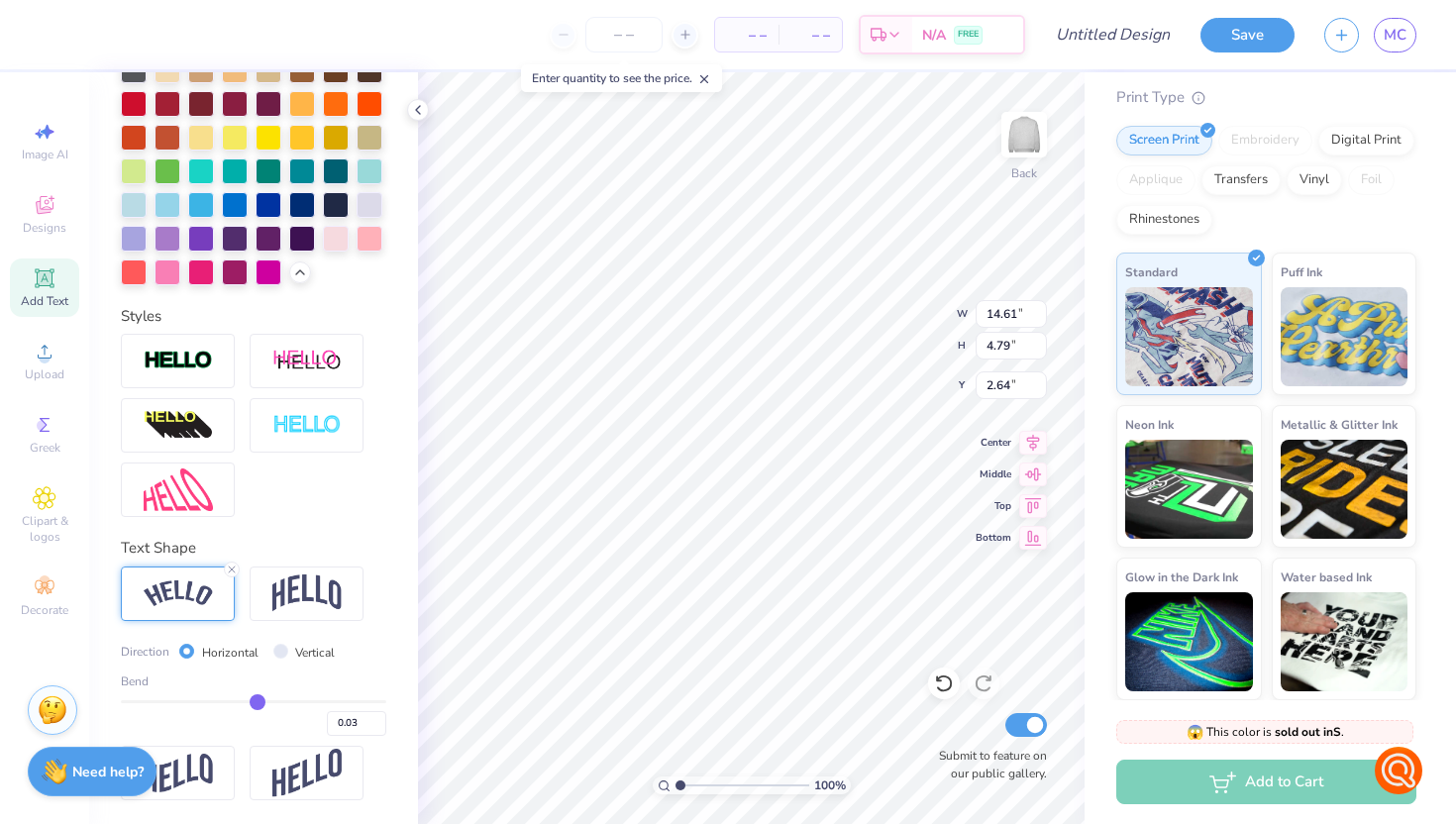 type on "0.02" 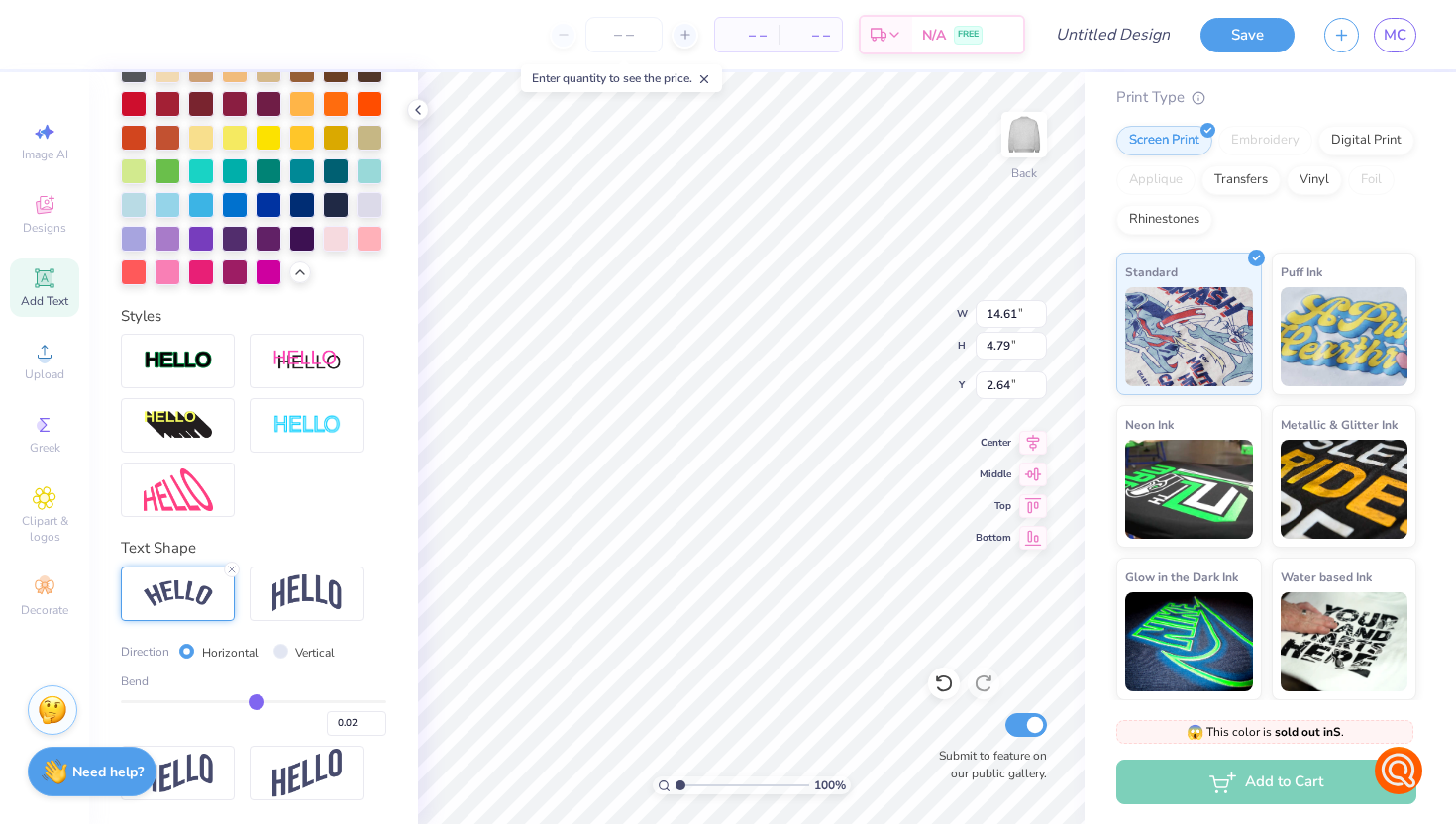 type on "0" 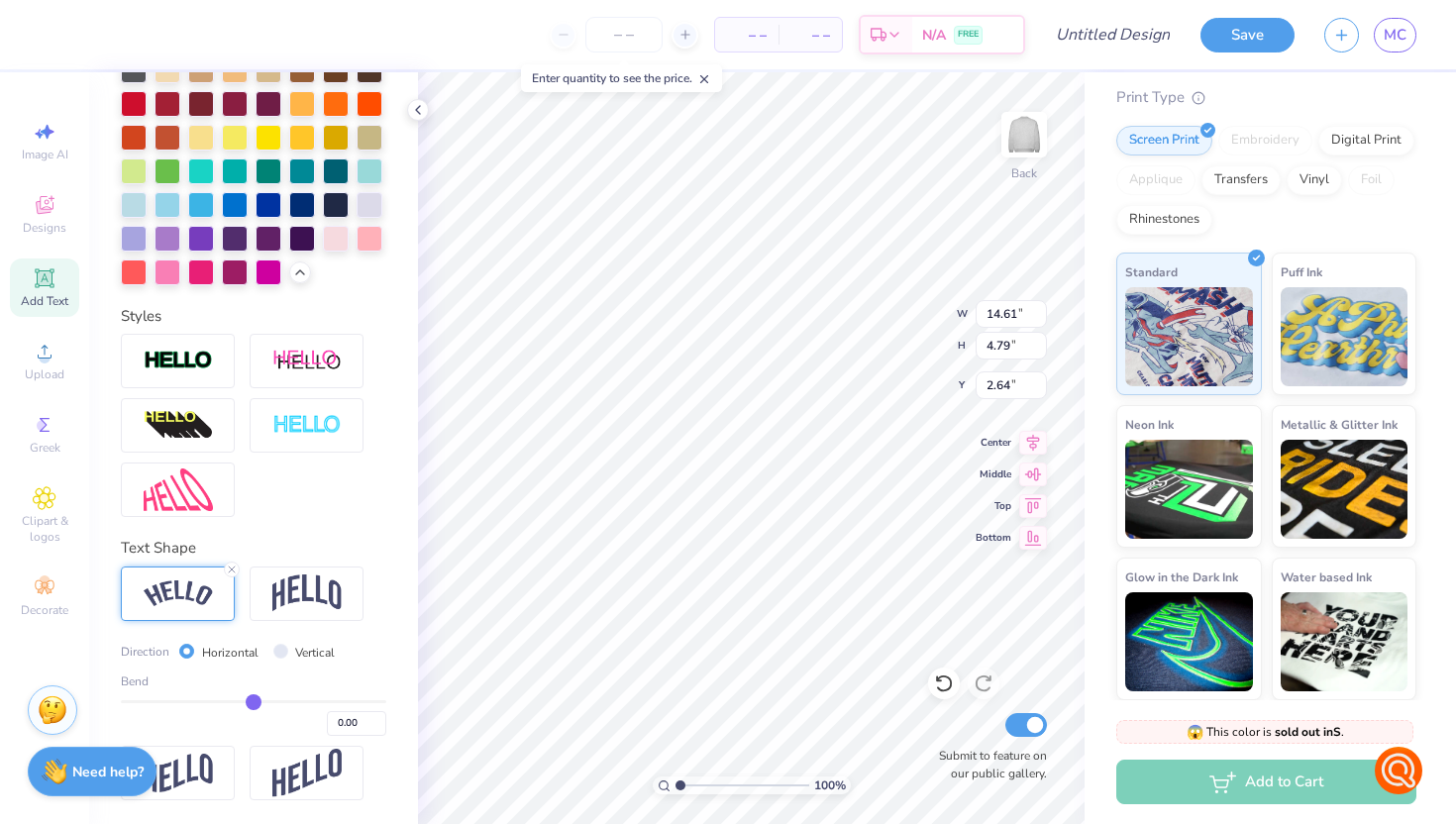 type on "-0.01" 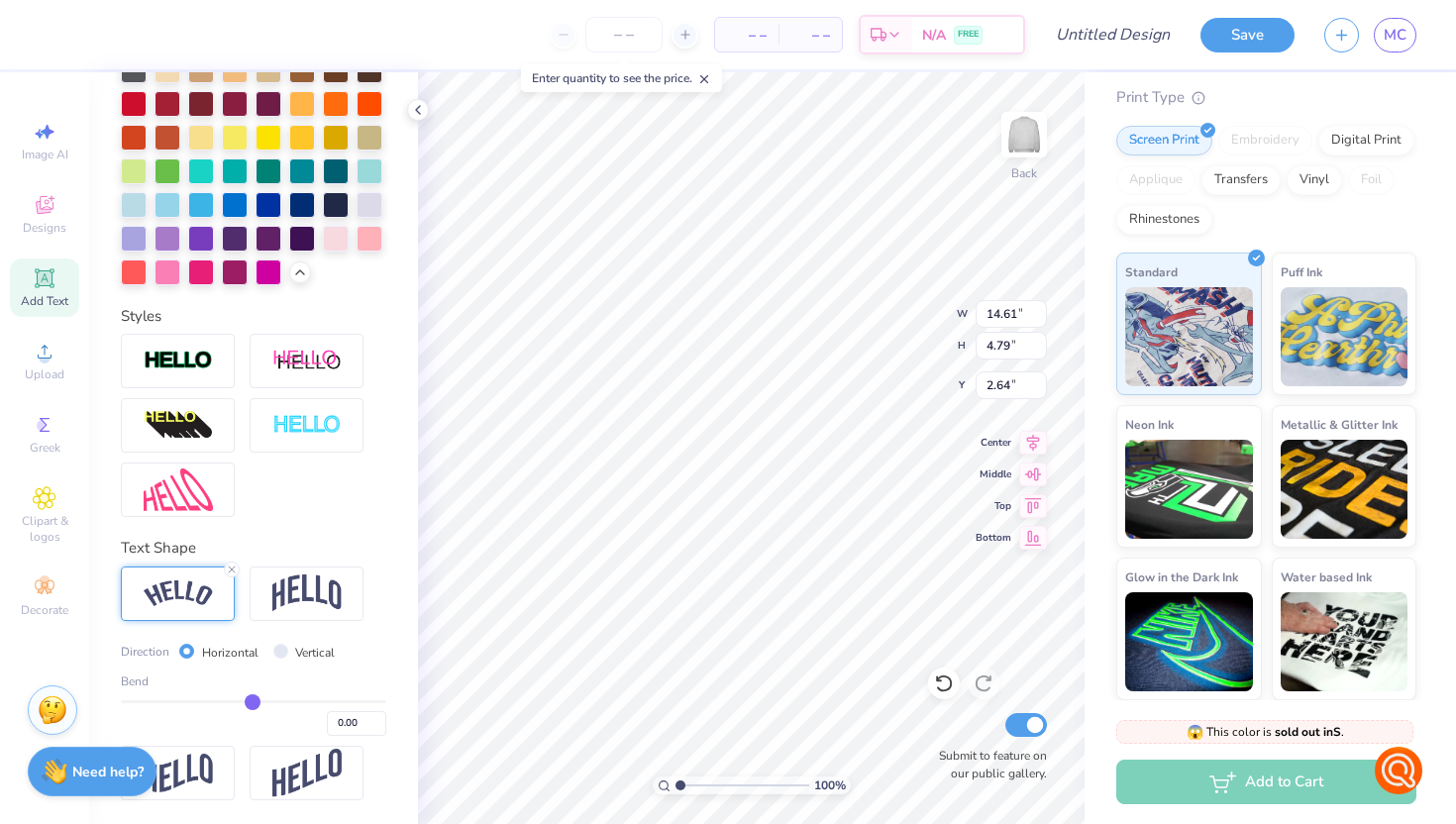 type on "-0.01" 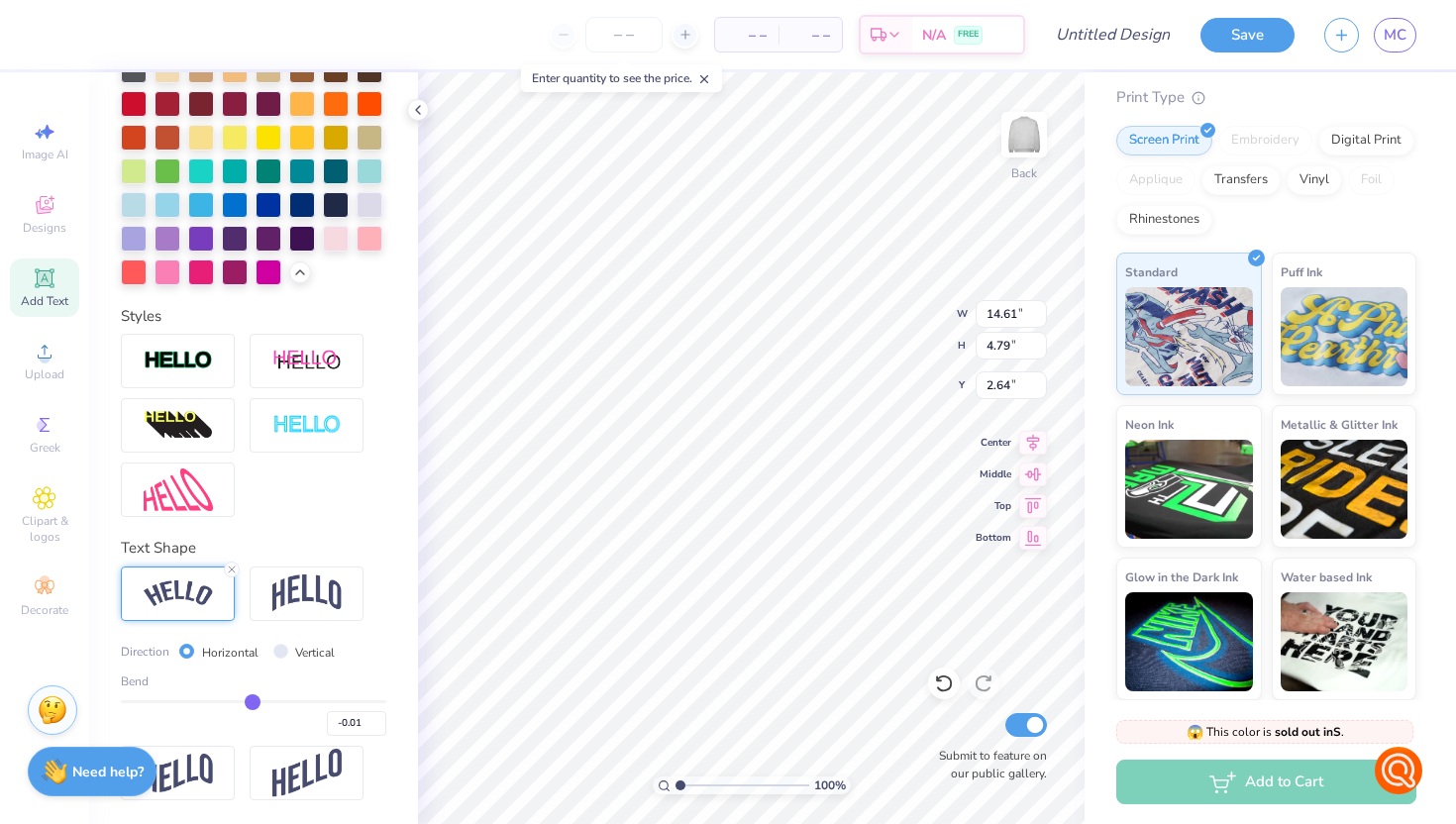 type on "-0.03" 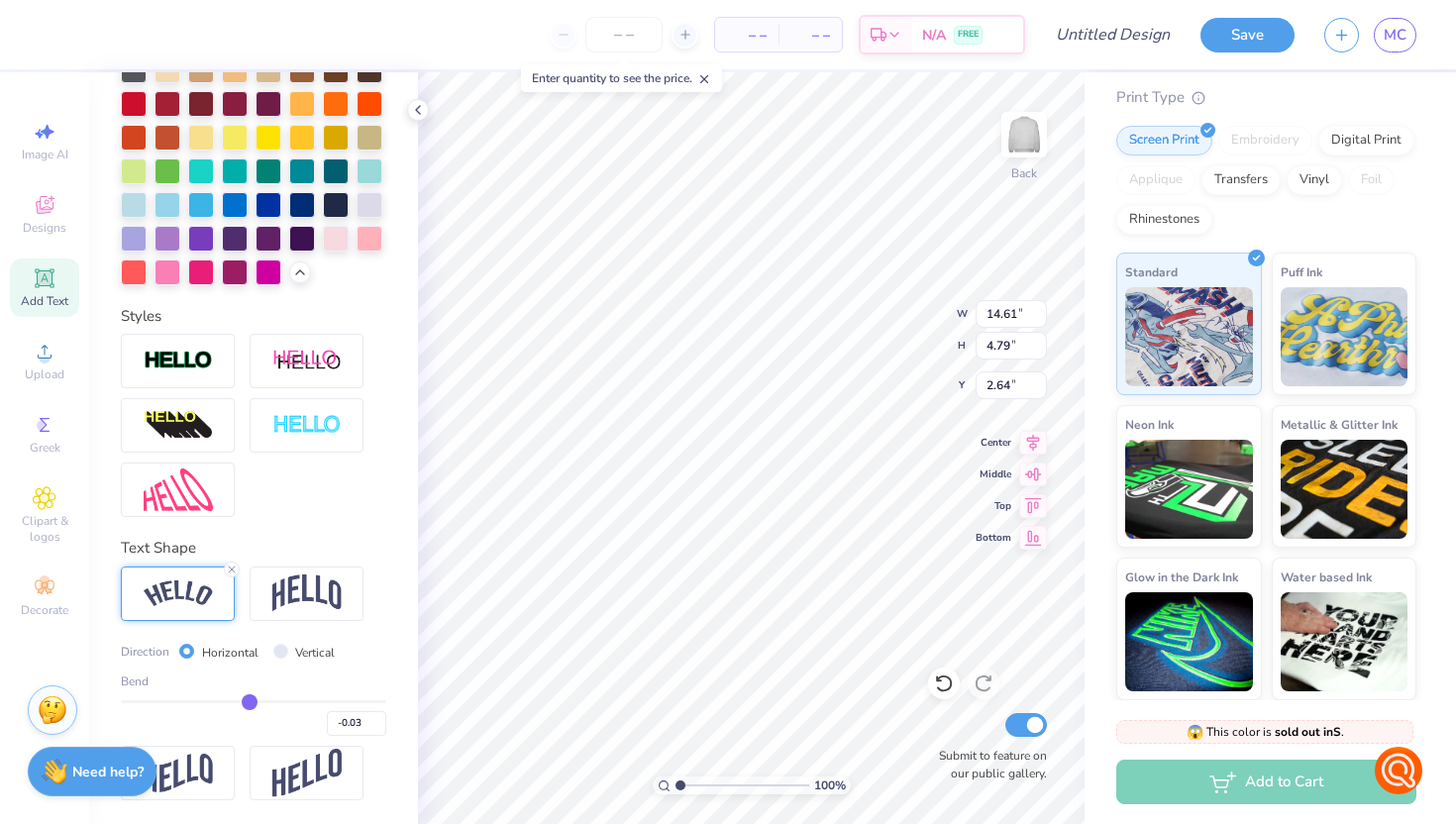 type on "-0.04" 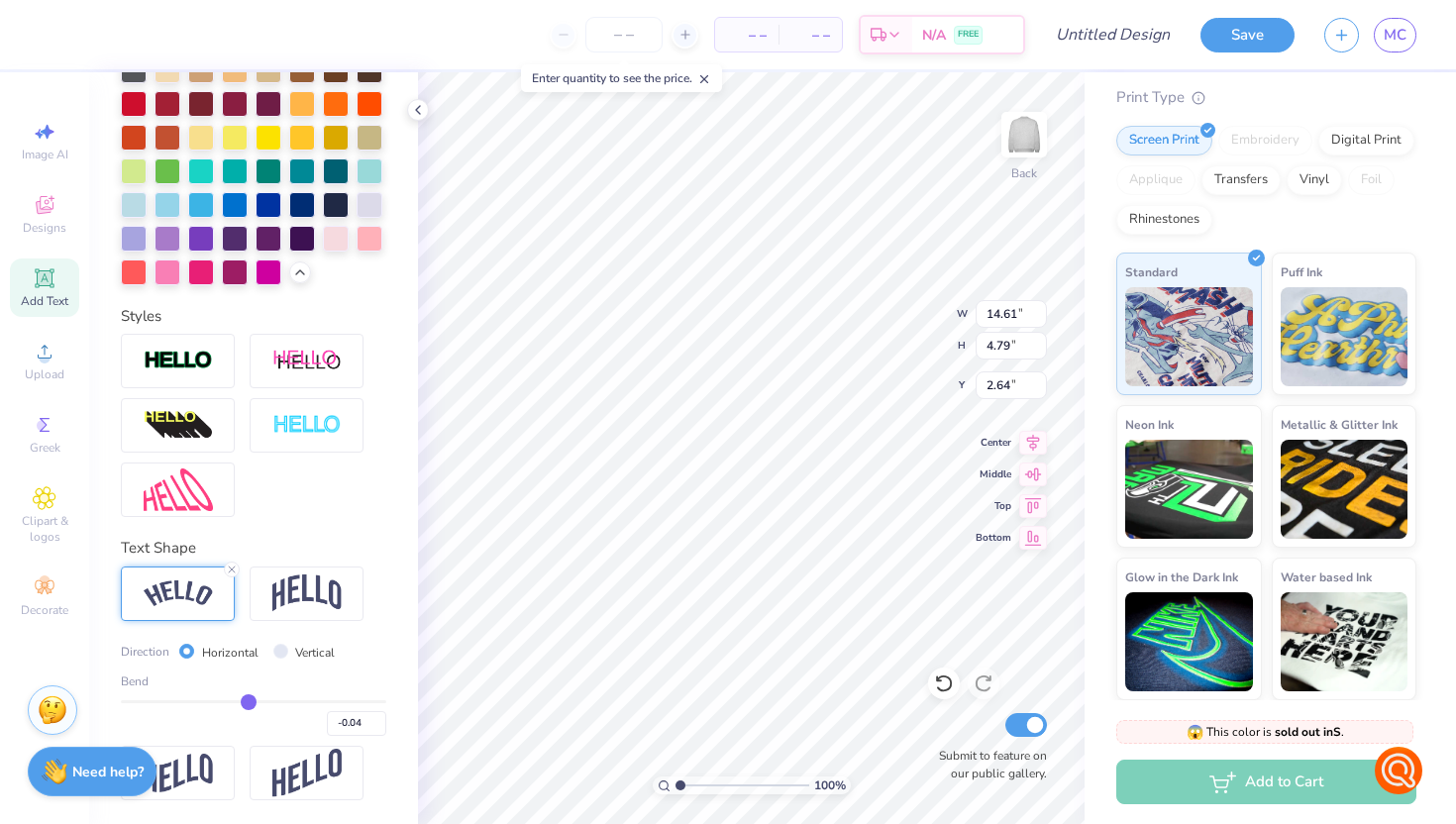 type on "-0.06" 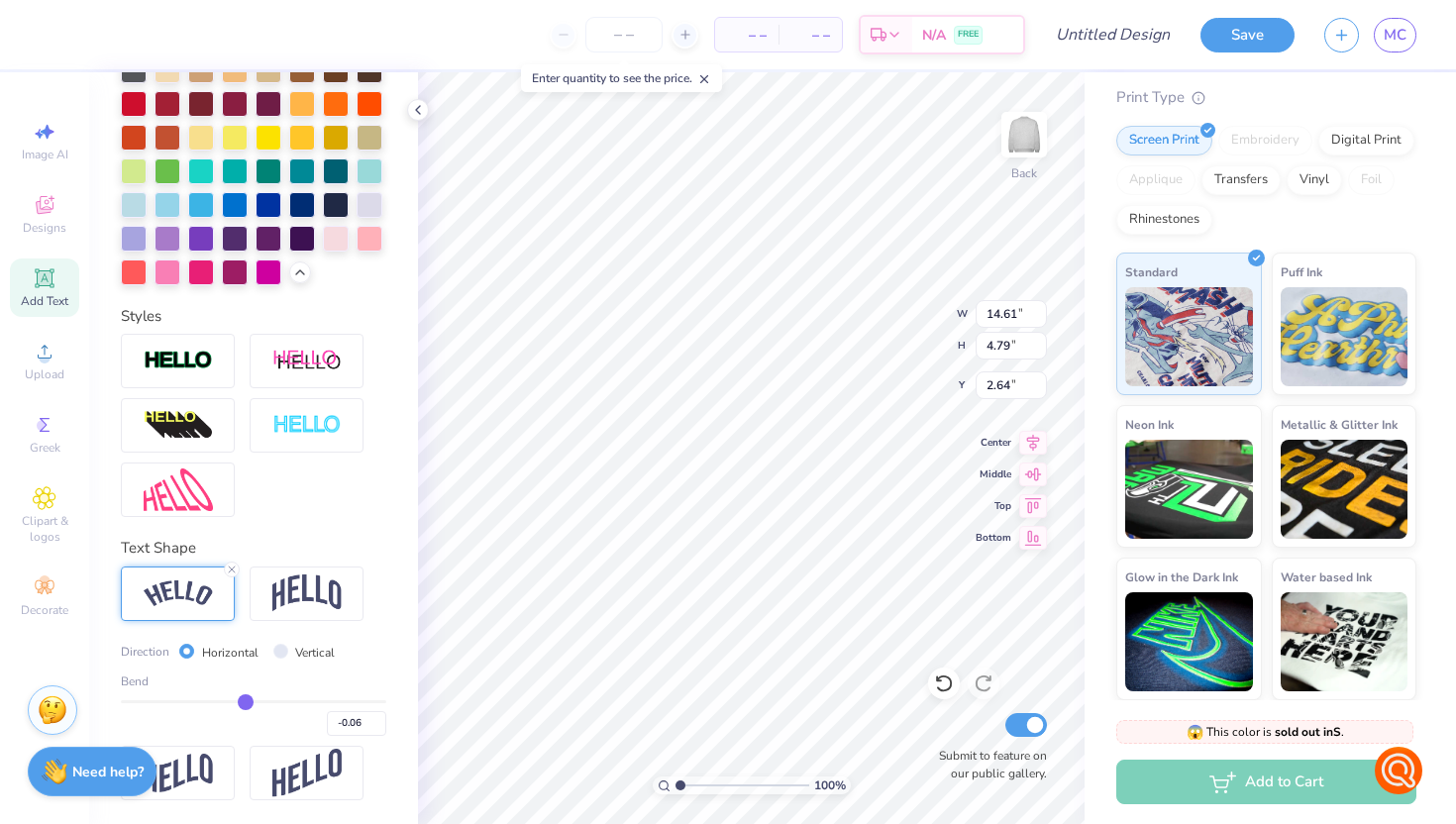 type on "-0.08" 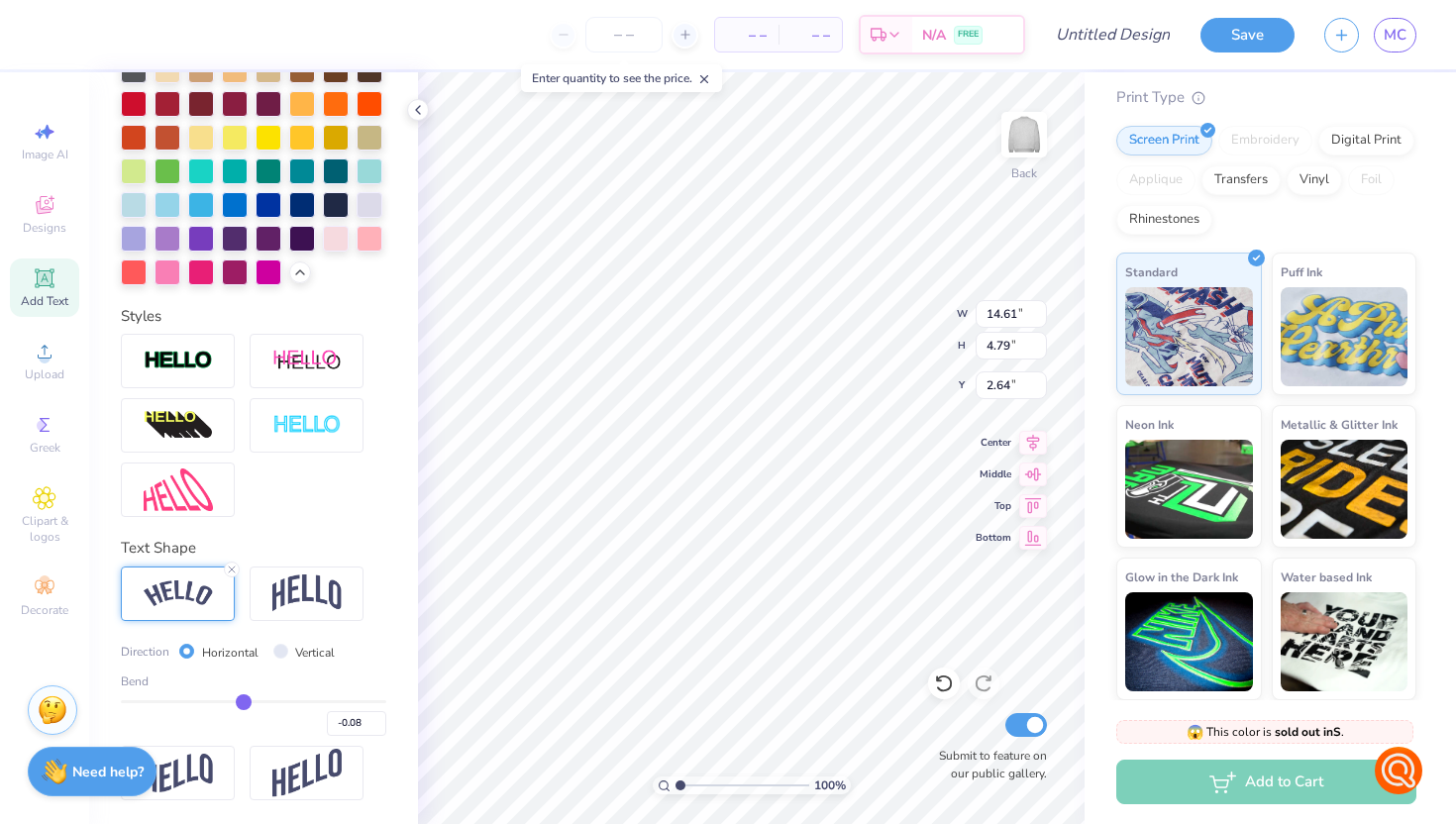 type on "-0.1" 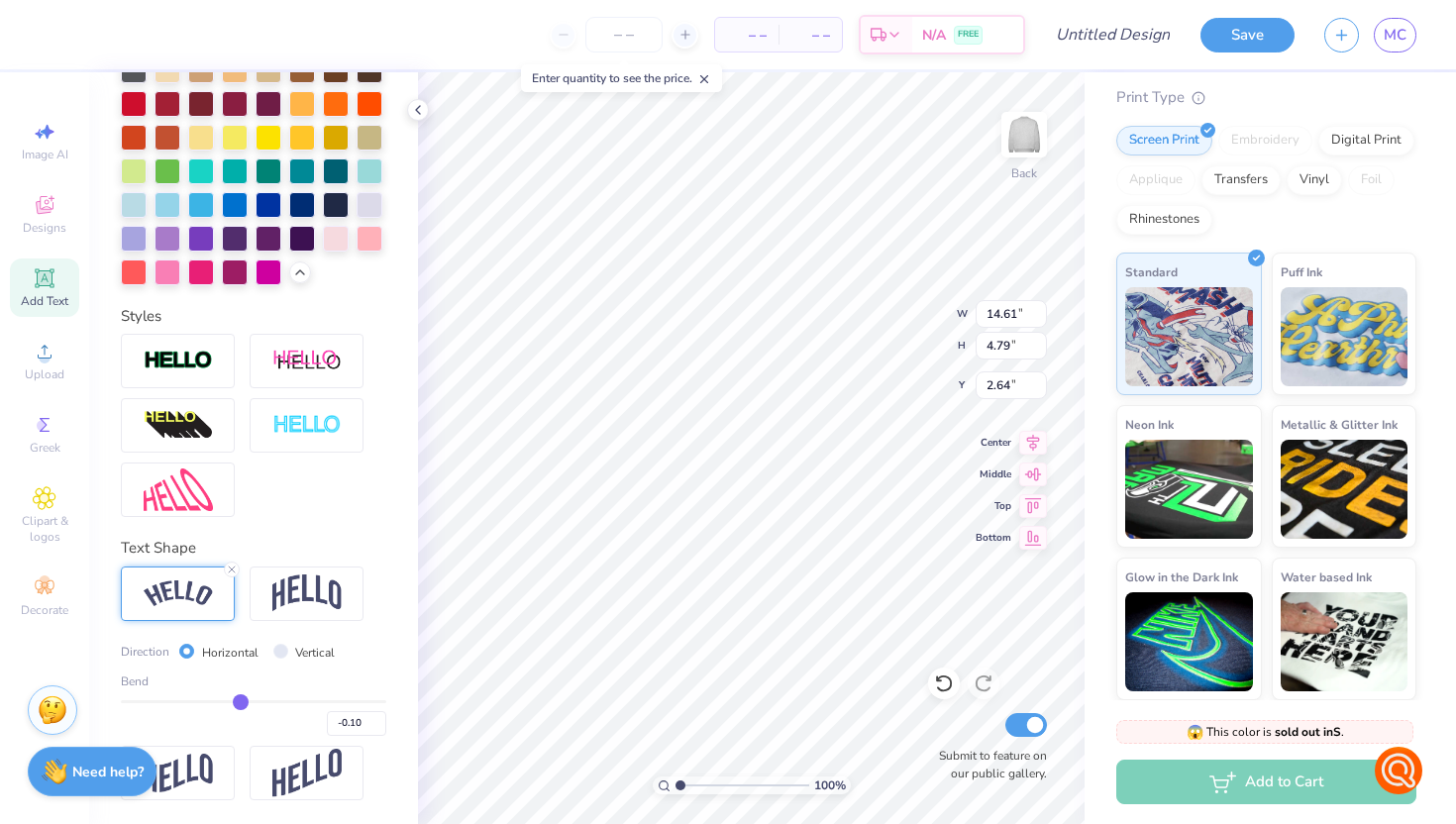 type on "-0.13" 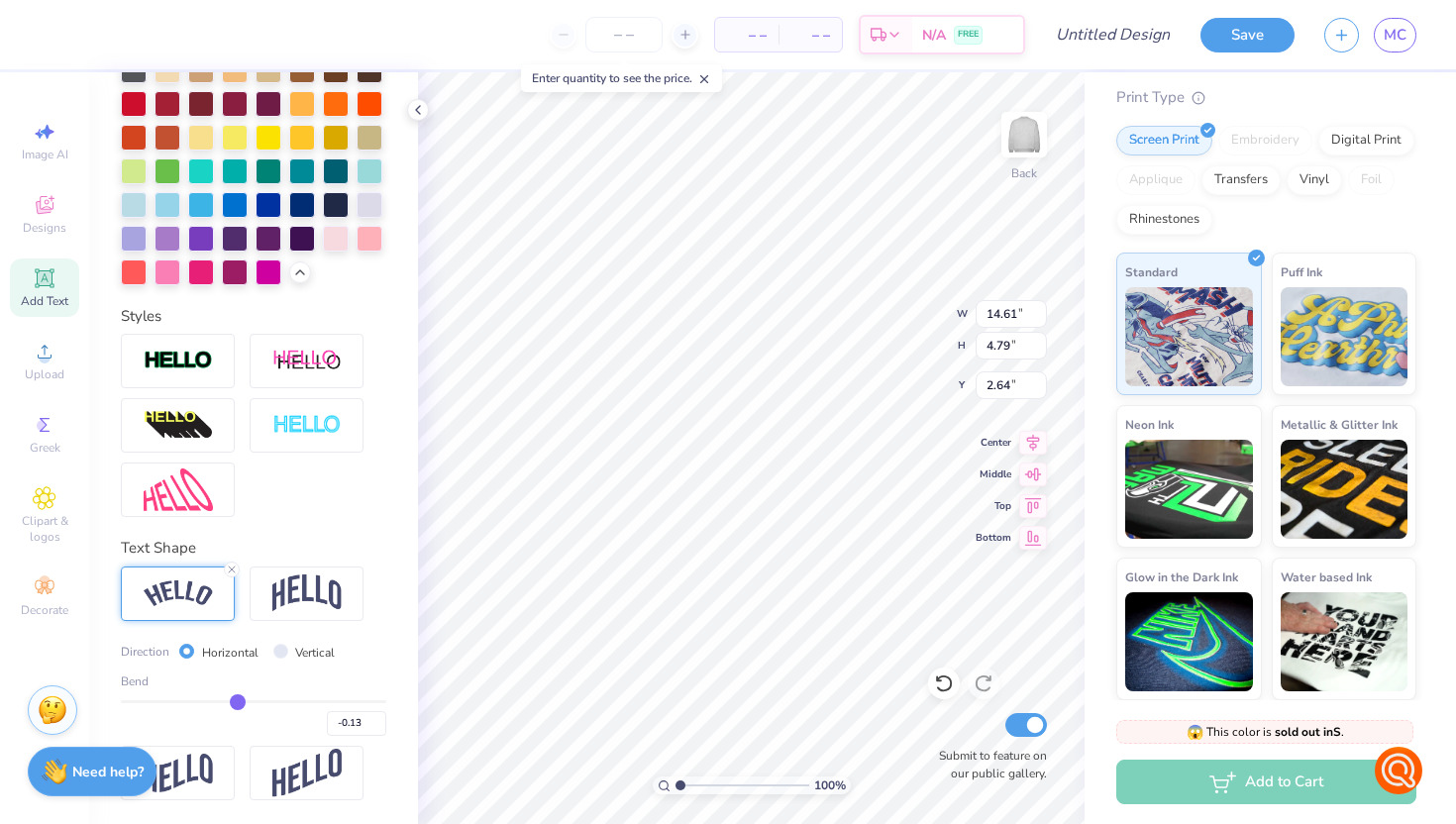 type on "-0.16" 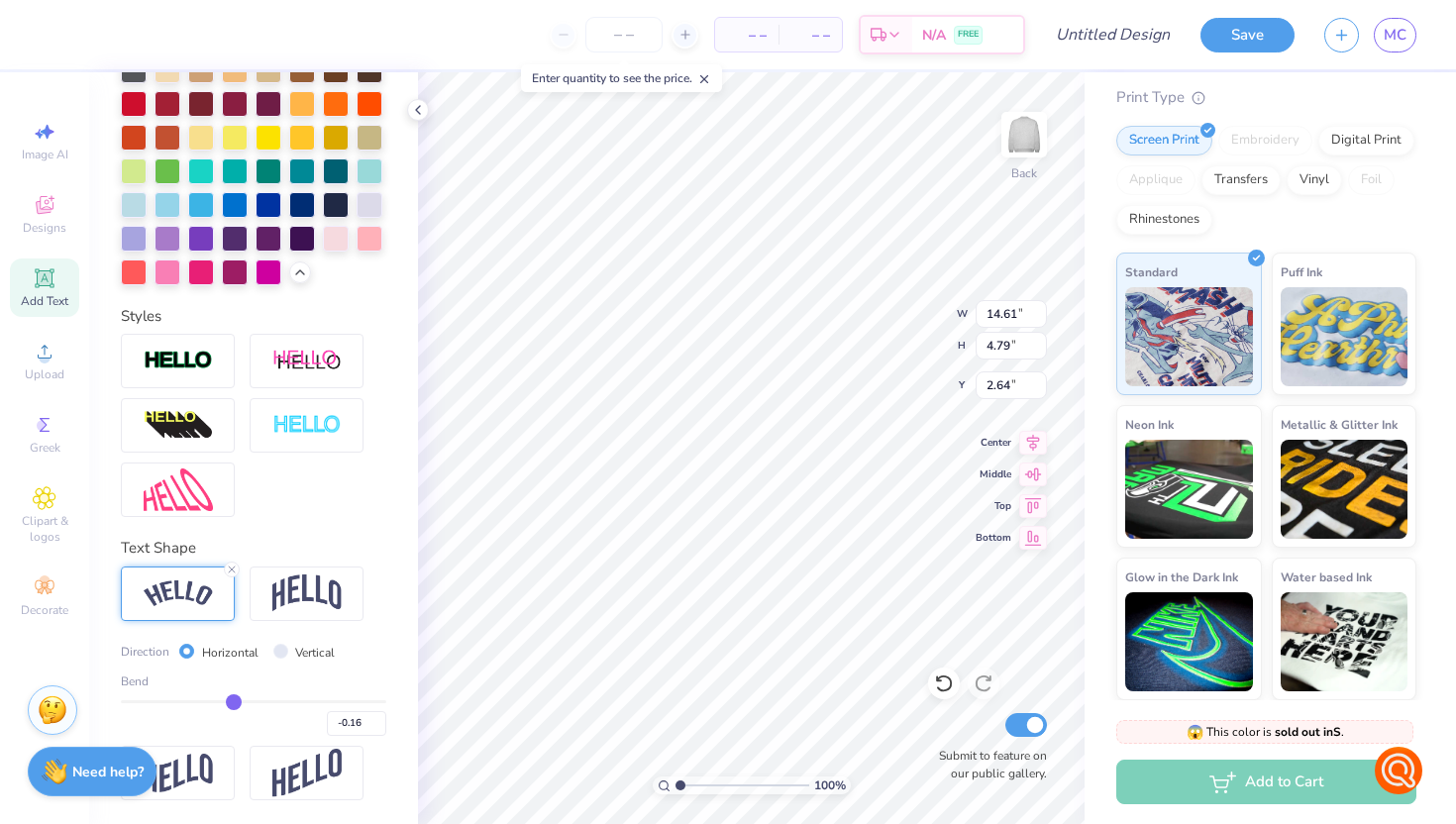 type on "-0.2" 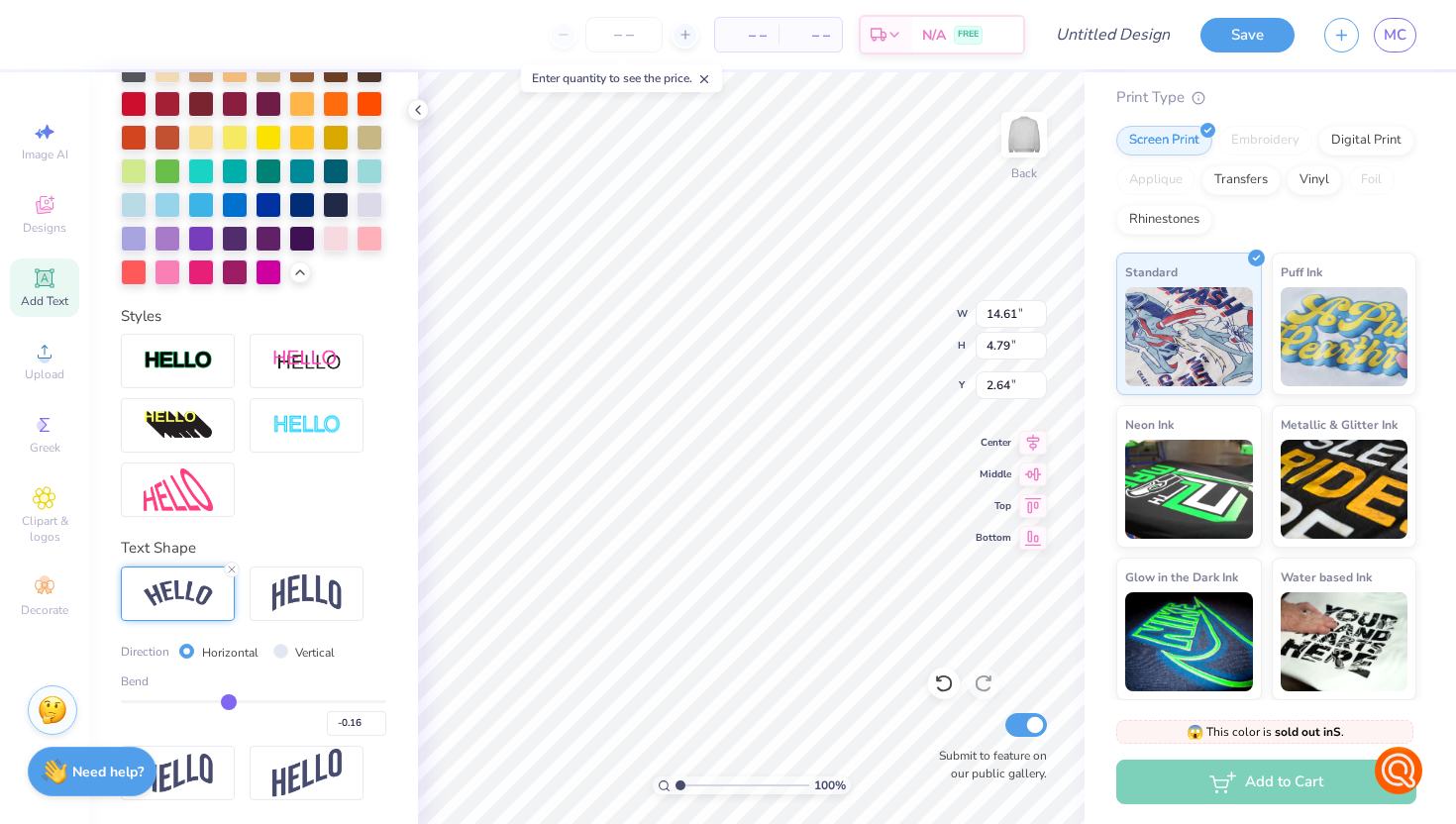 type on "-0.20" 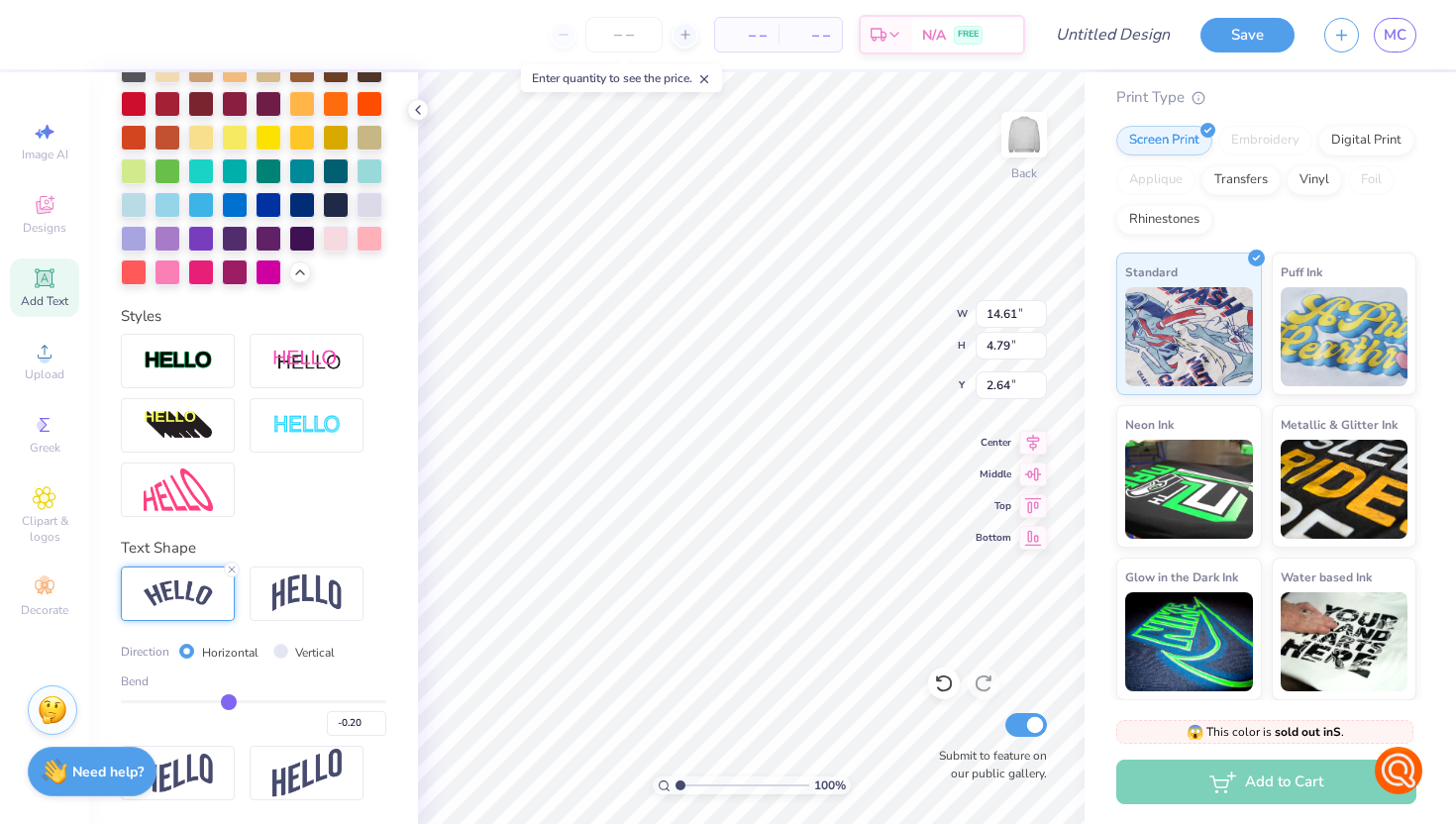 type on "-0.22" 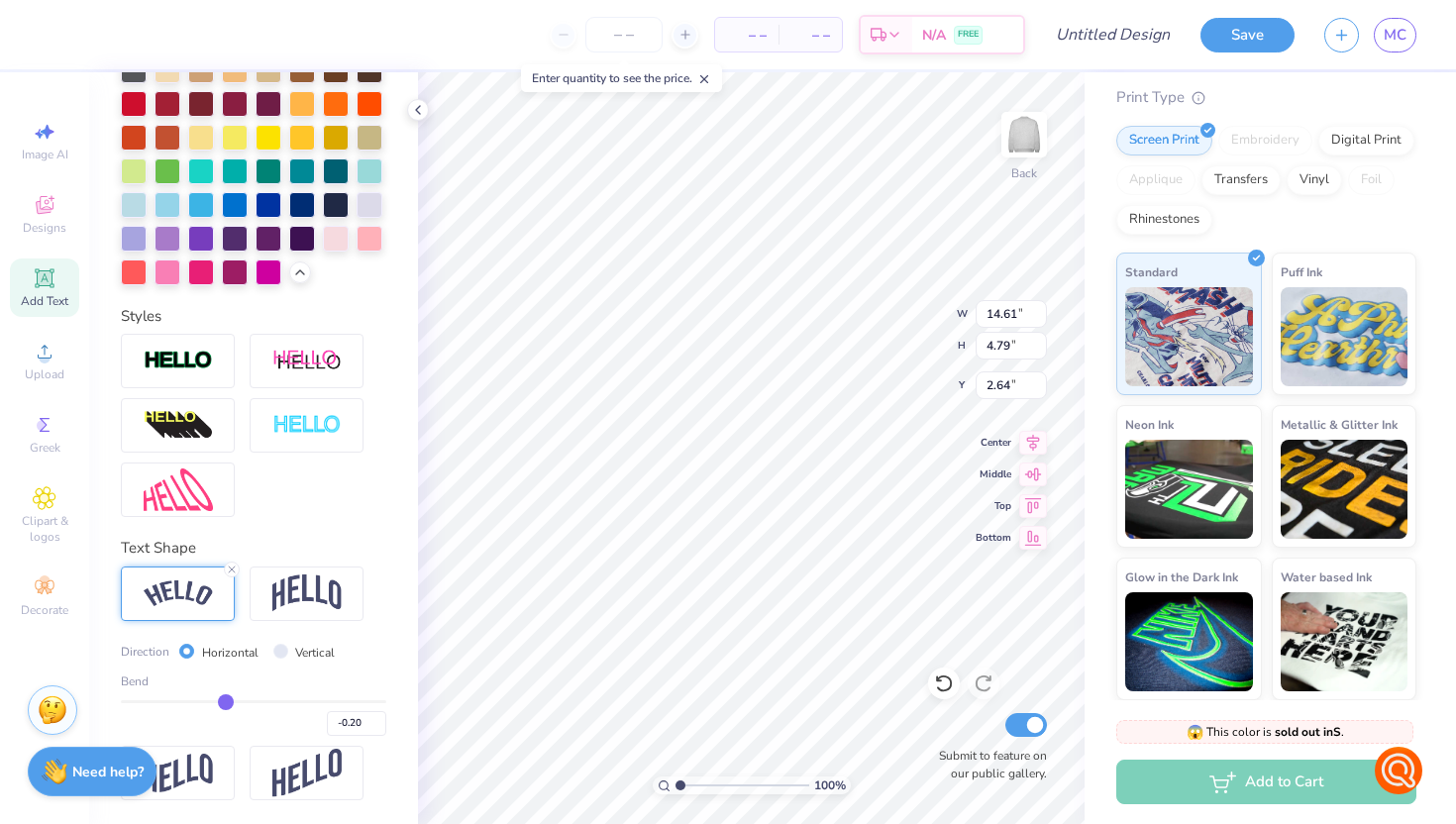type on "-0.22" 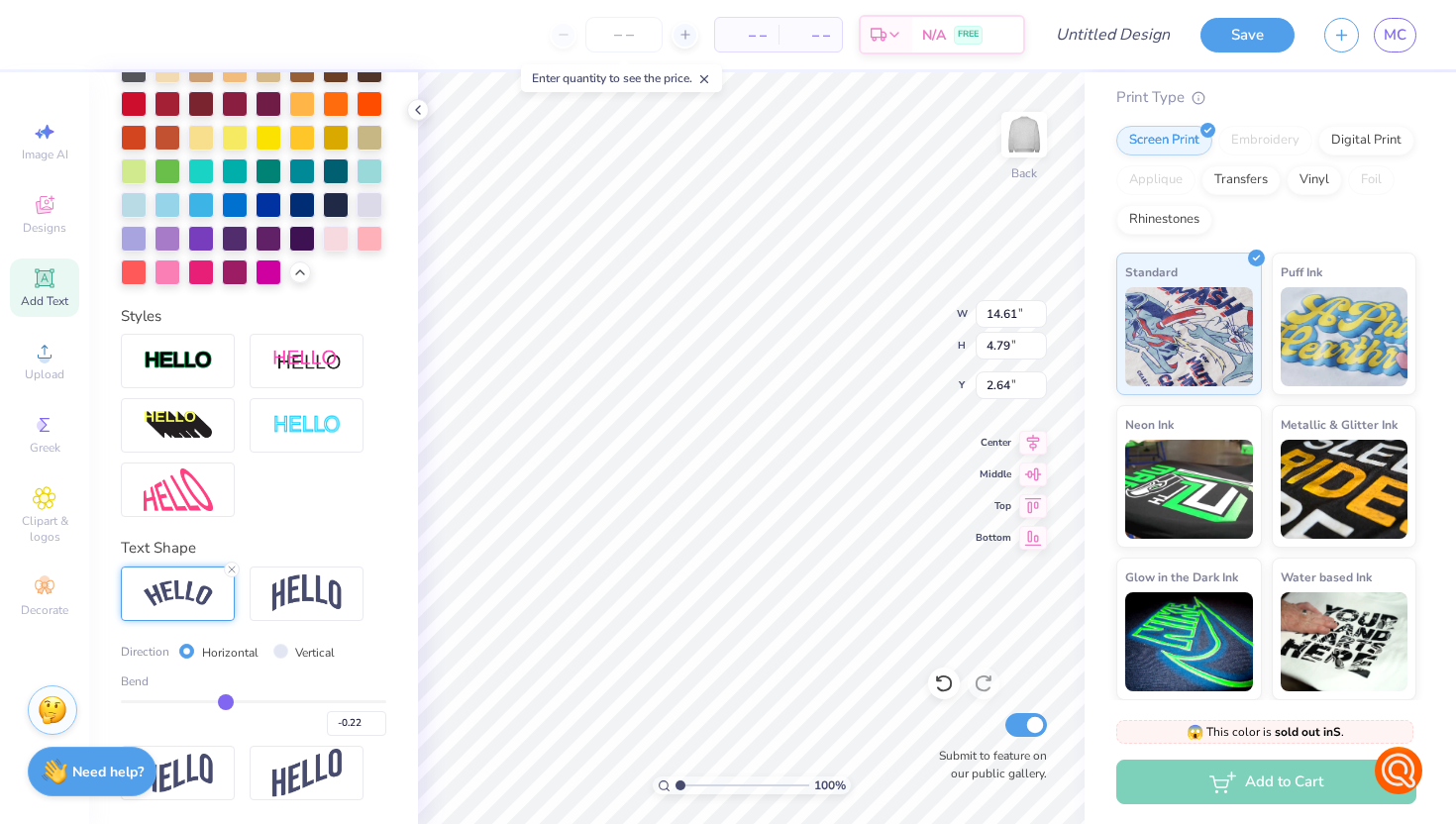 type on "-0.25" 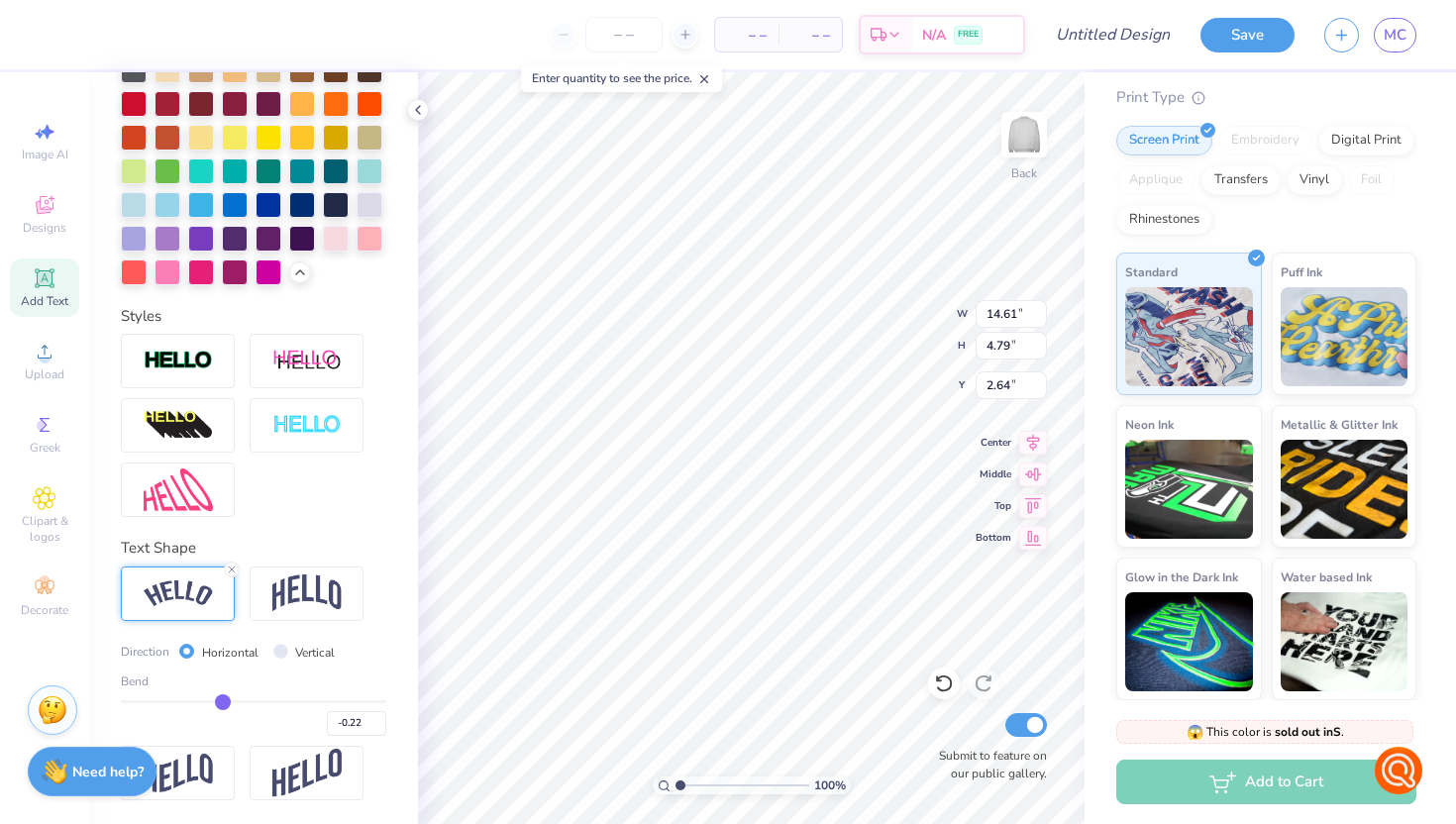 type on "-0.25" 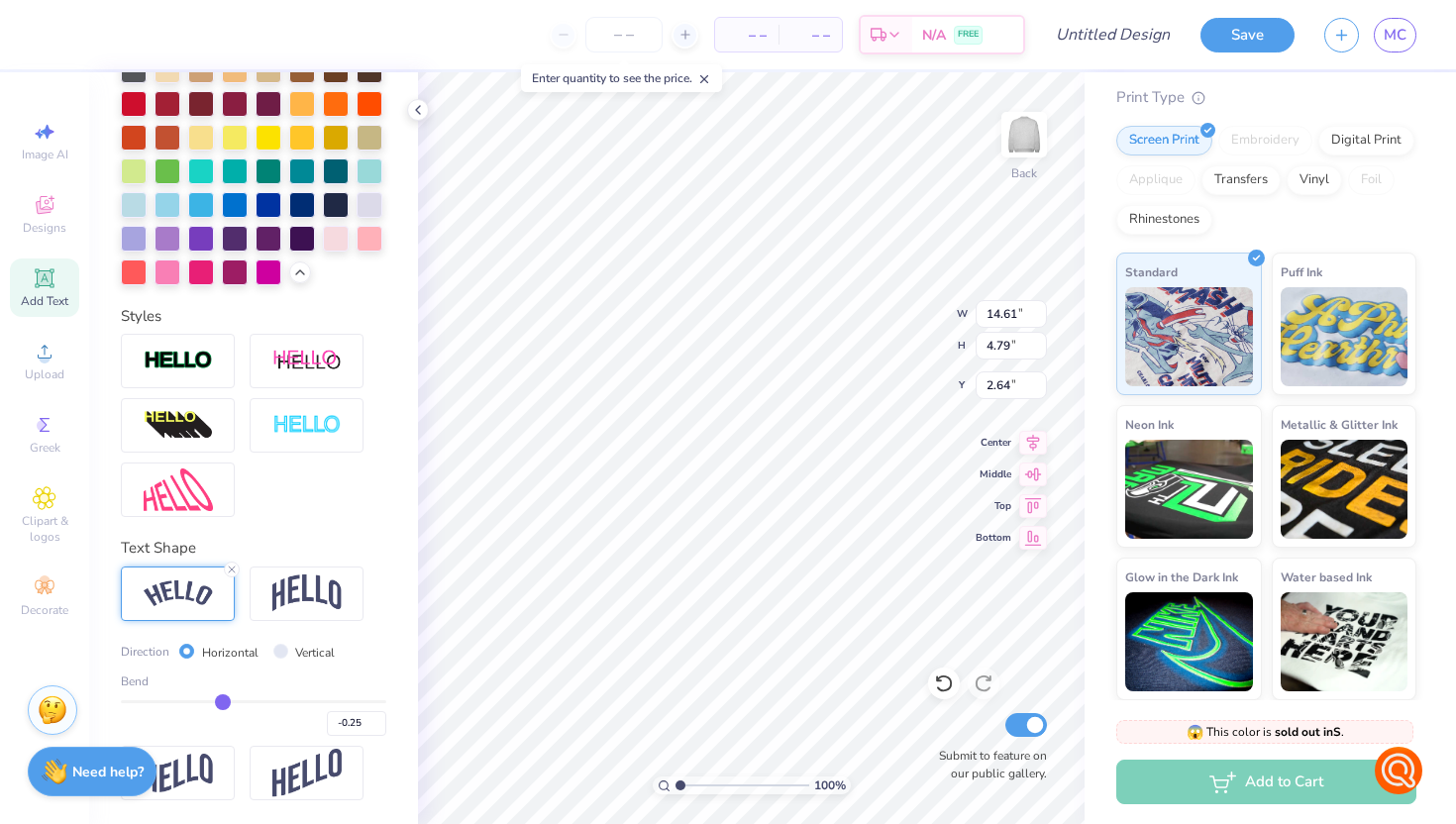 type on "-0.28" 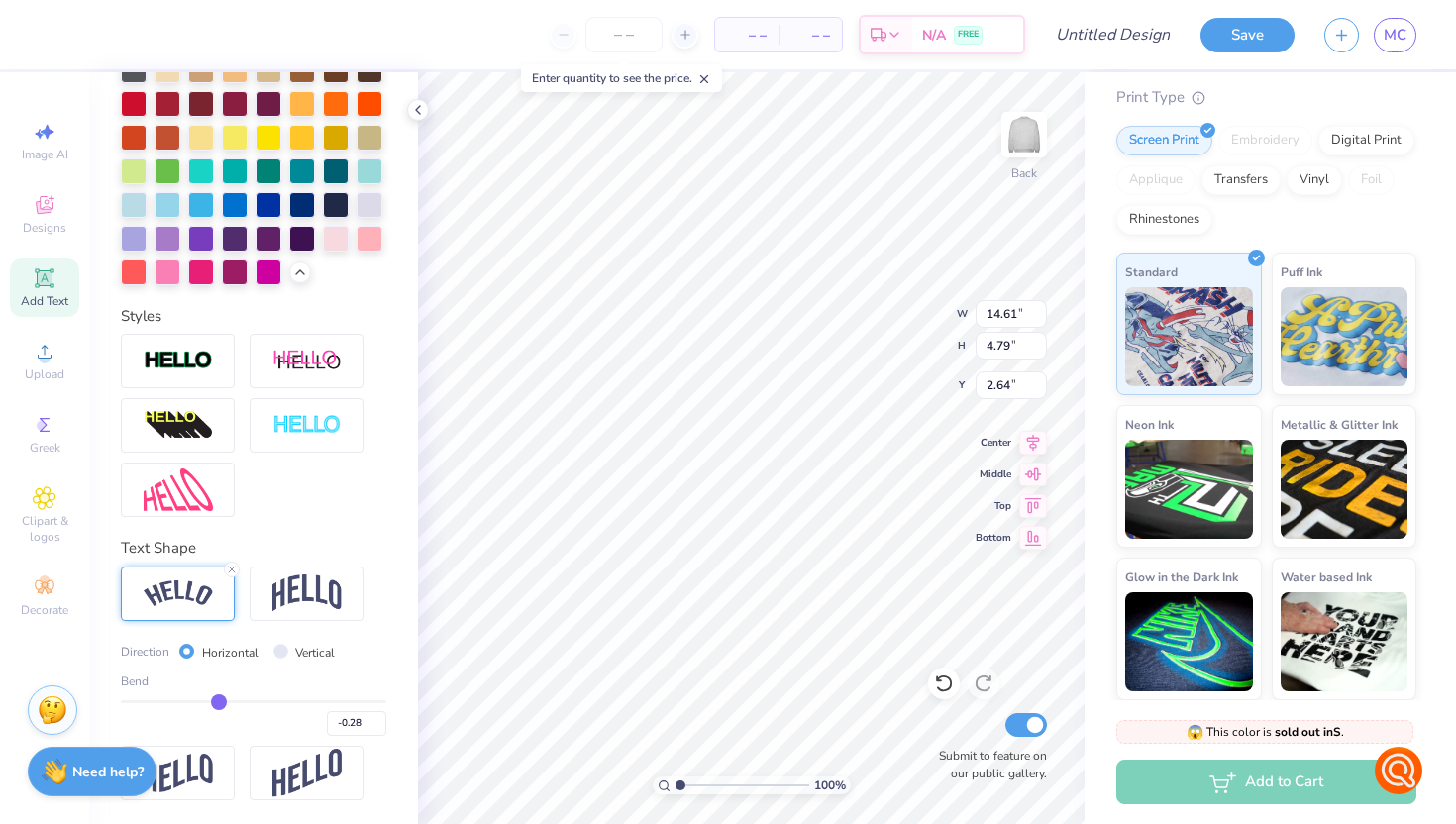 type on "-0.33" 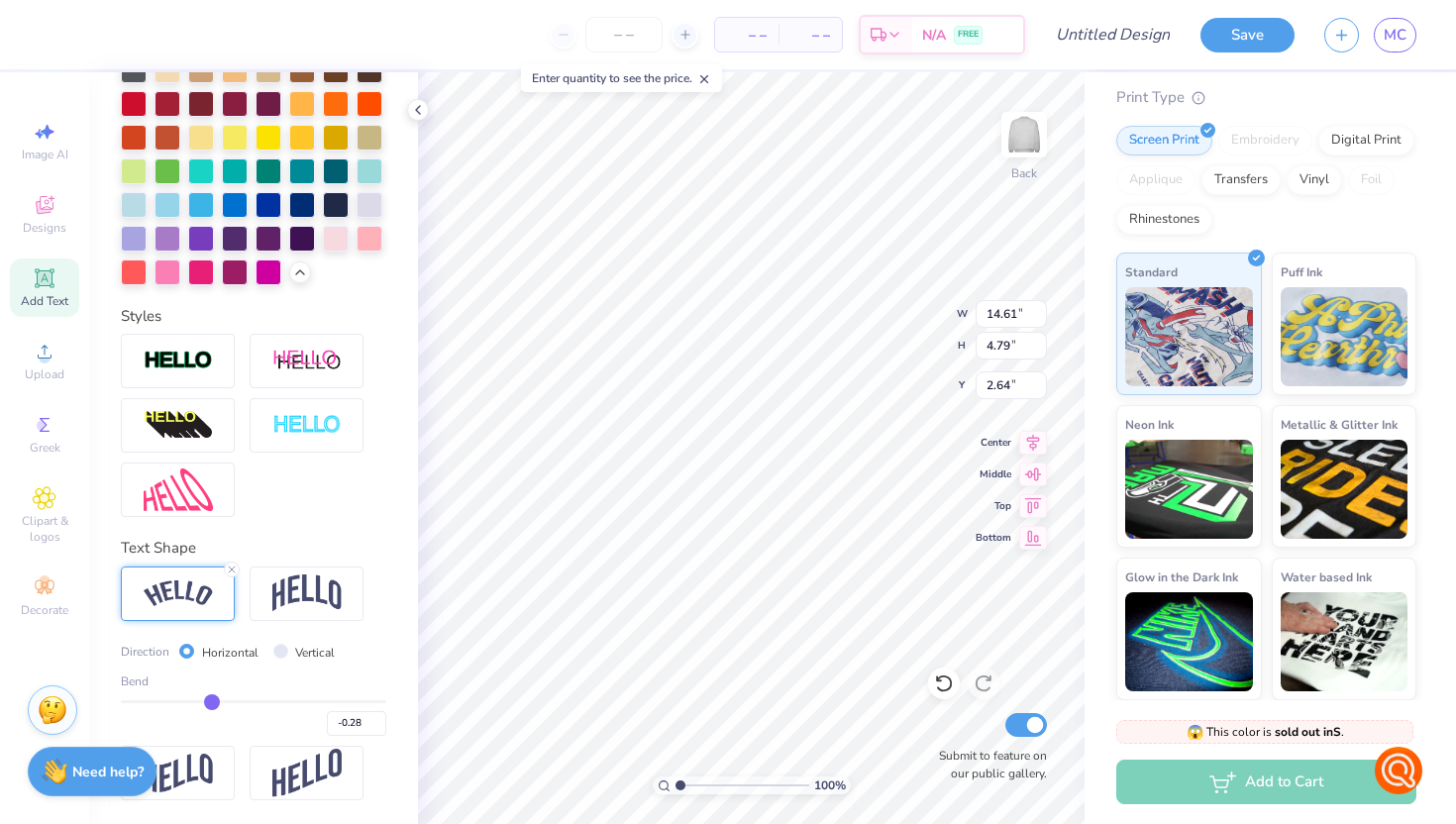 type on "-0.33" 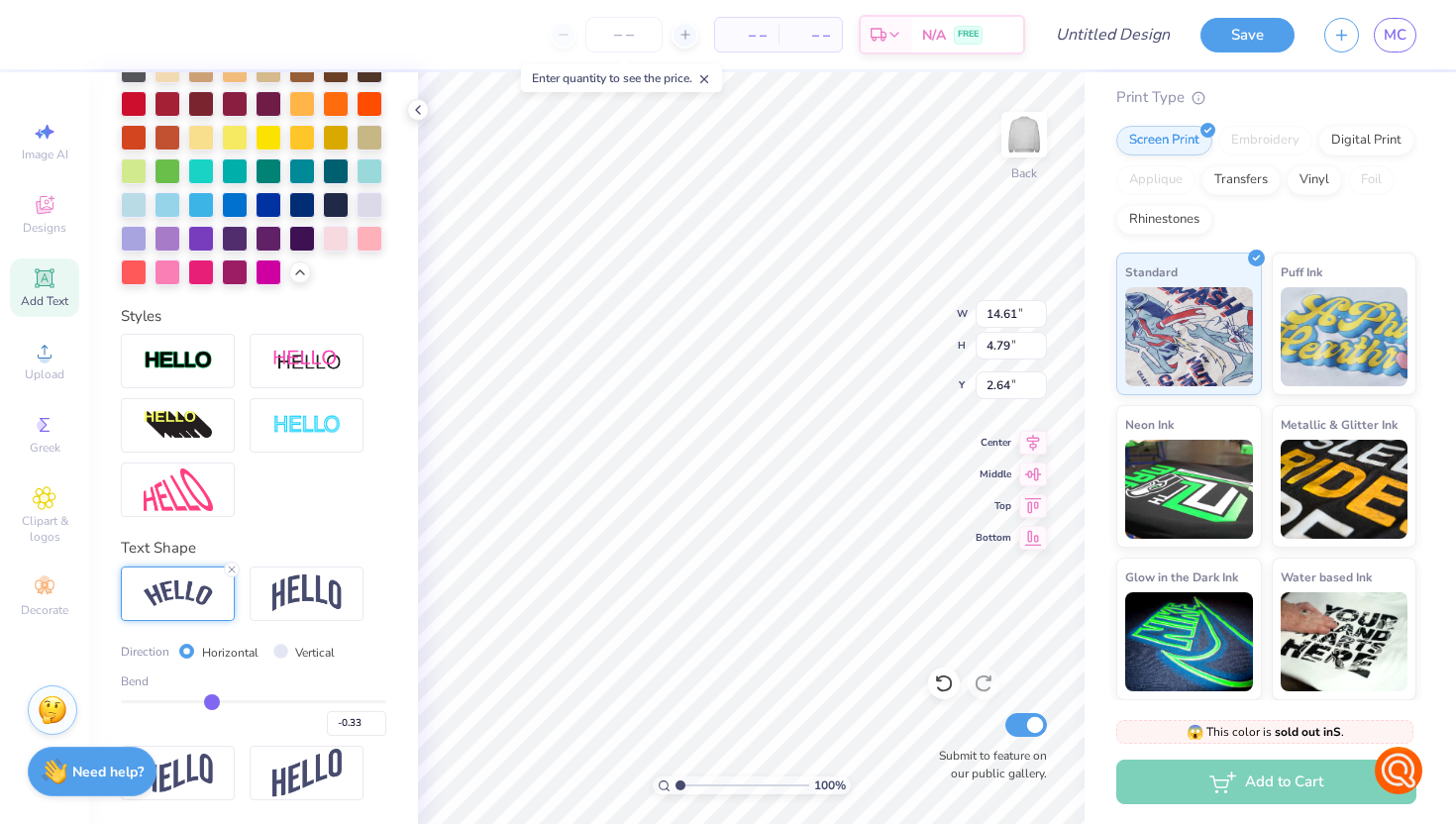 type on "-0.36" 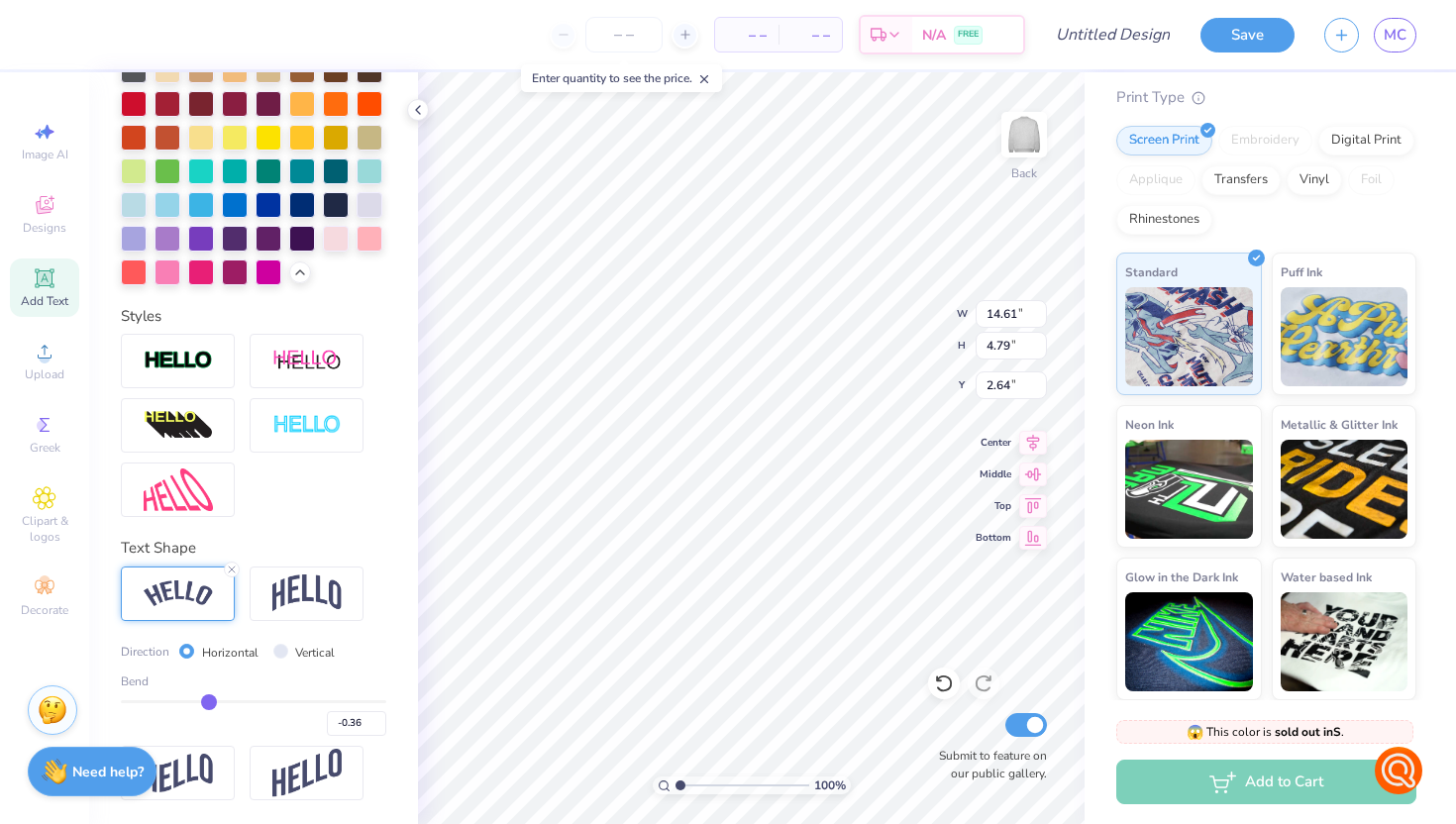 type on "-0.39" 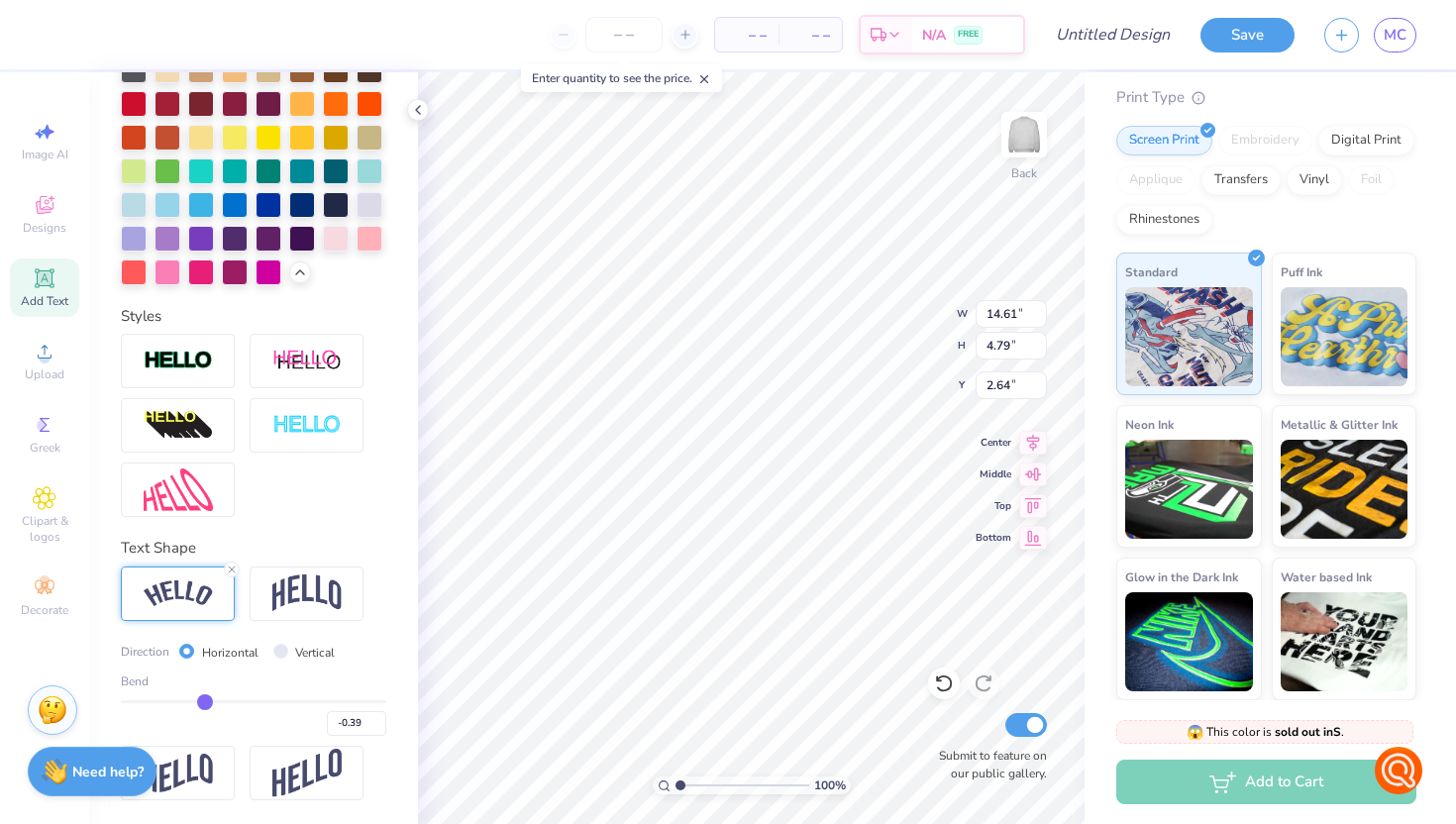 type on "-0.41" 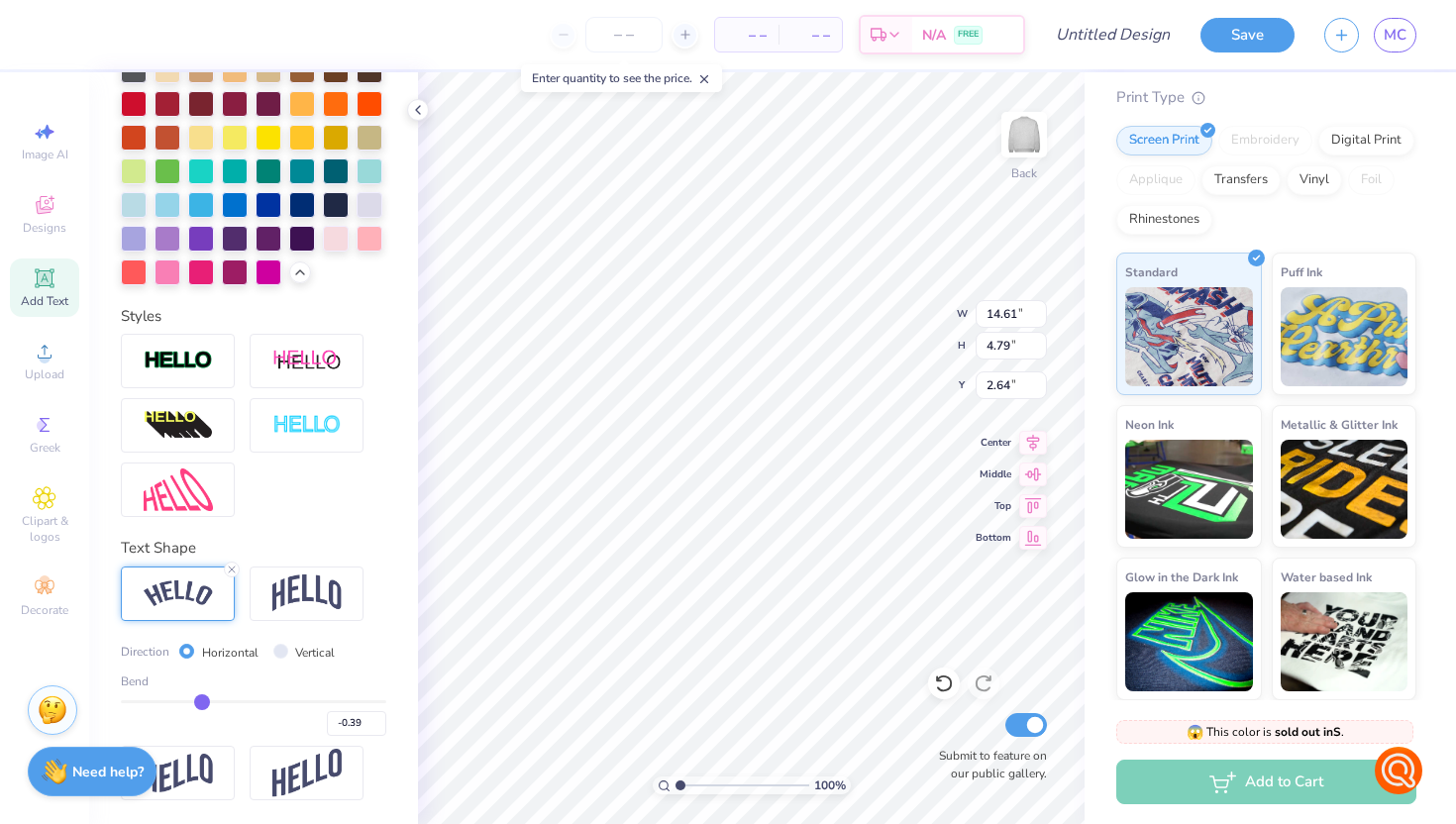 type on "-0.41" 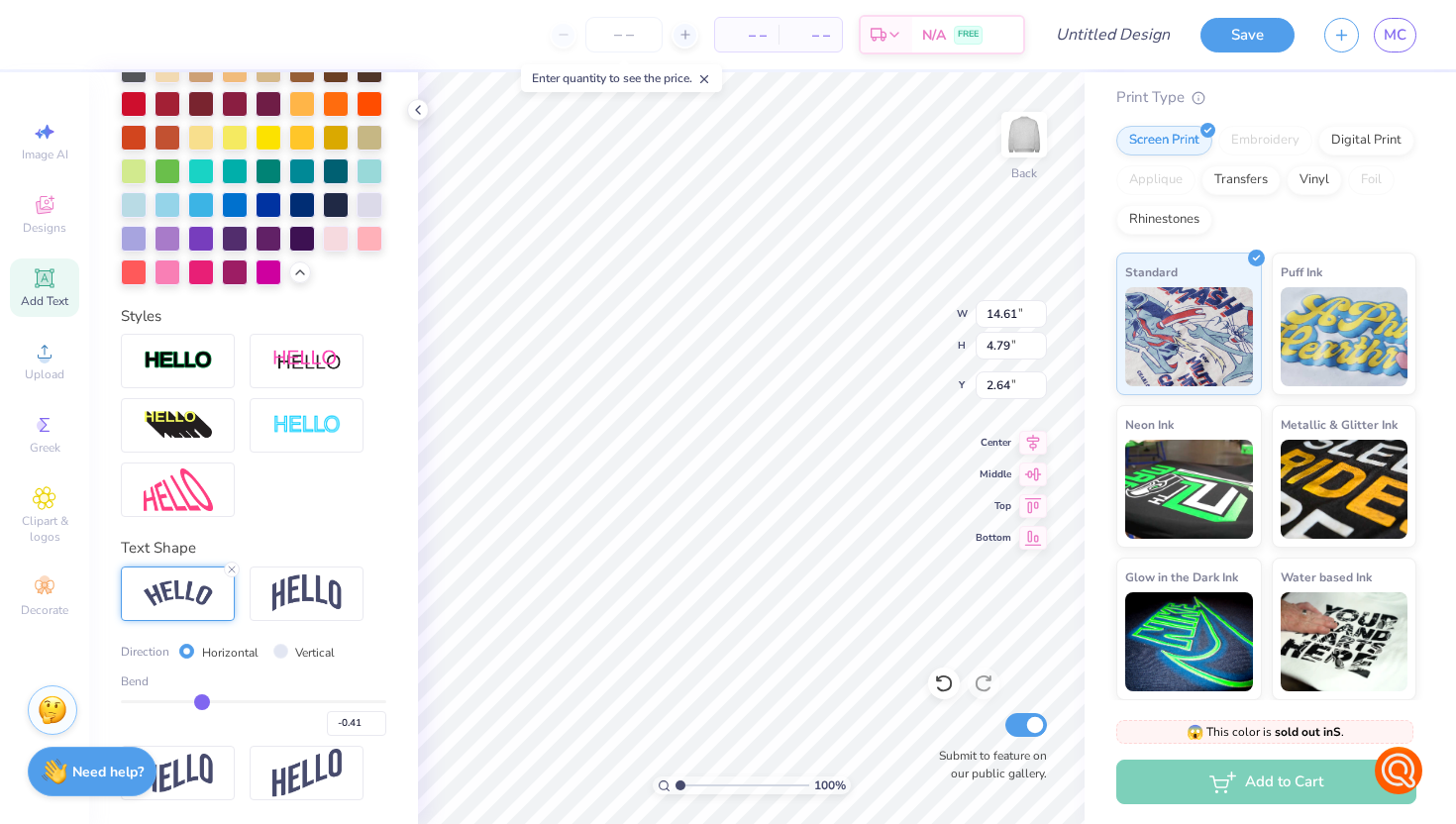 type on "-0.43" 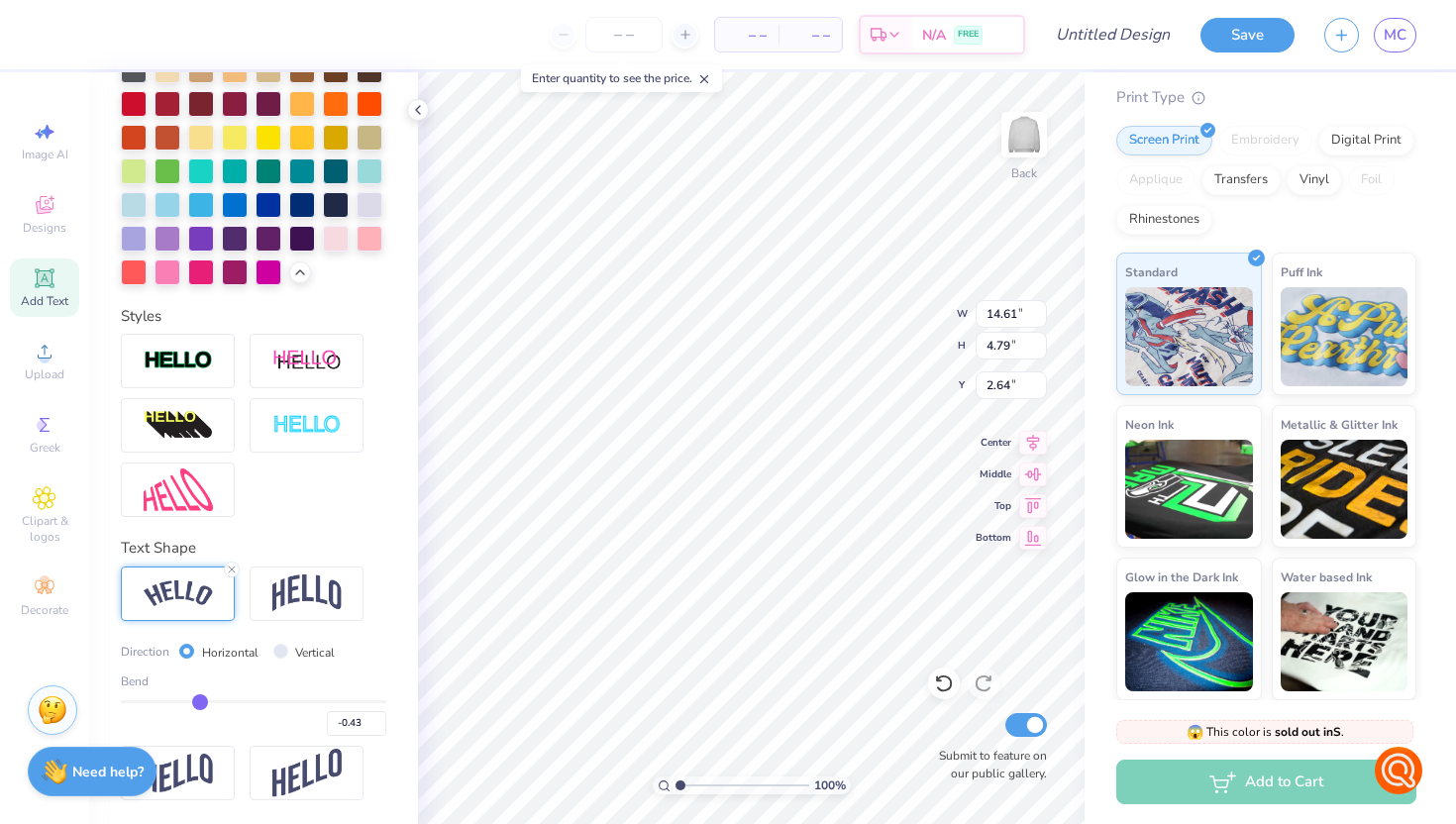 type on "-0.45" 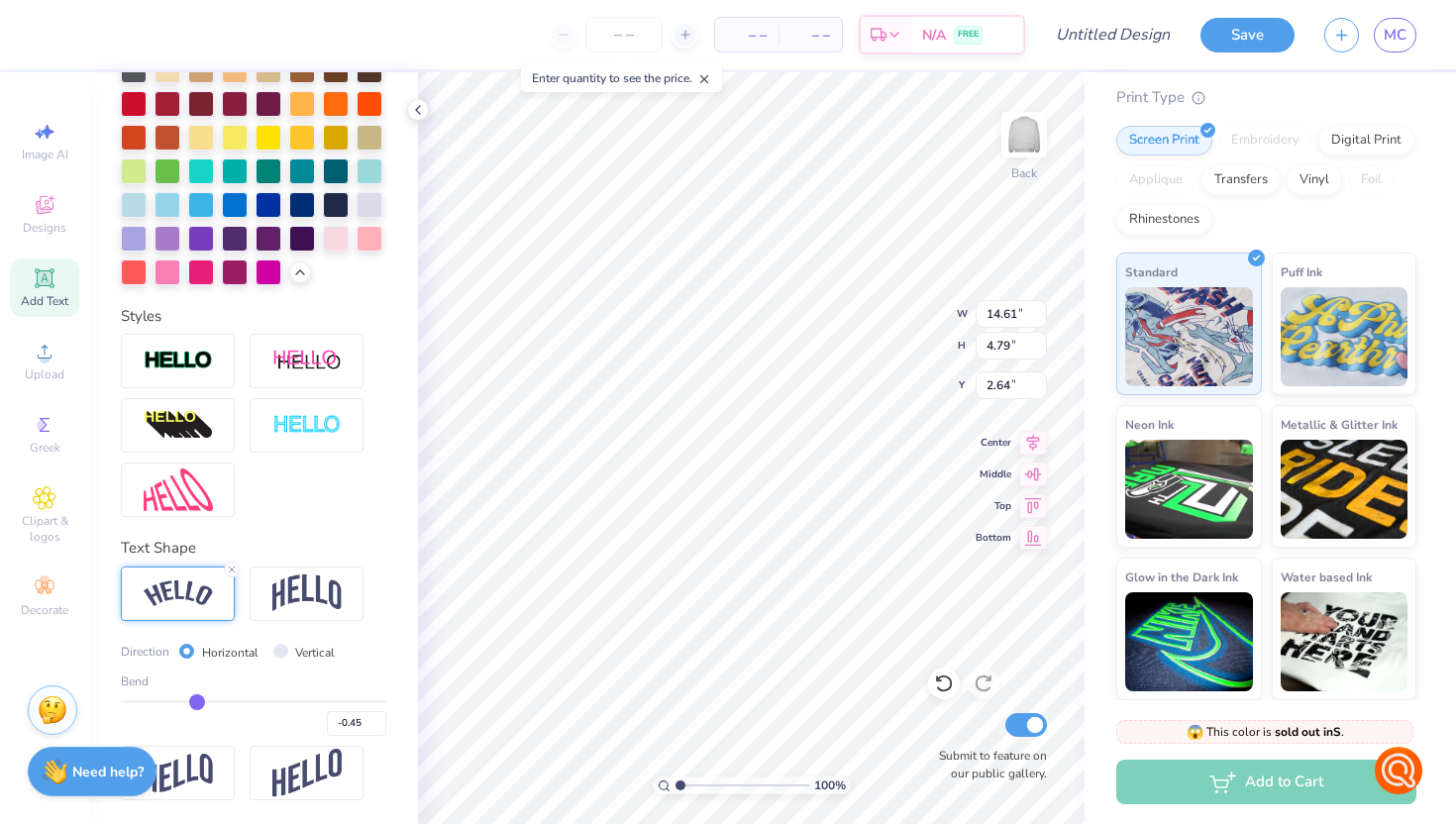 type on "-0.47" 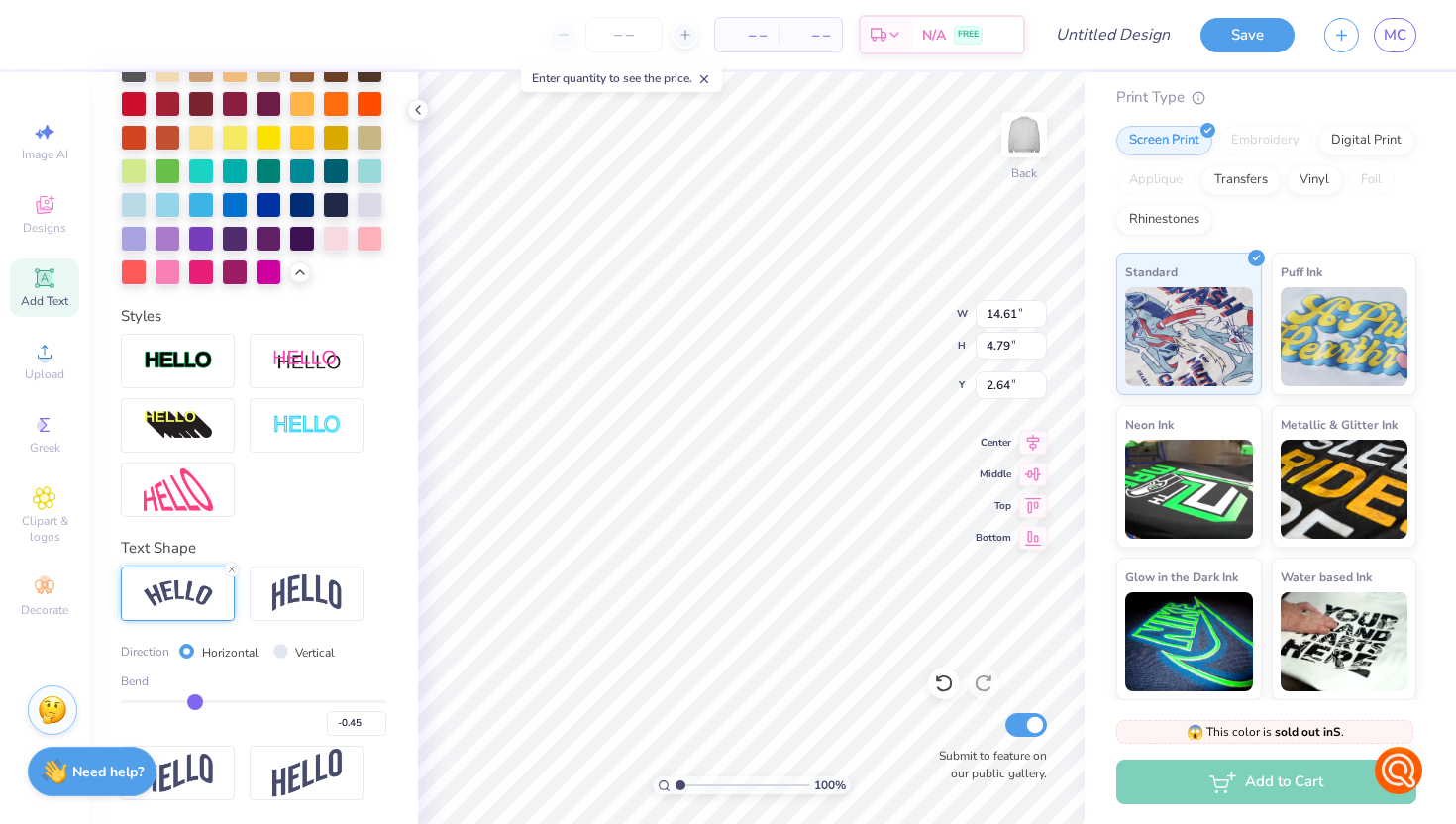 type on "-0.47" 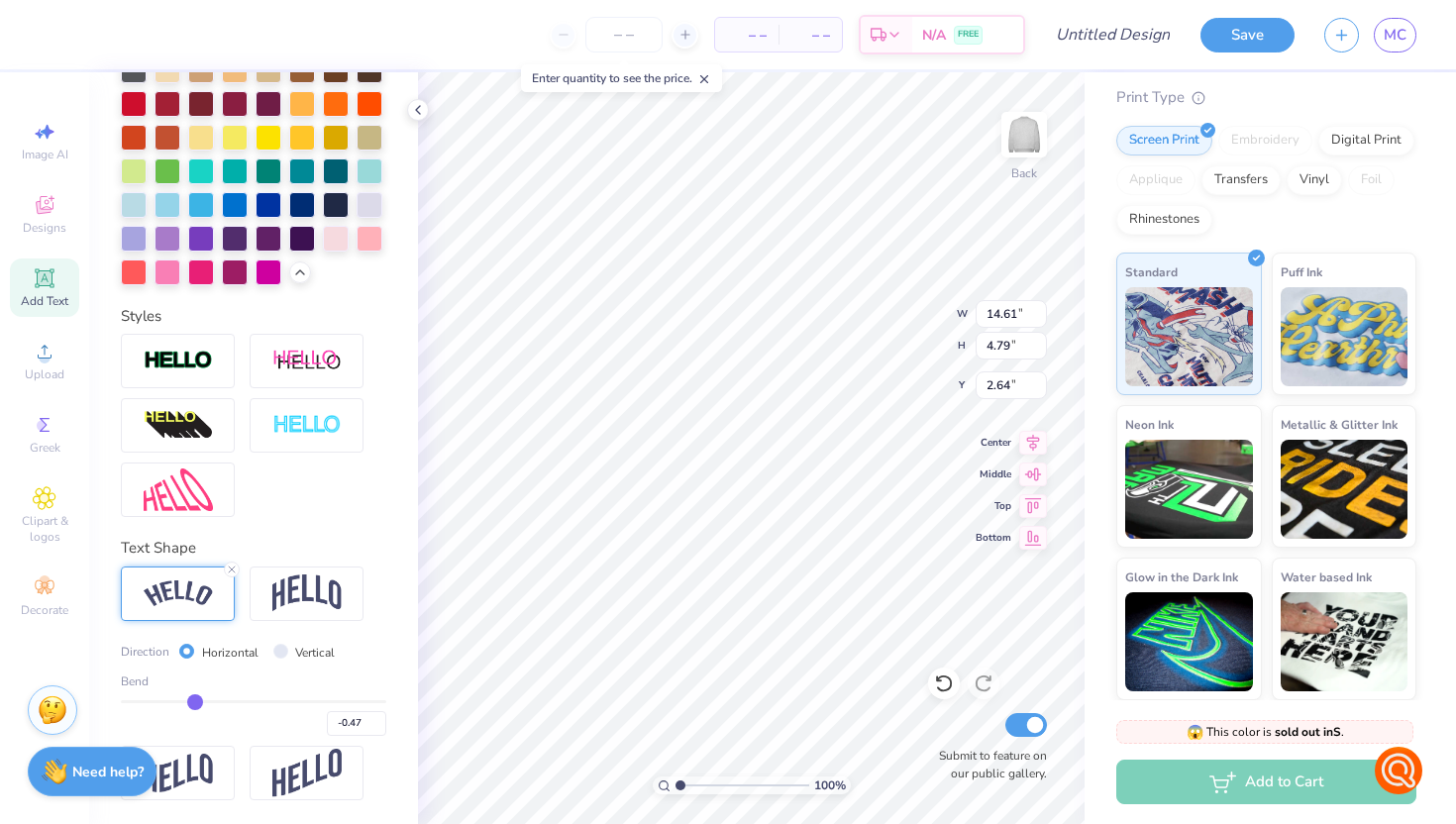 type on "-0.48" 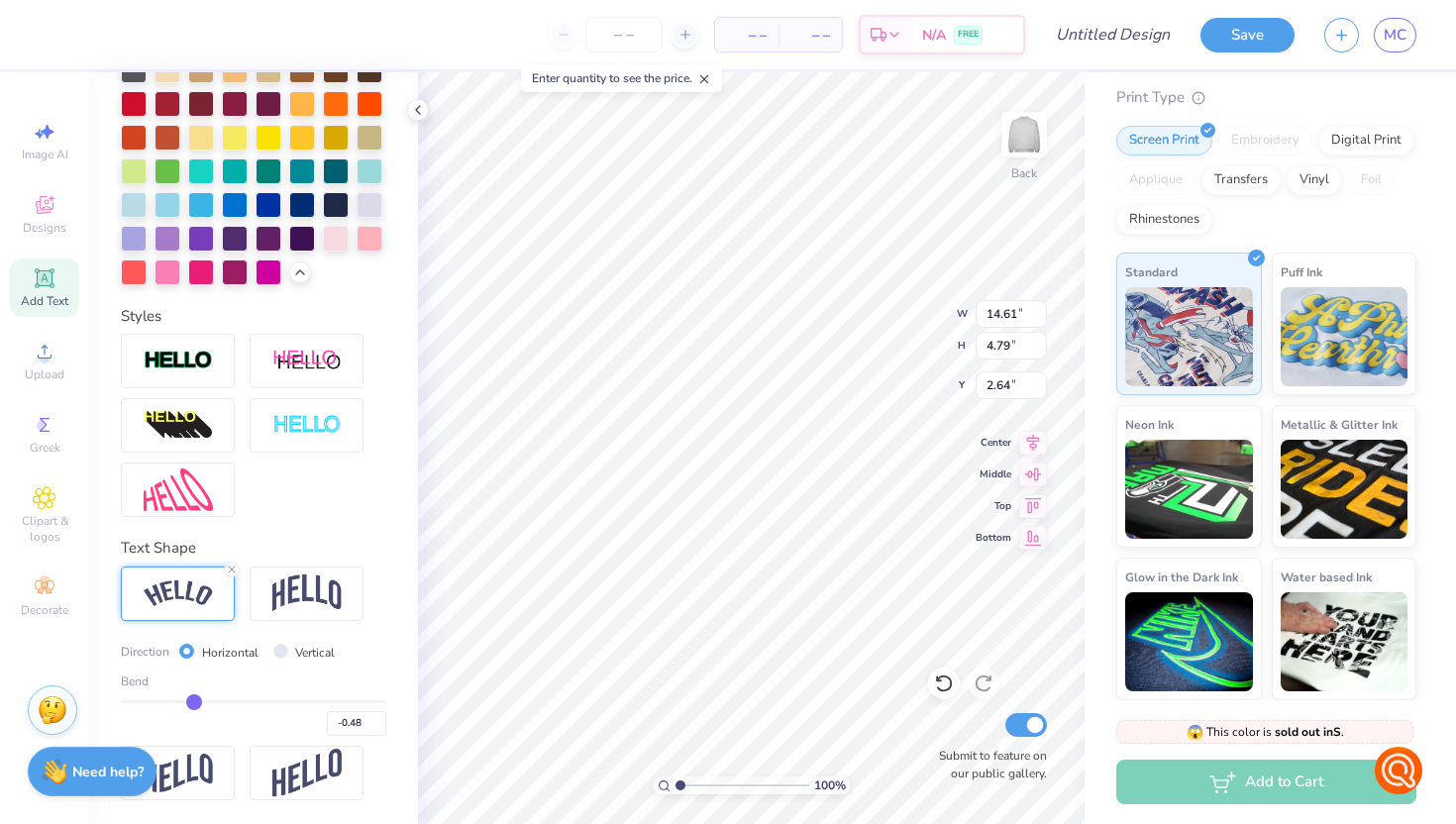 type on "-0.51" 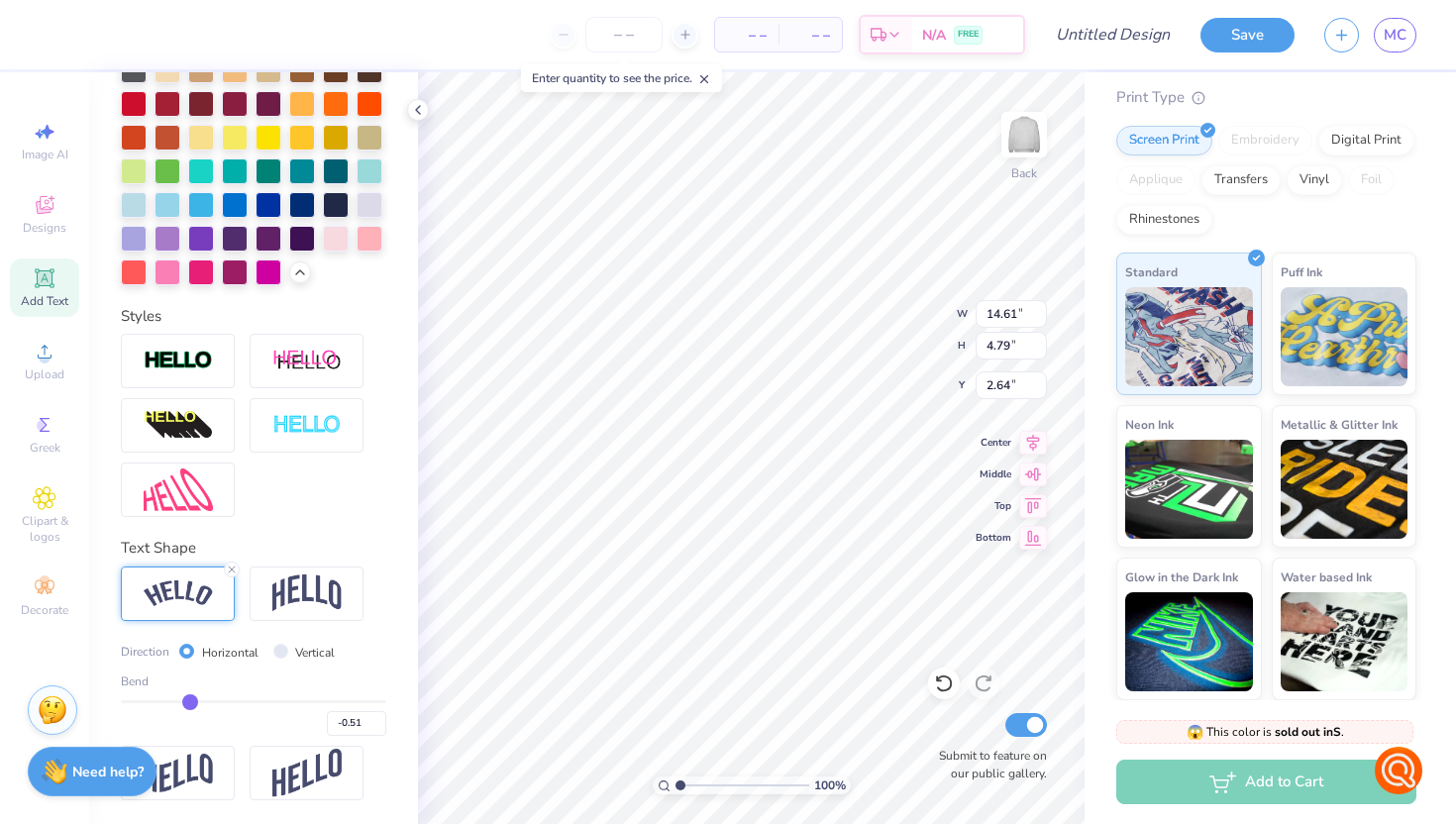 type on "-0.53" 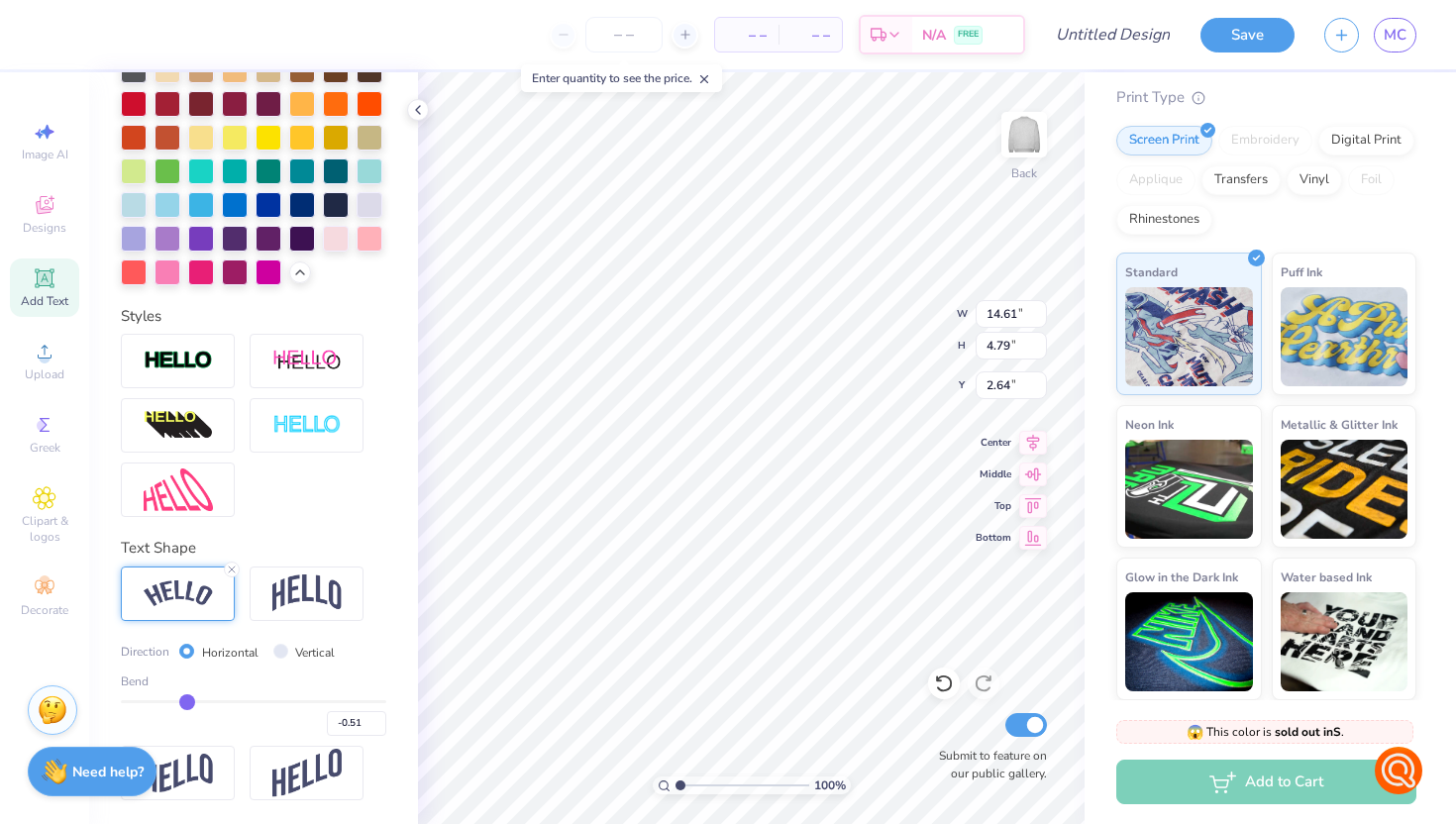 type on "-0.53" 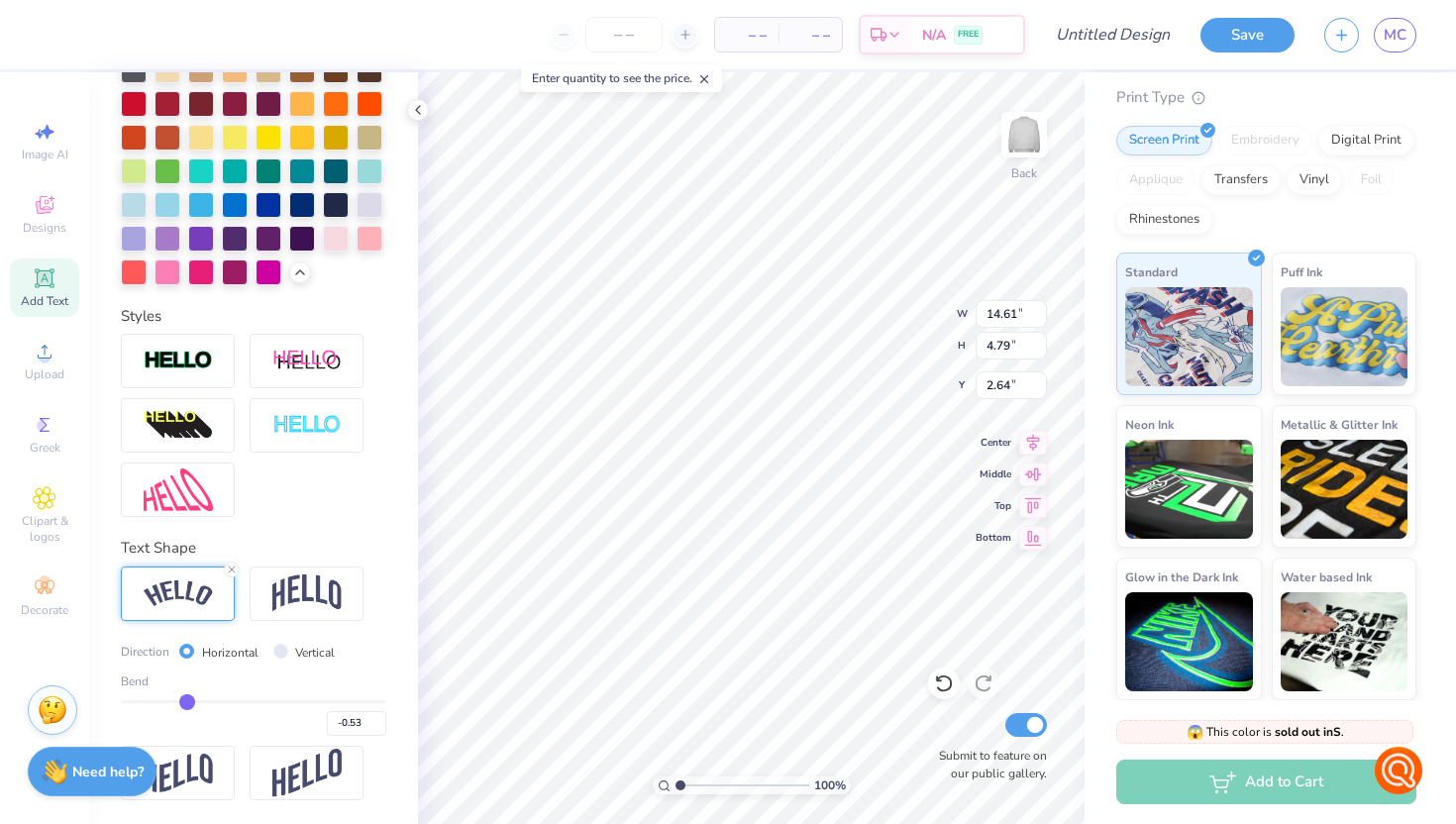 type on "-0.55" 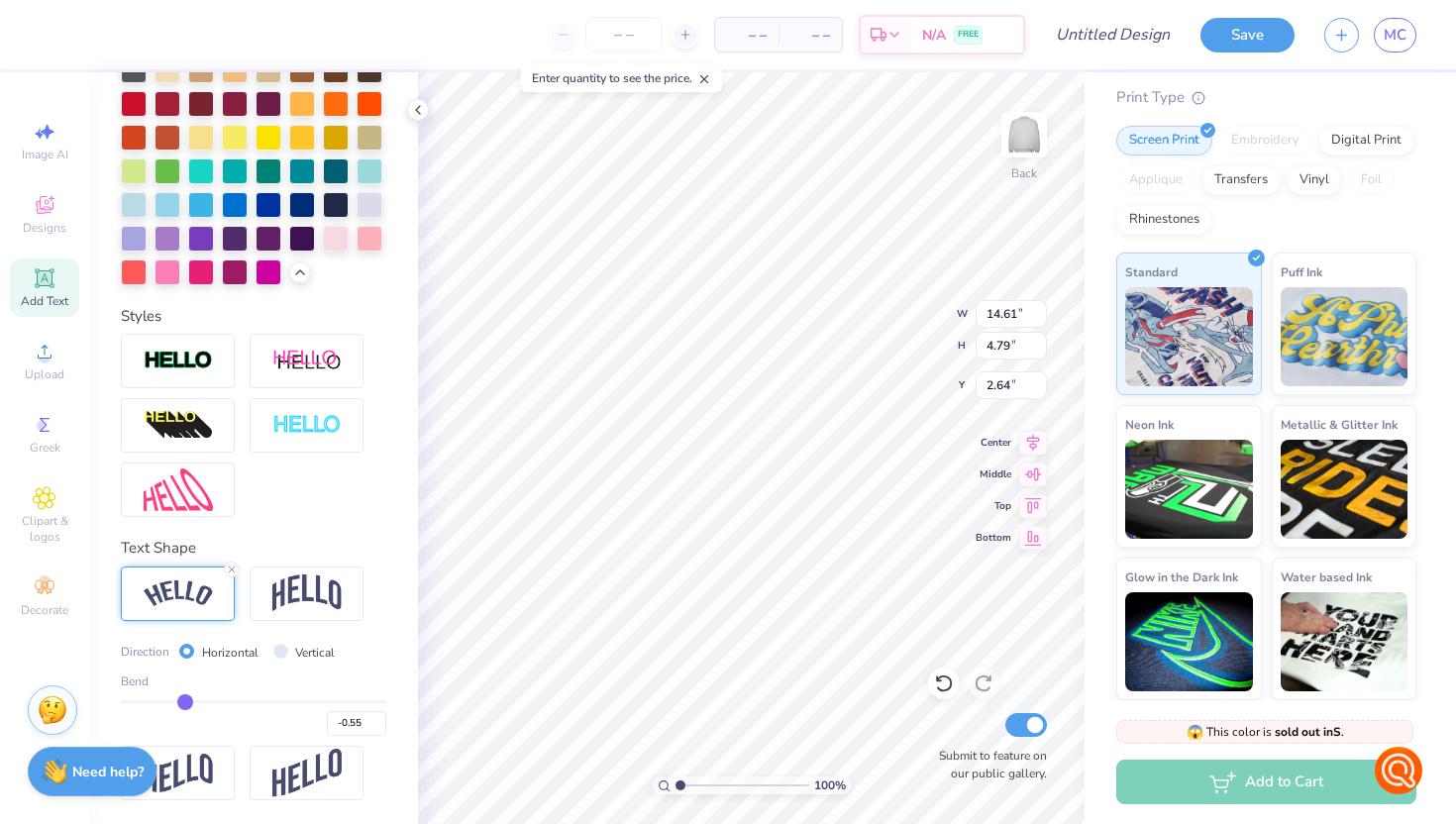 type on "-0.58" 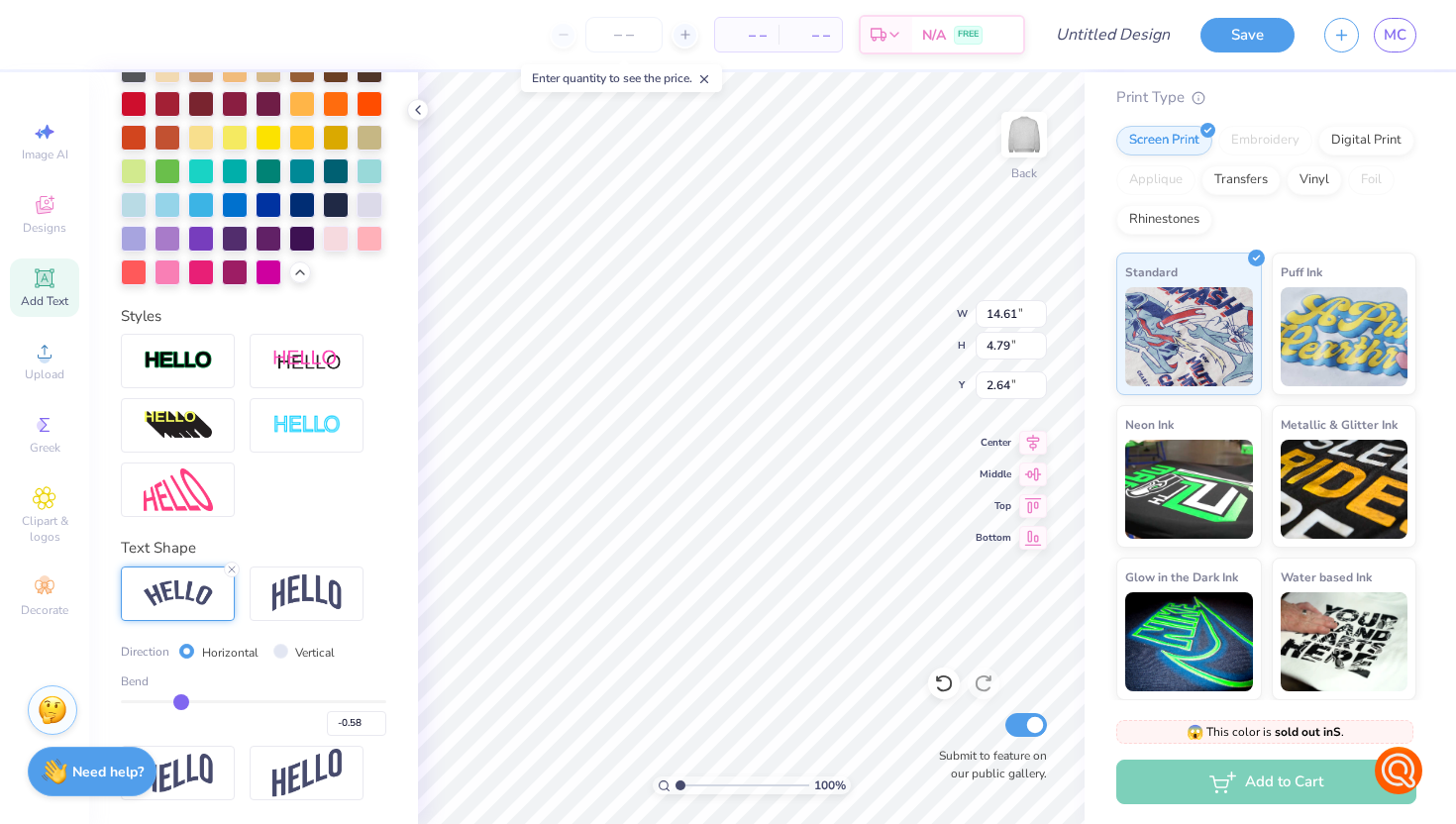 type on "-0.61" 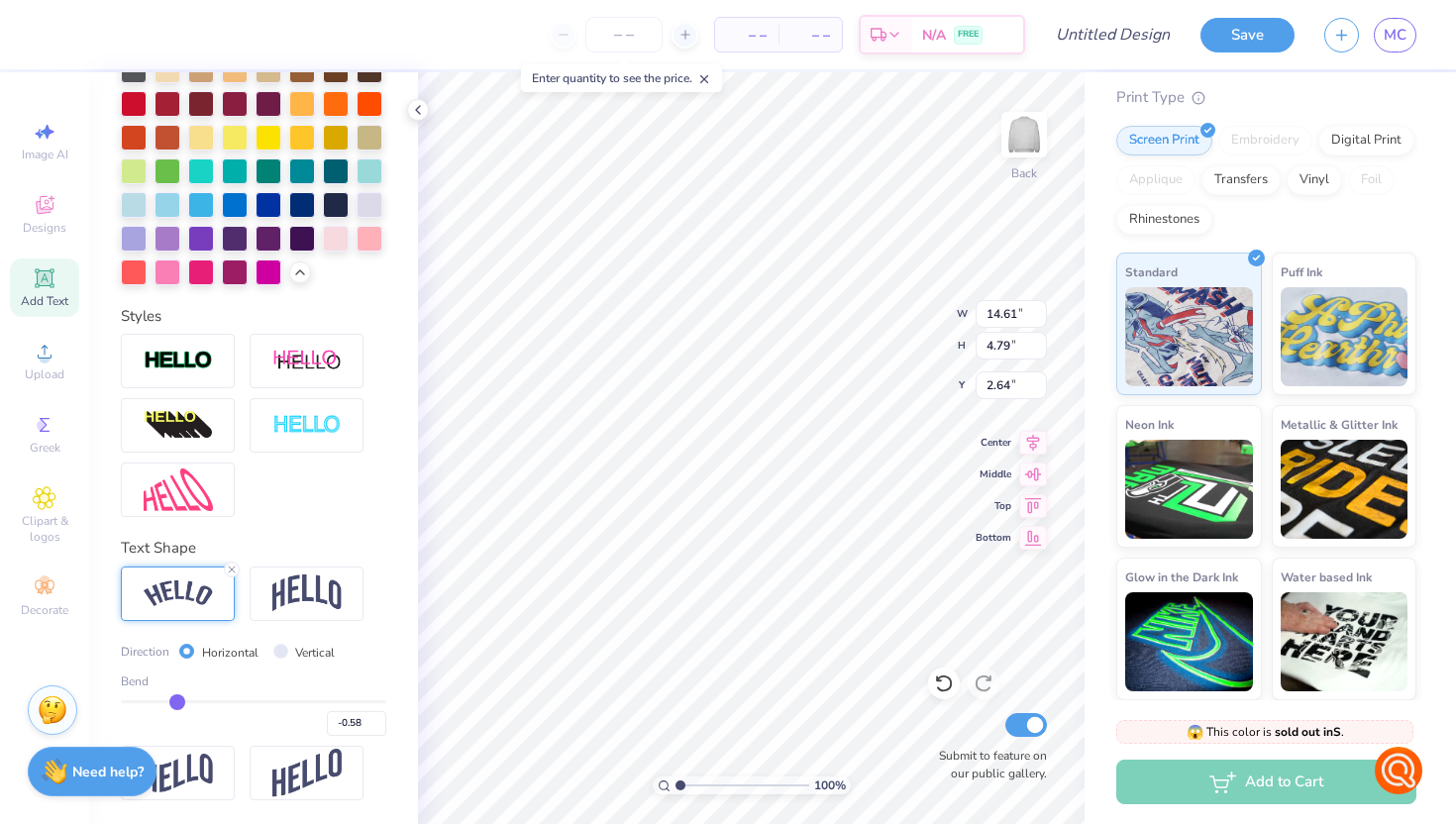 type on "-0.61" 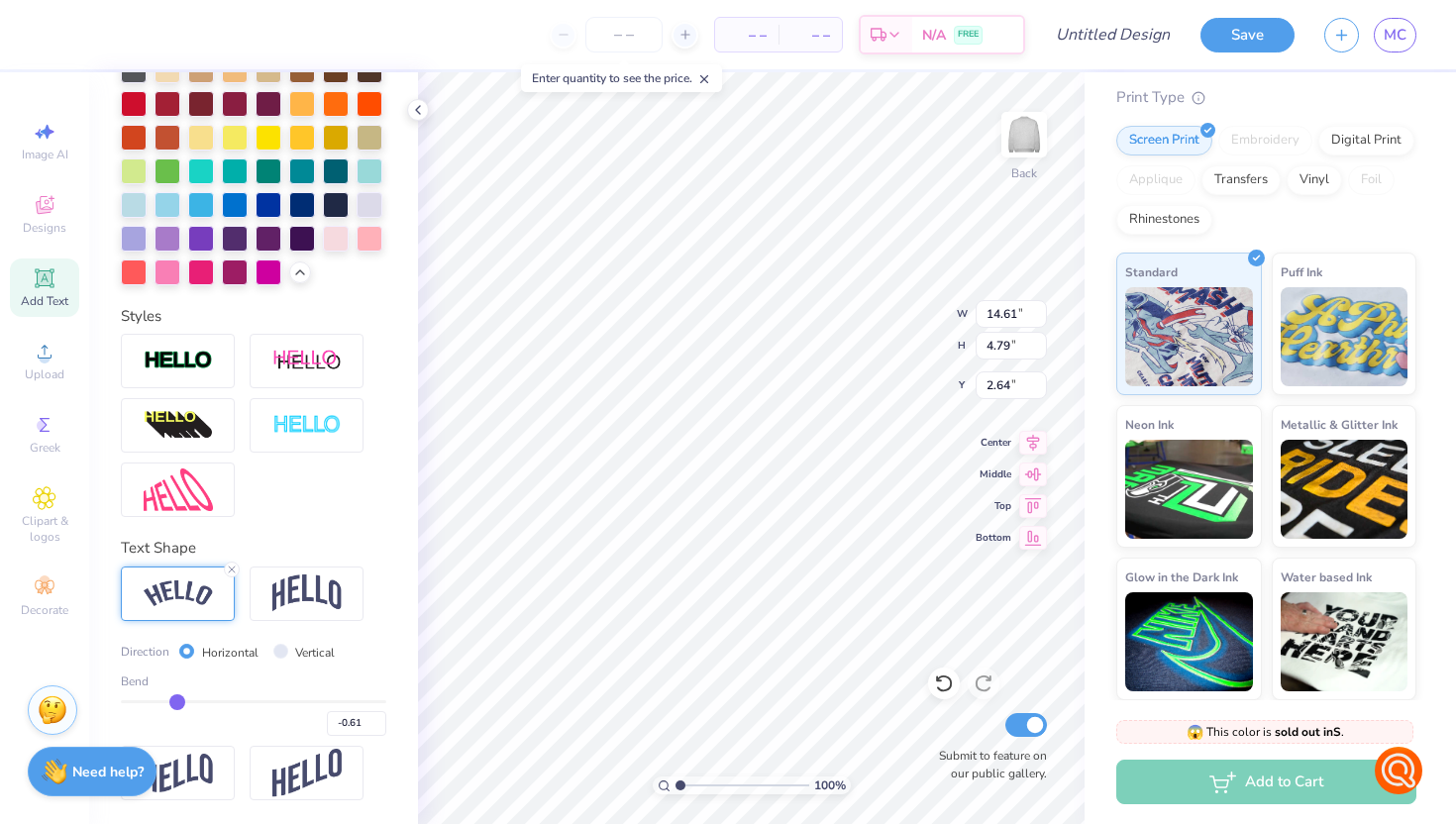 type on "-0.64" 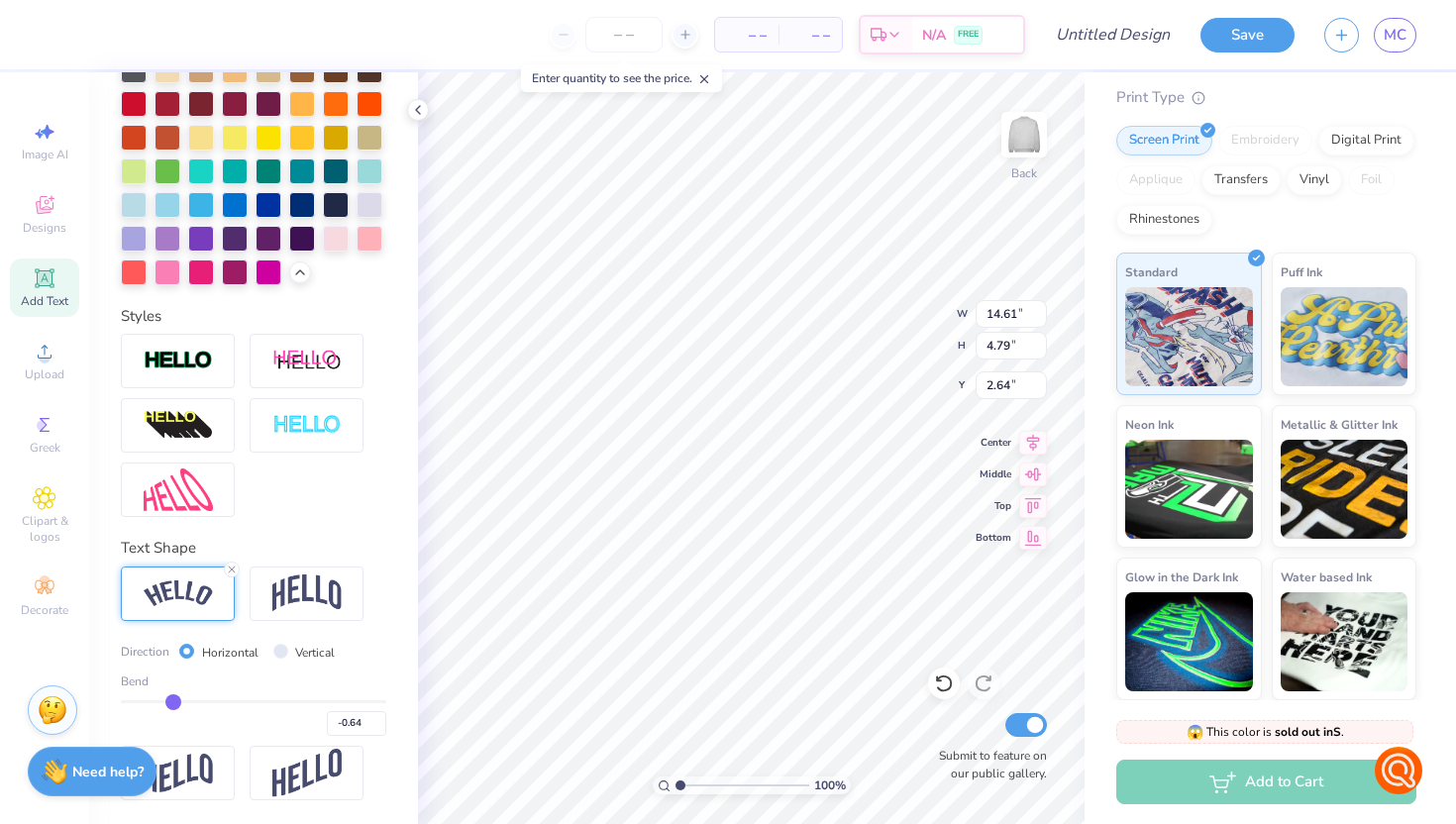 type on "-0.68" 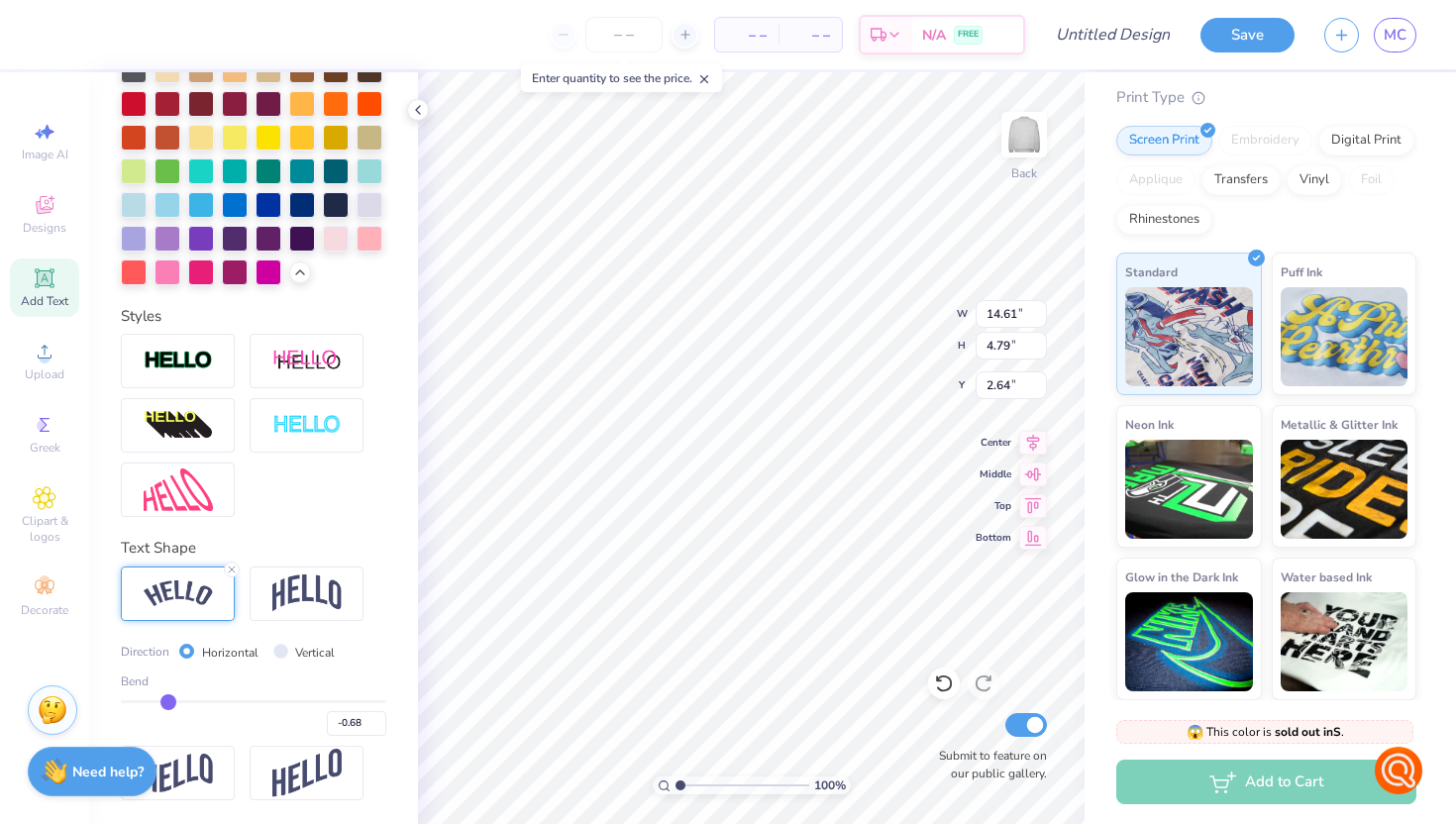 type on "-0.72" 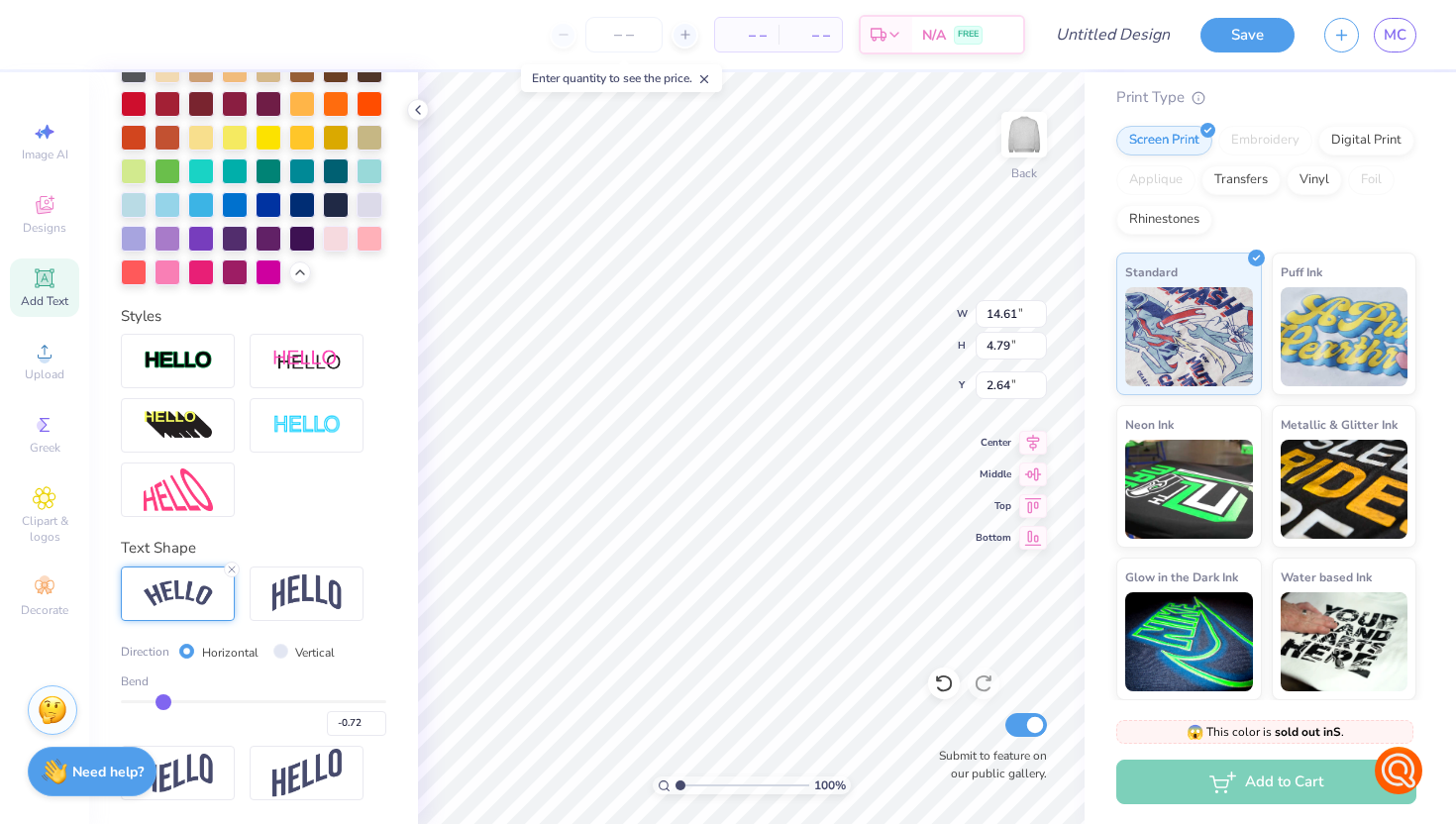 type on "-0.77" 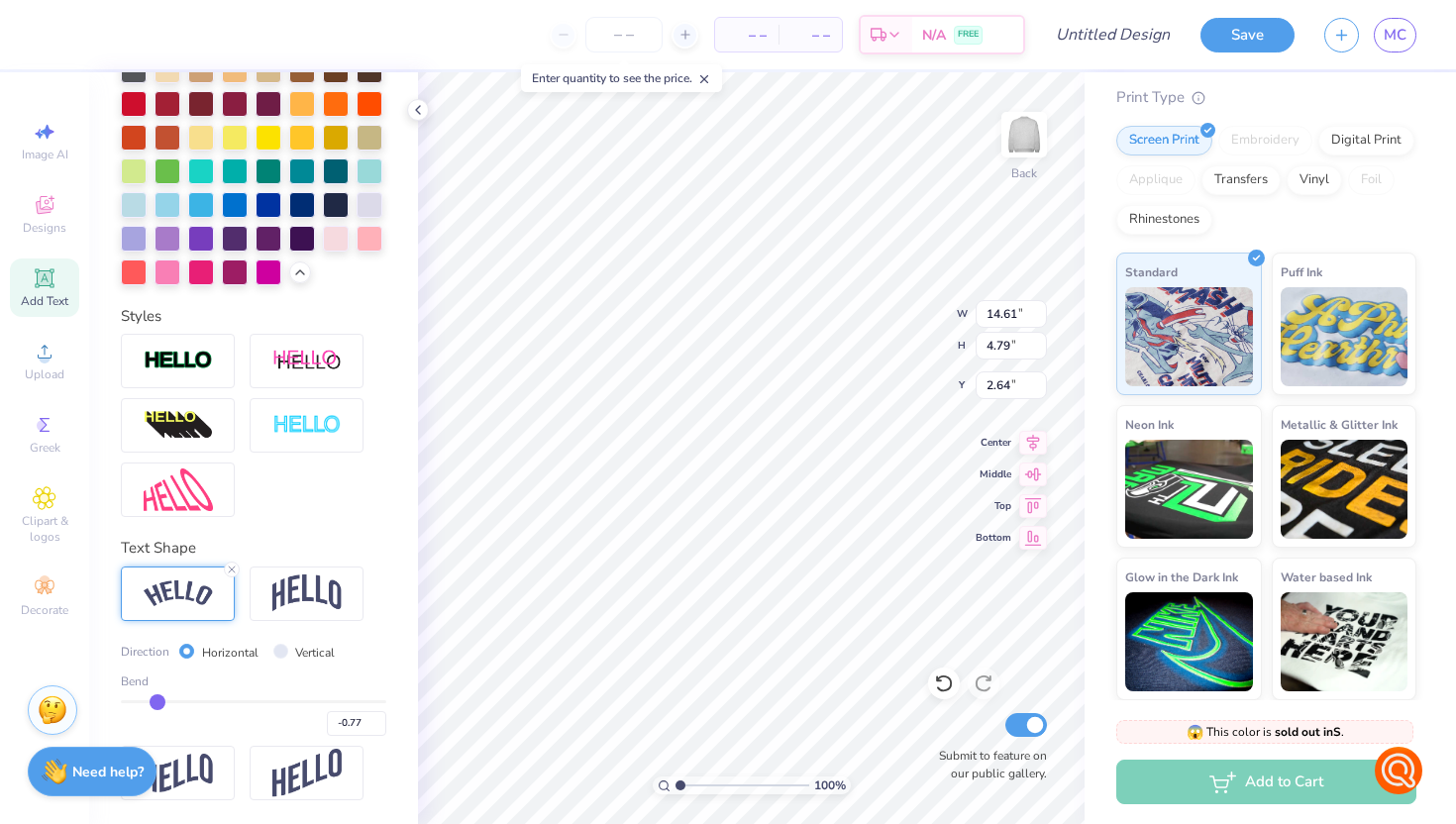 type on "-0.8" 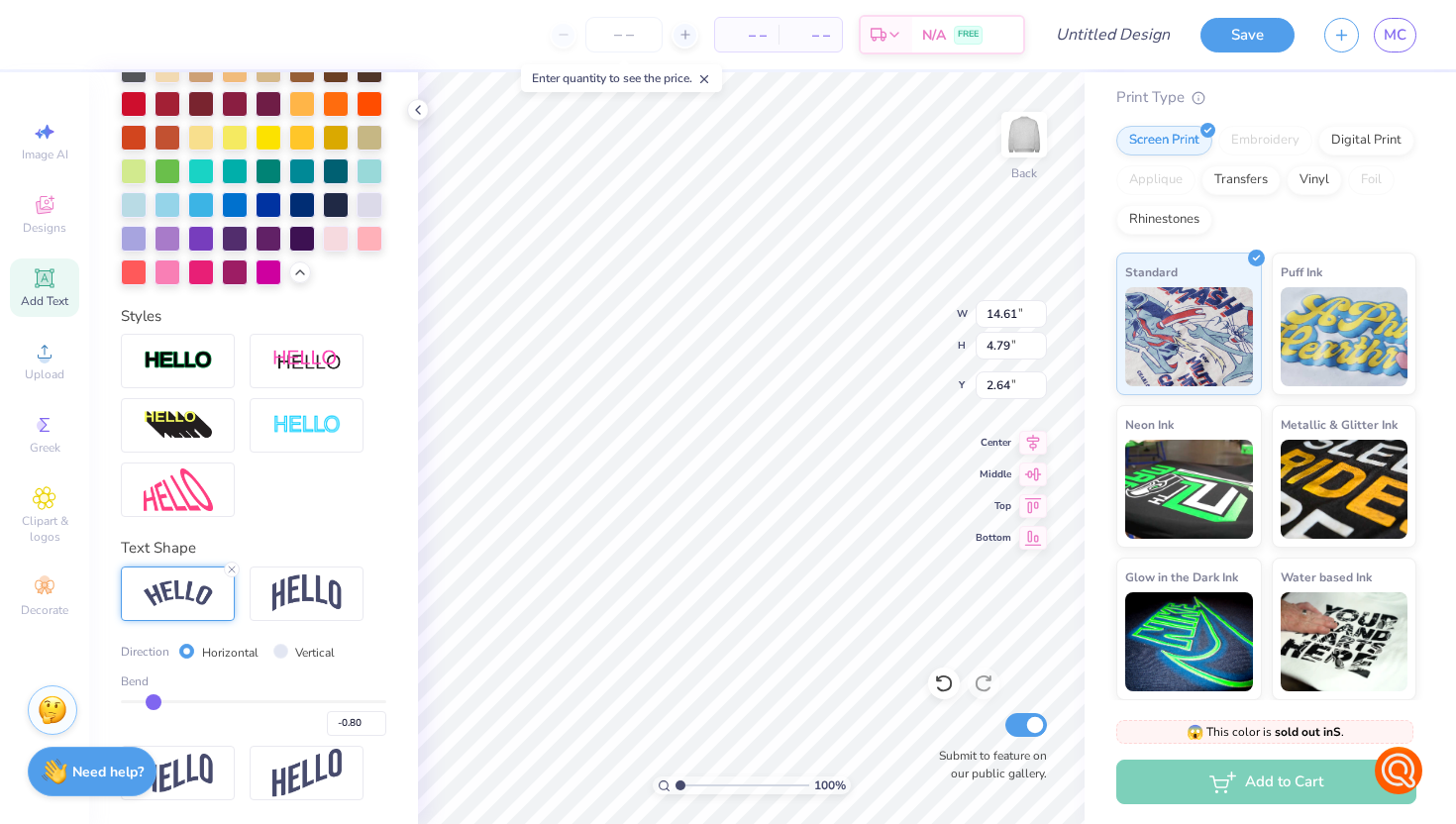 type on "-0.85" 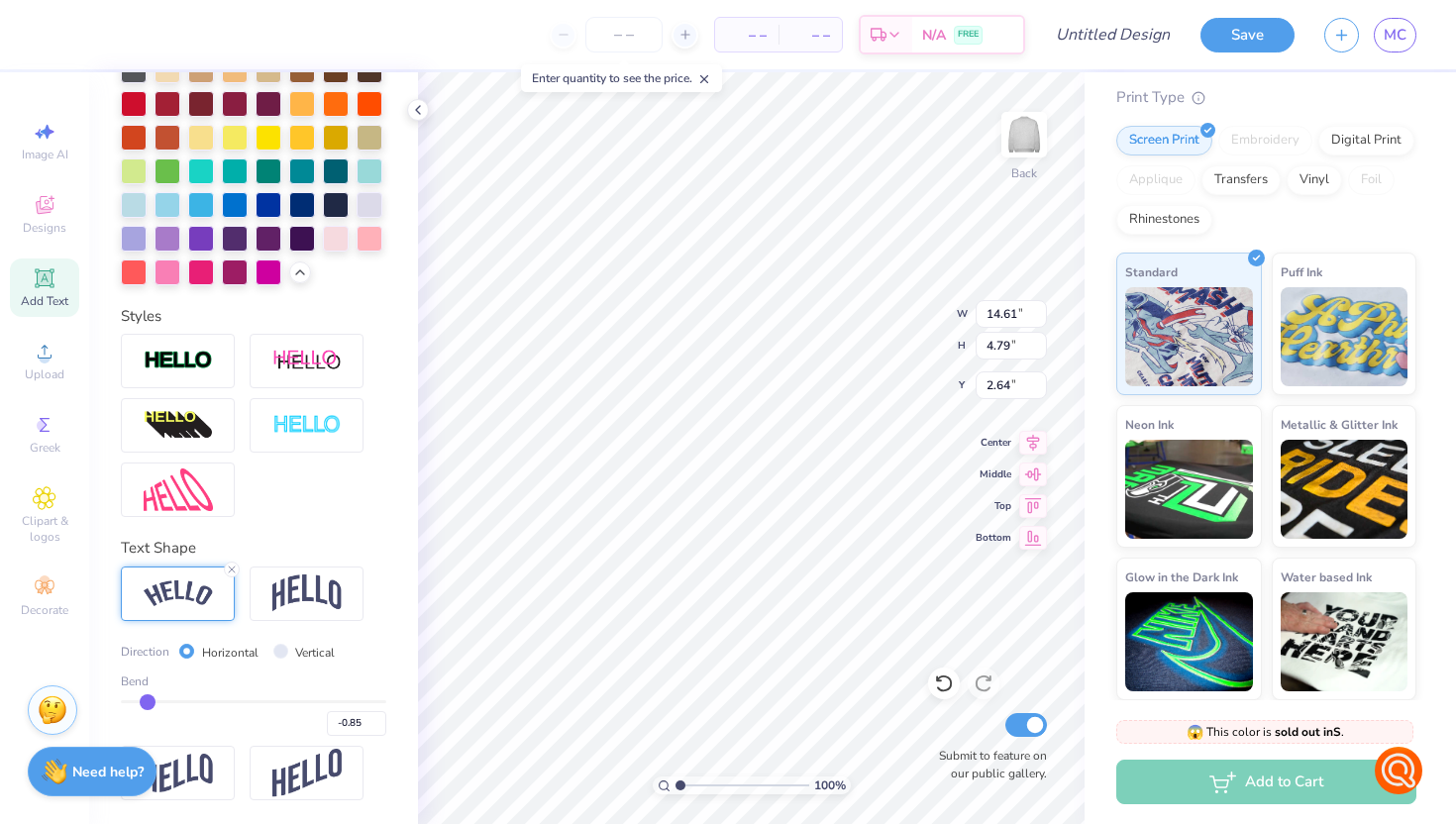 type on "-0.88" 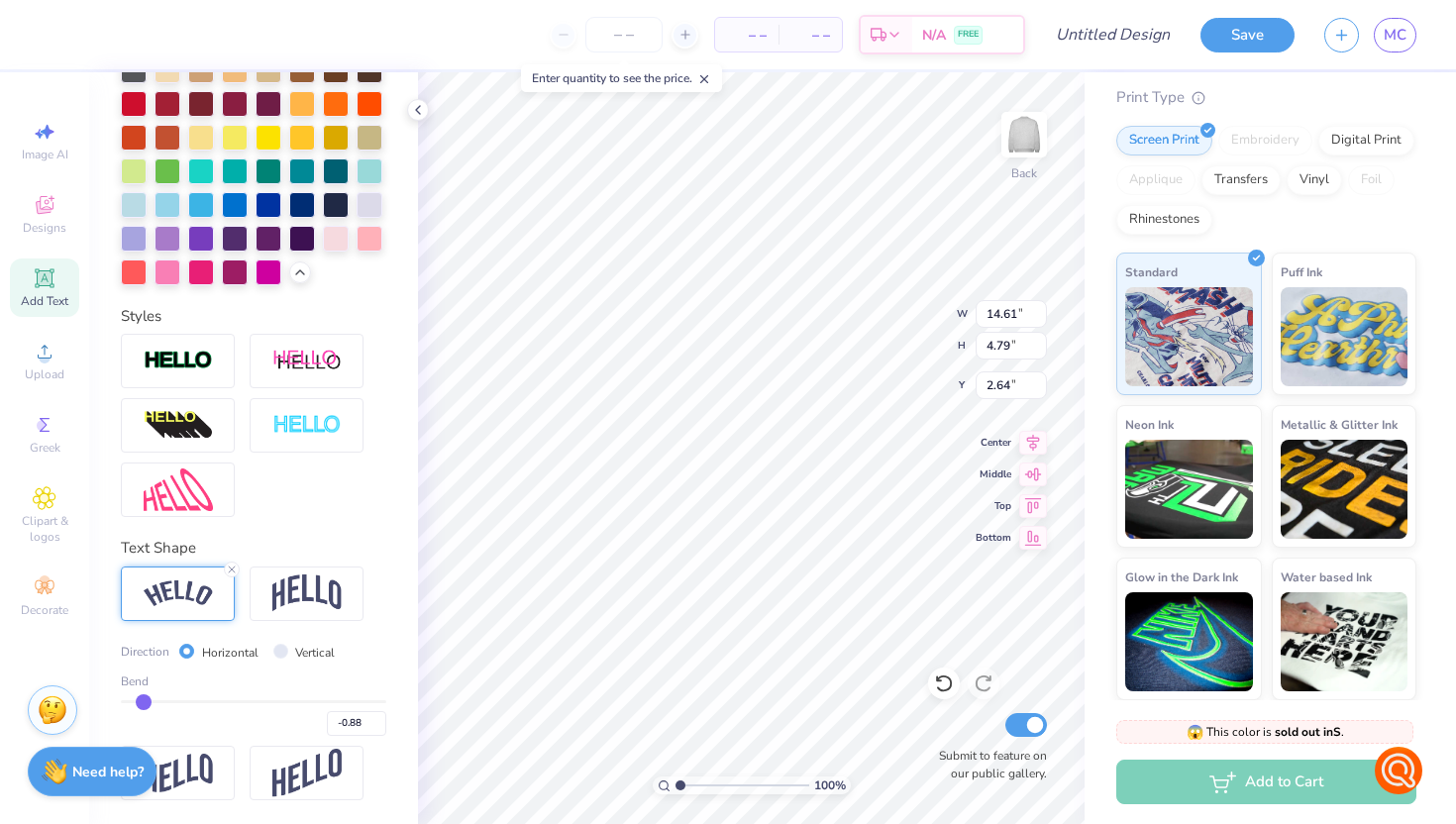 type on "-0.9" 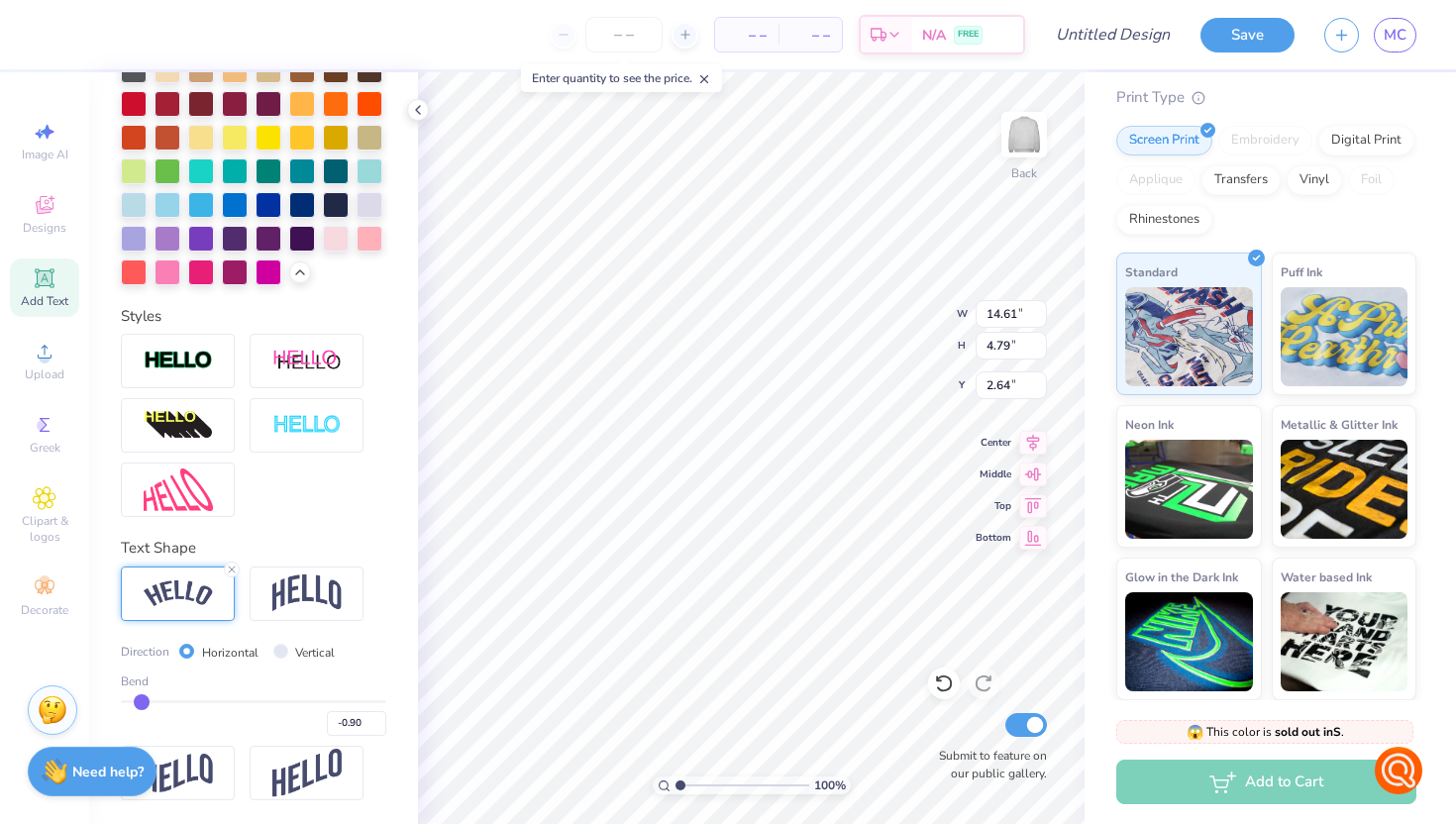 type on "-0.92" 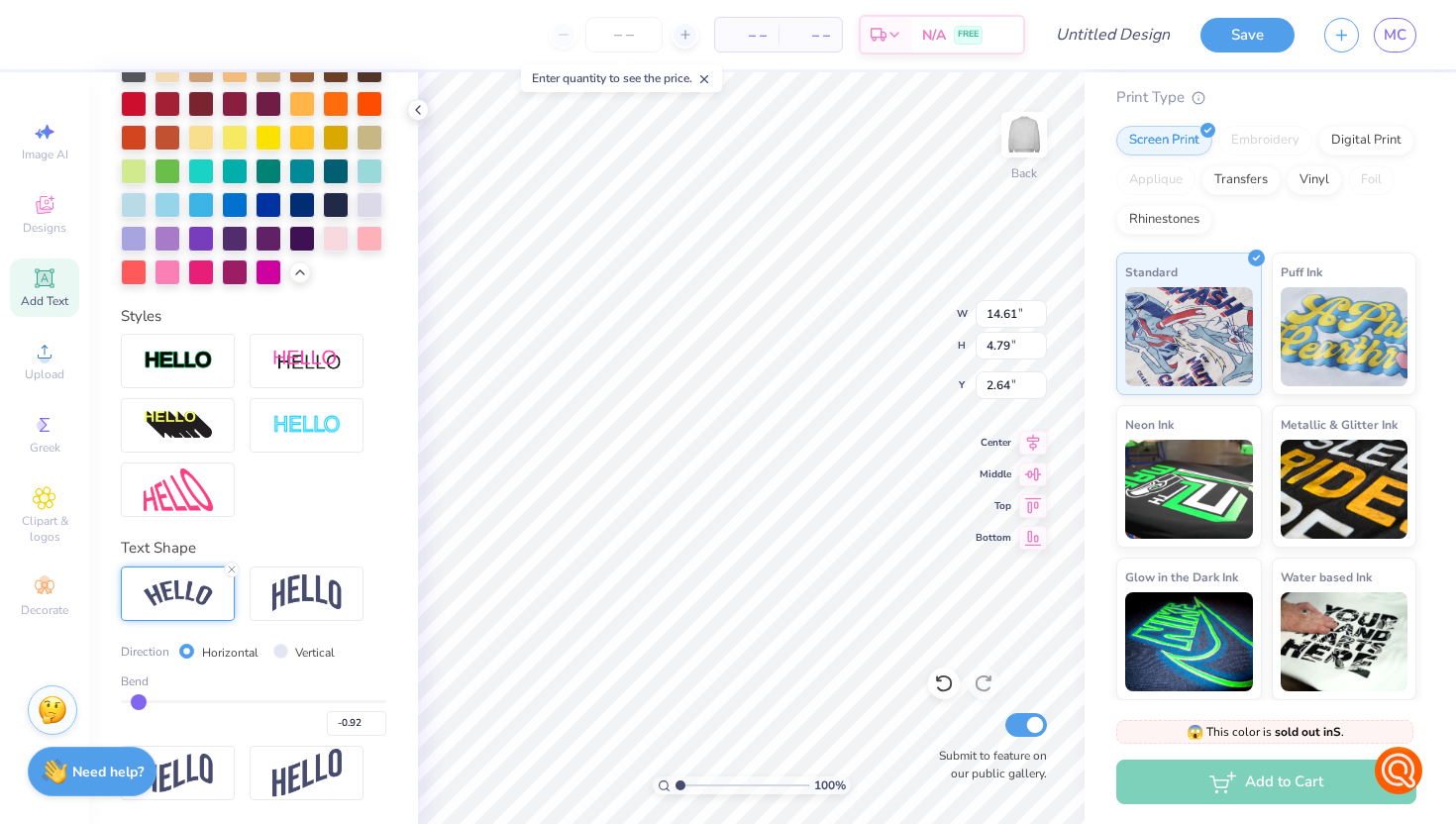 type on "-0.93" 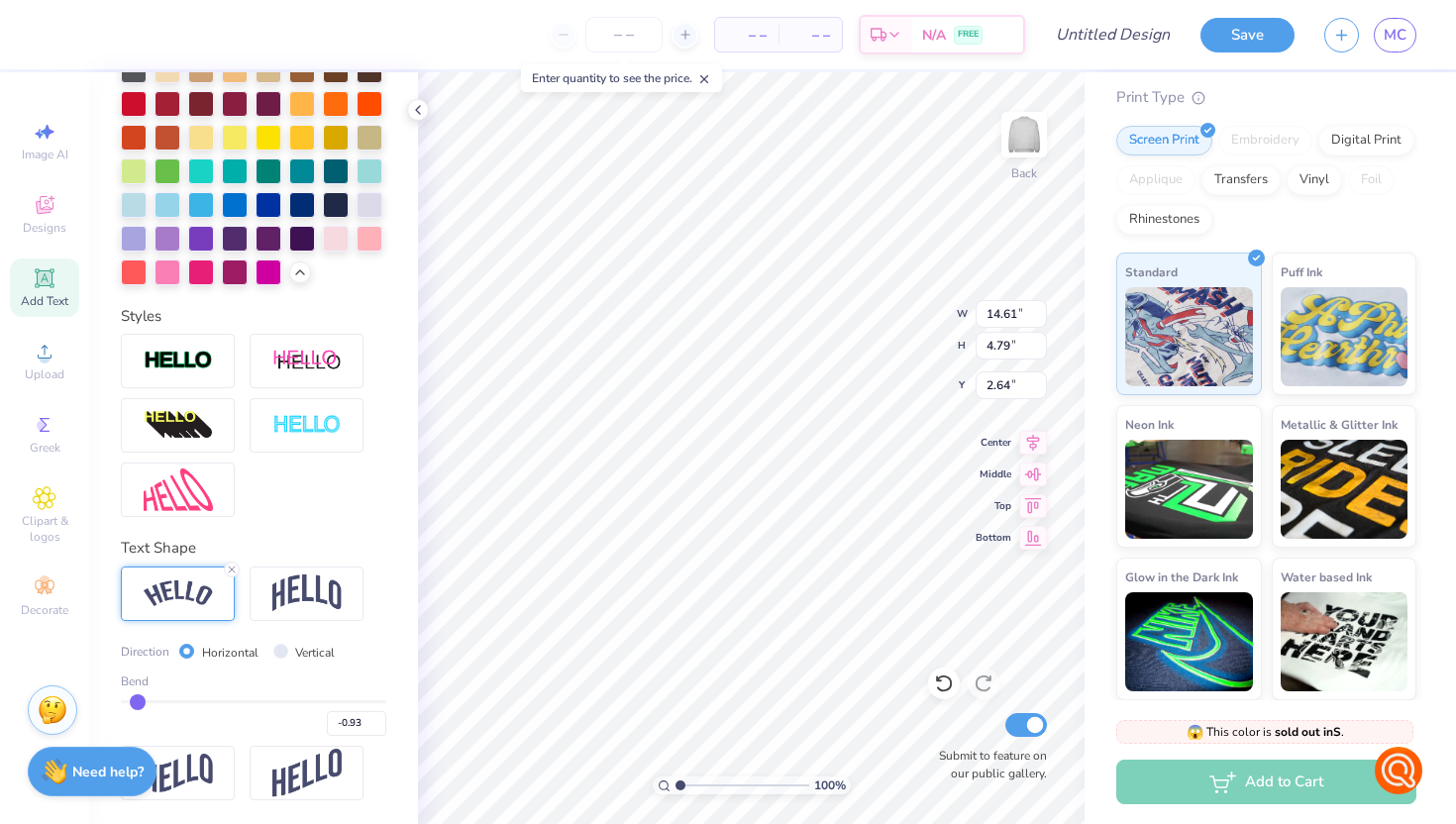 drag, startPoint x: 316, startPoint y: 700, endPoint x: 138, endPoint y: 699, distance: 178.00281 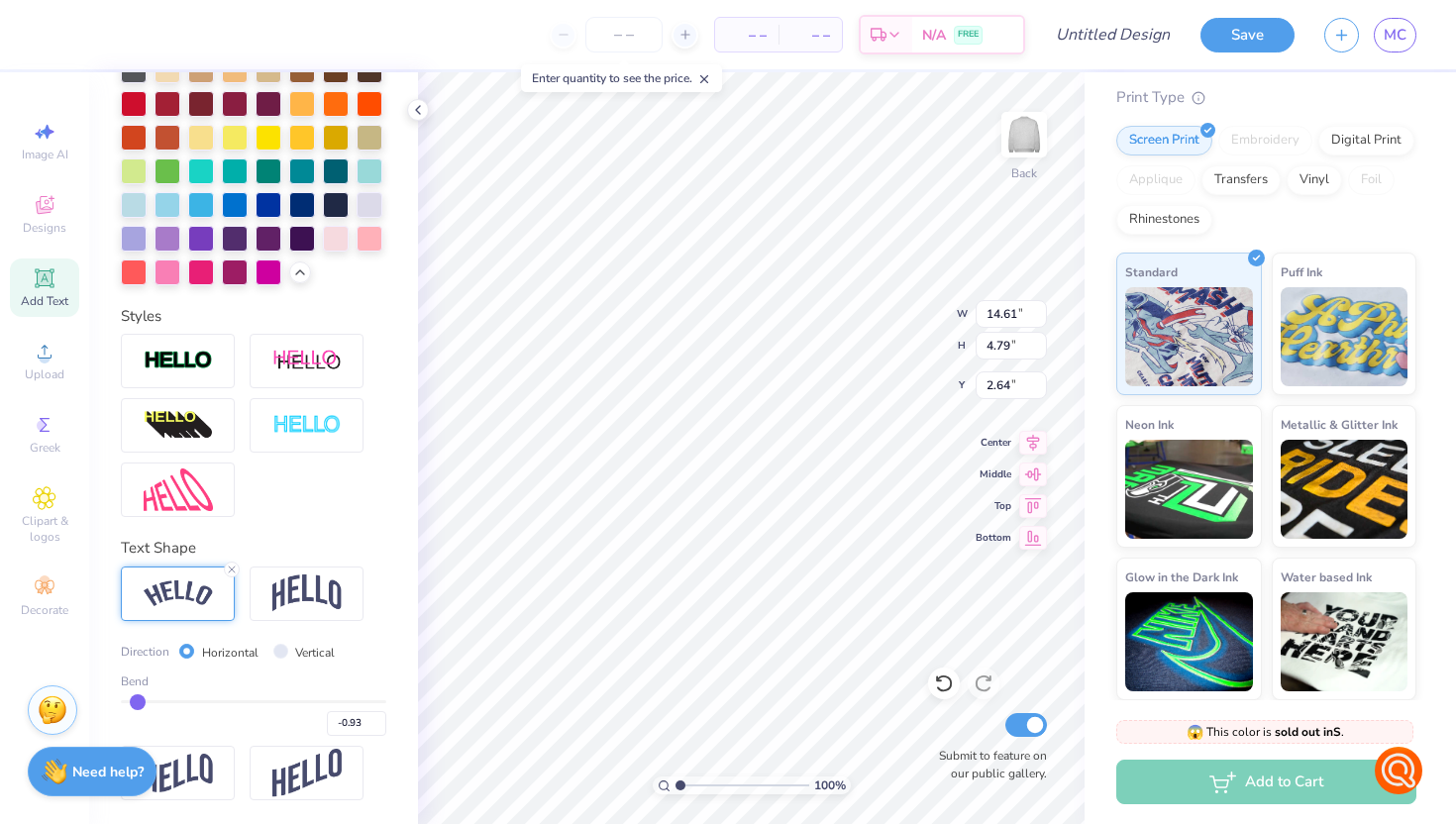 type on "16.27" 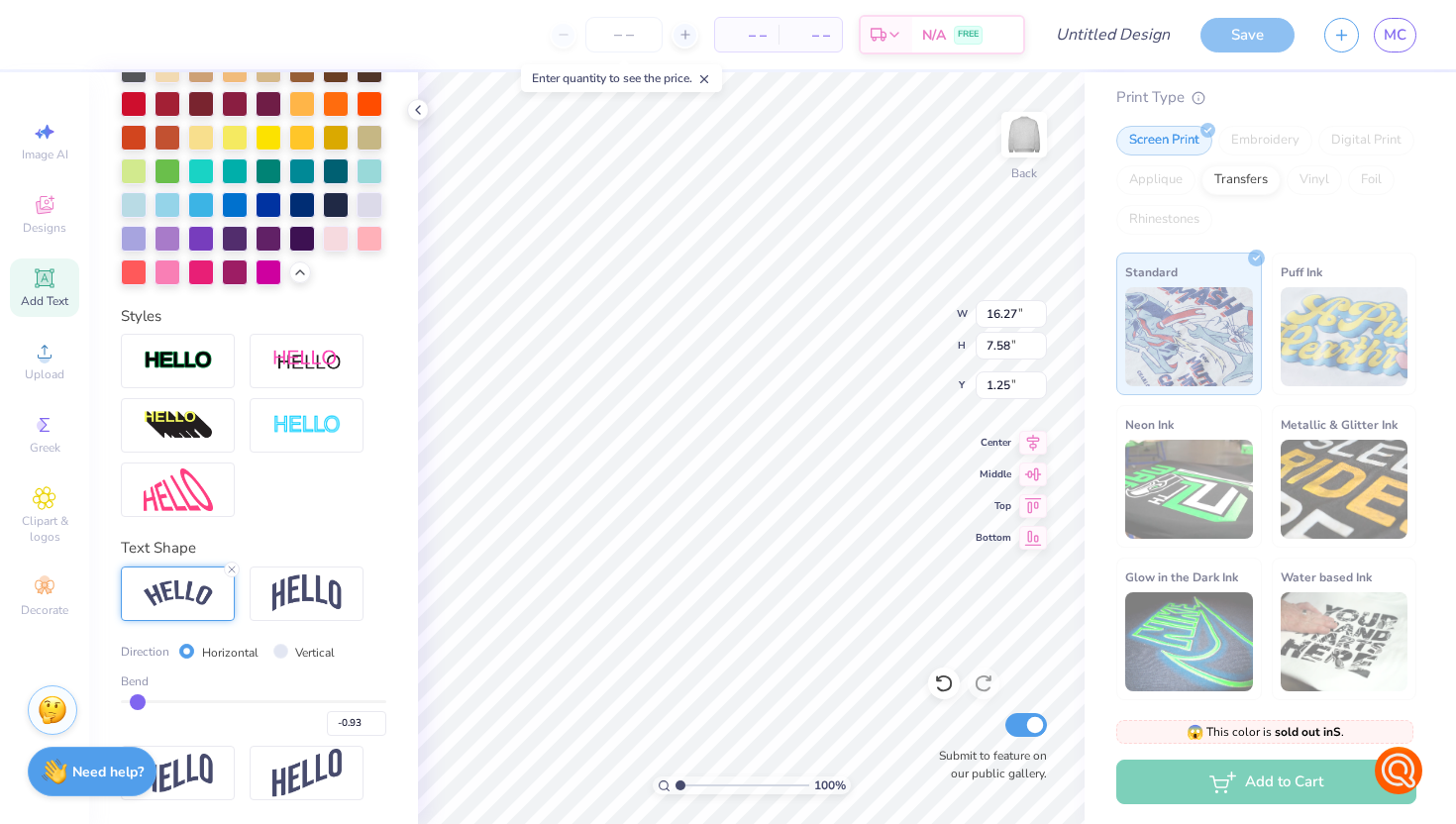 type on "-0.9" 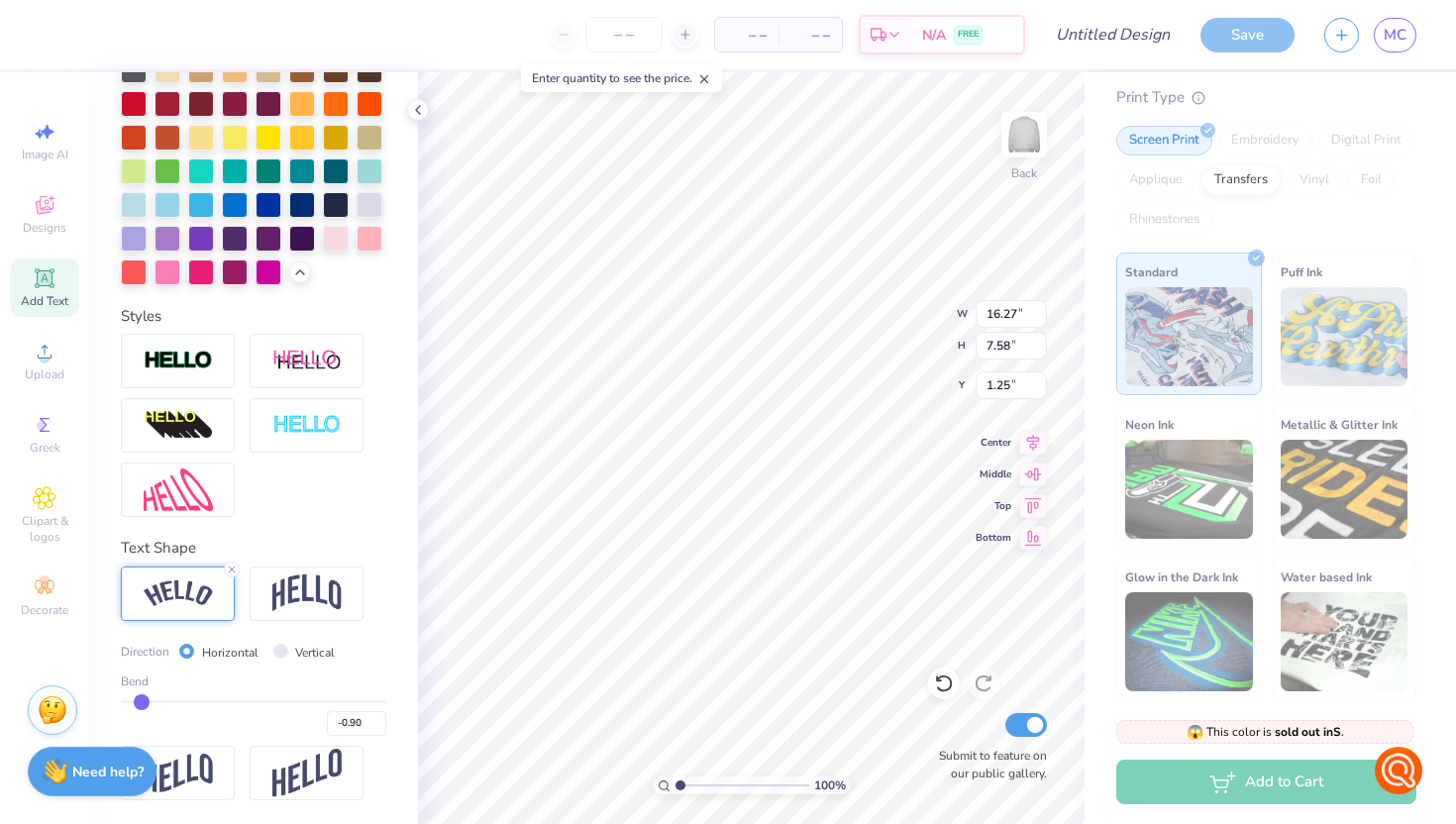 type on "-0.86" 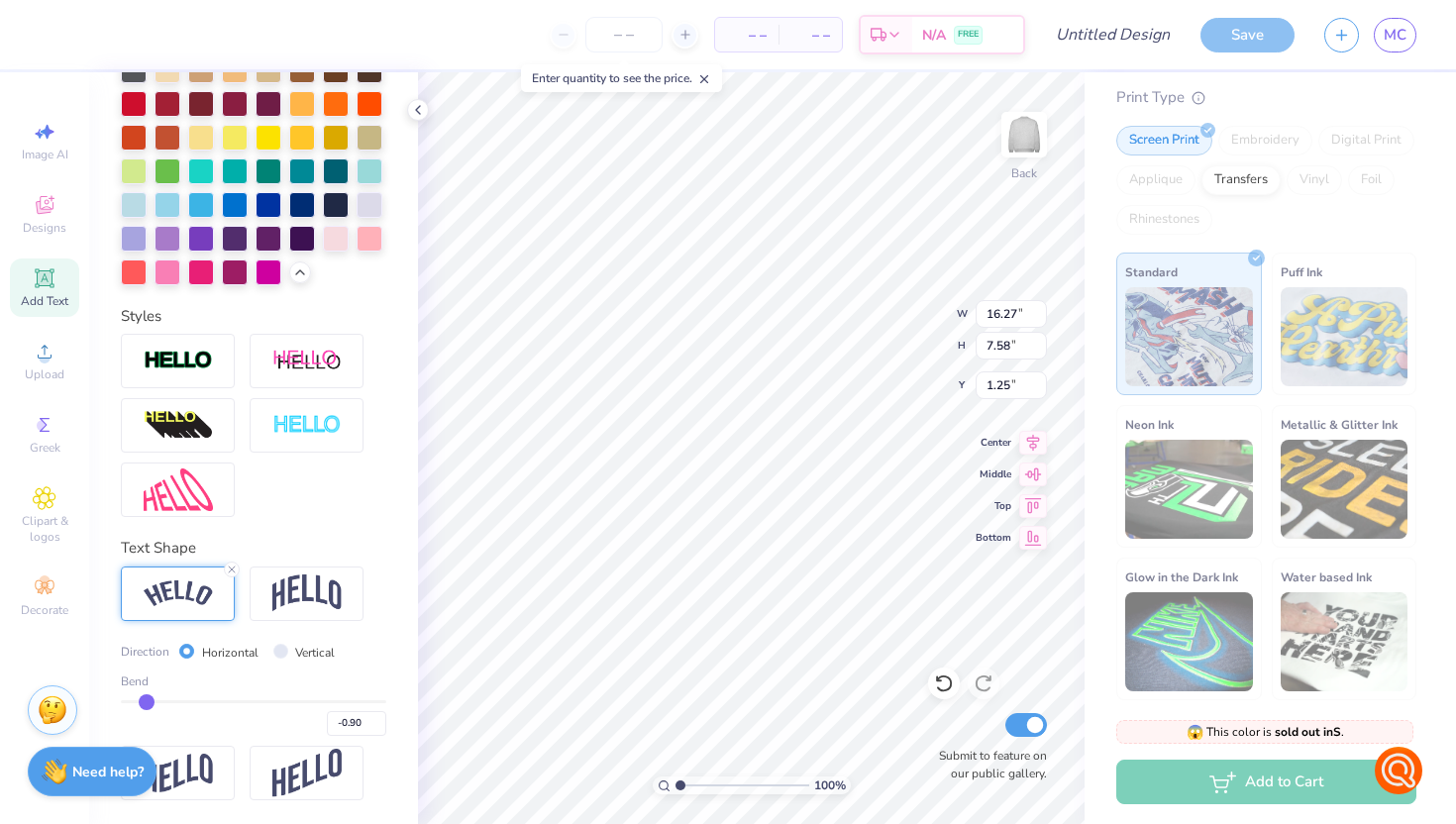 type on "-0.86" 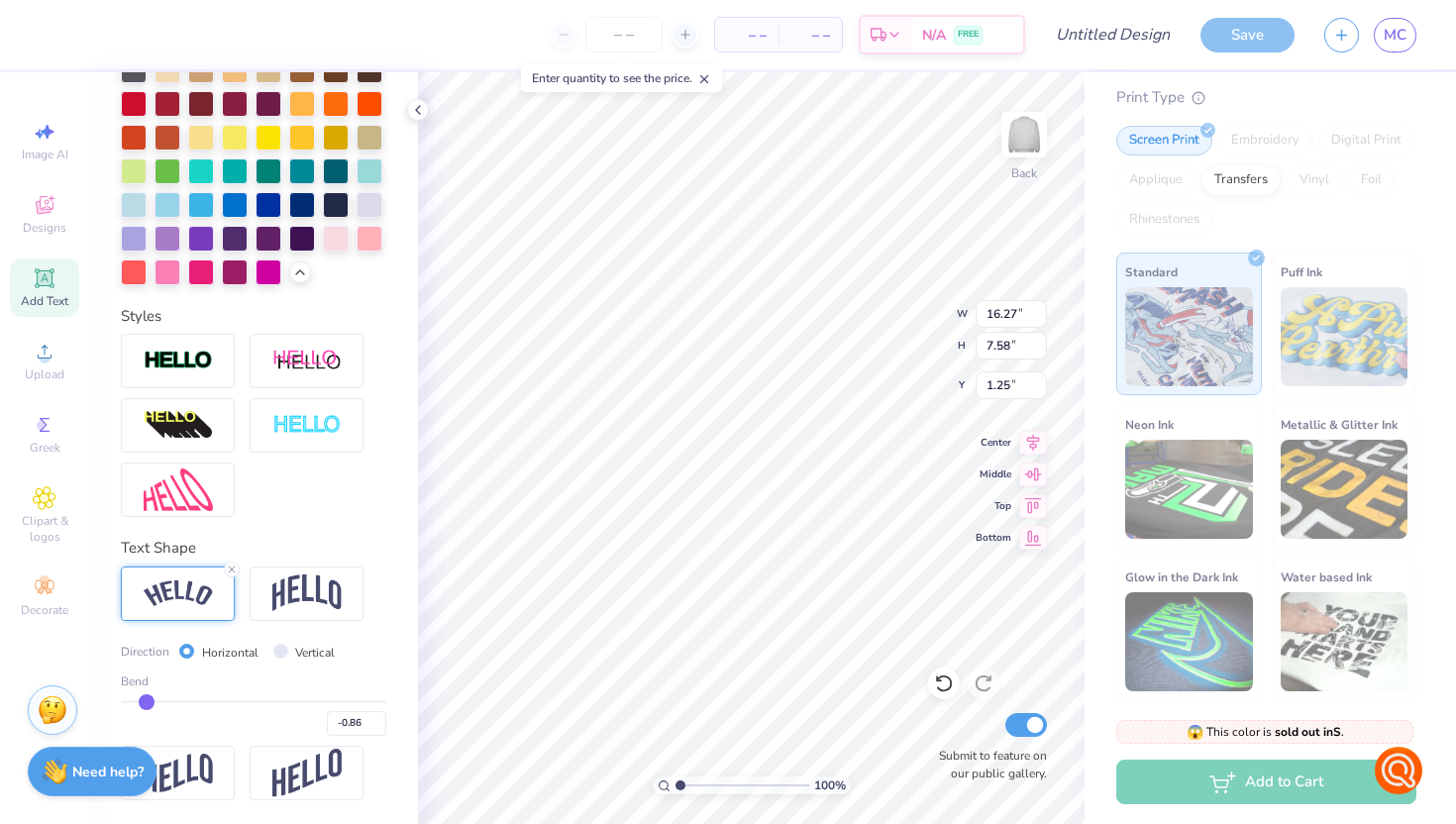 type on "-0.74" 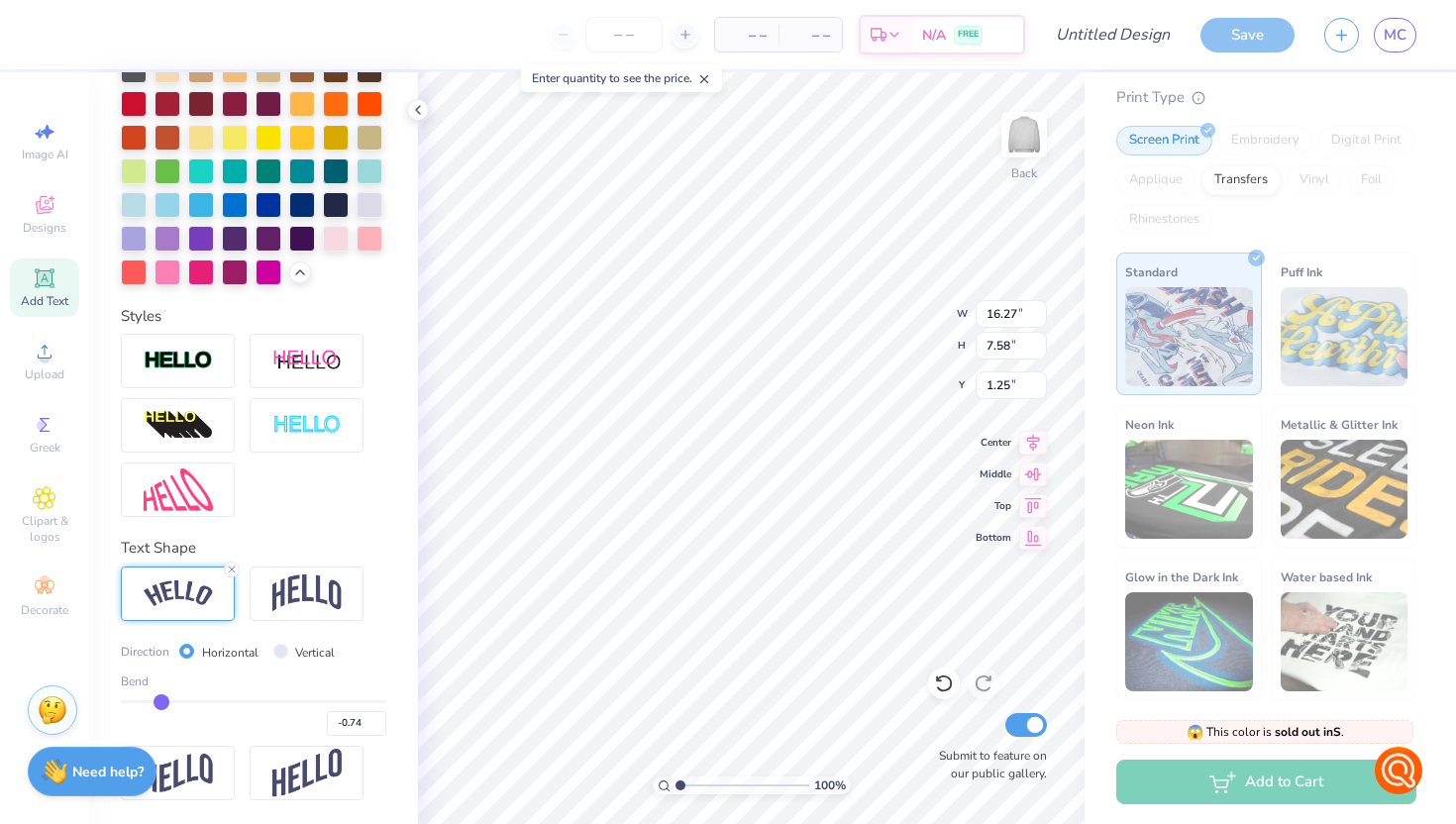 type on "-0.48" 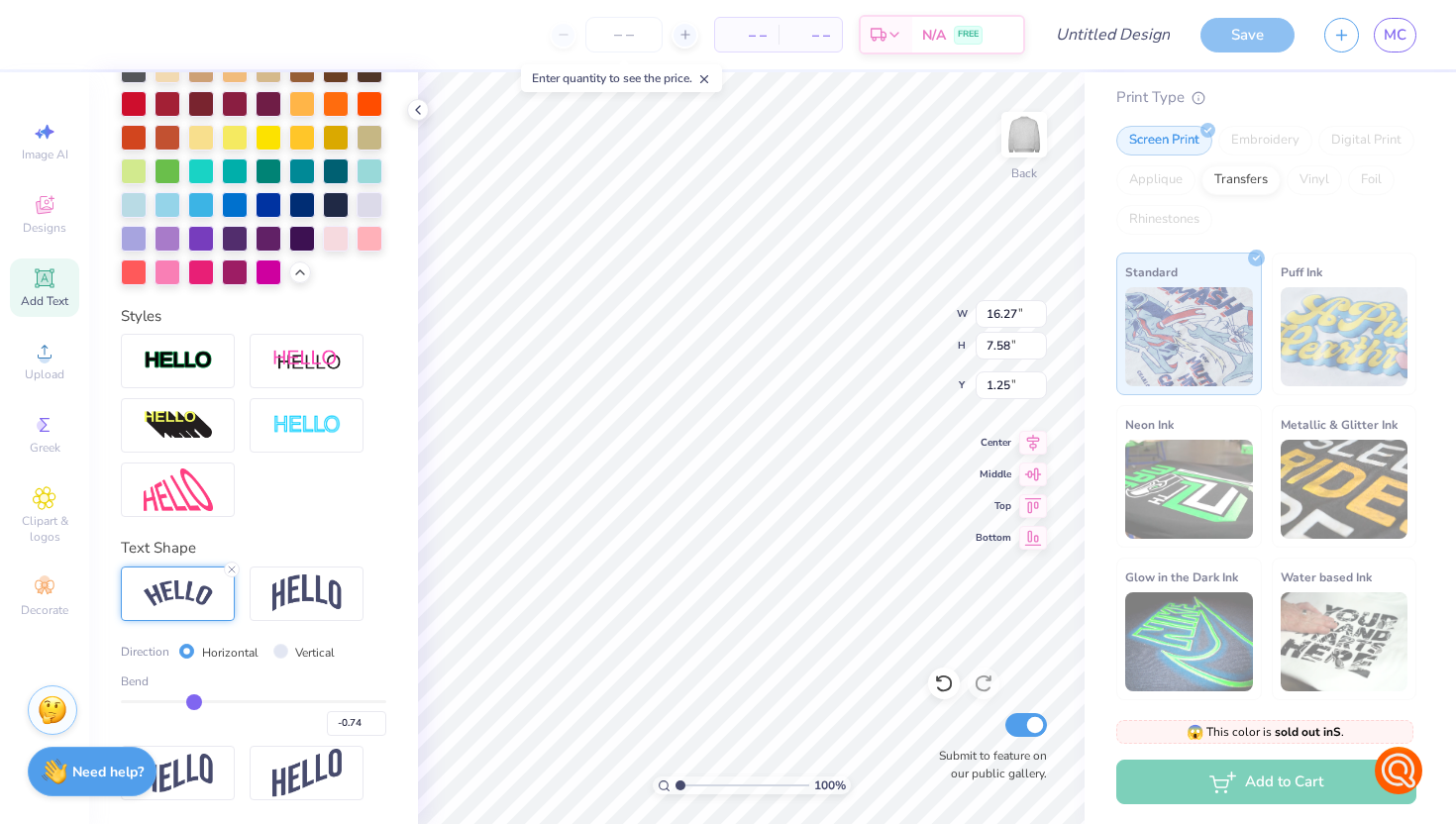 type on "-0.48" 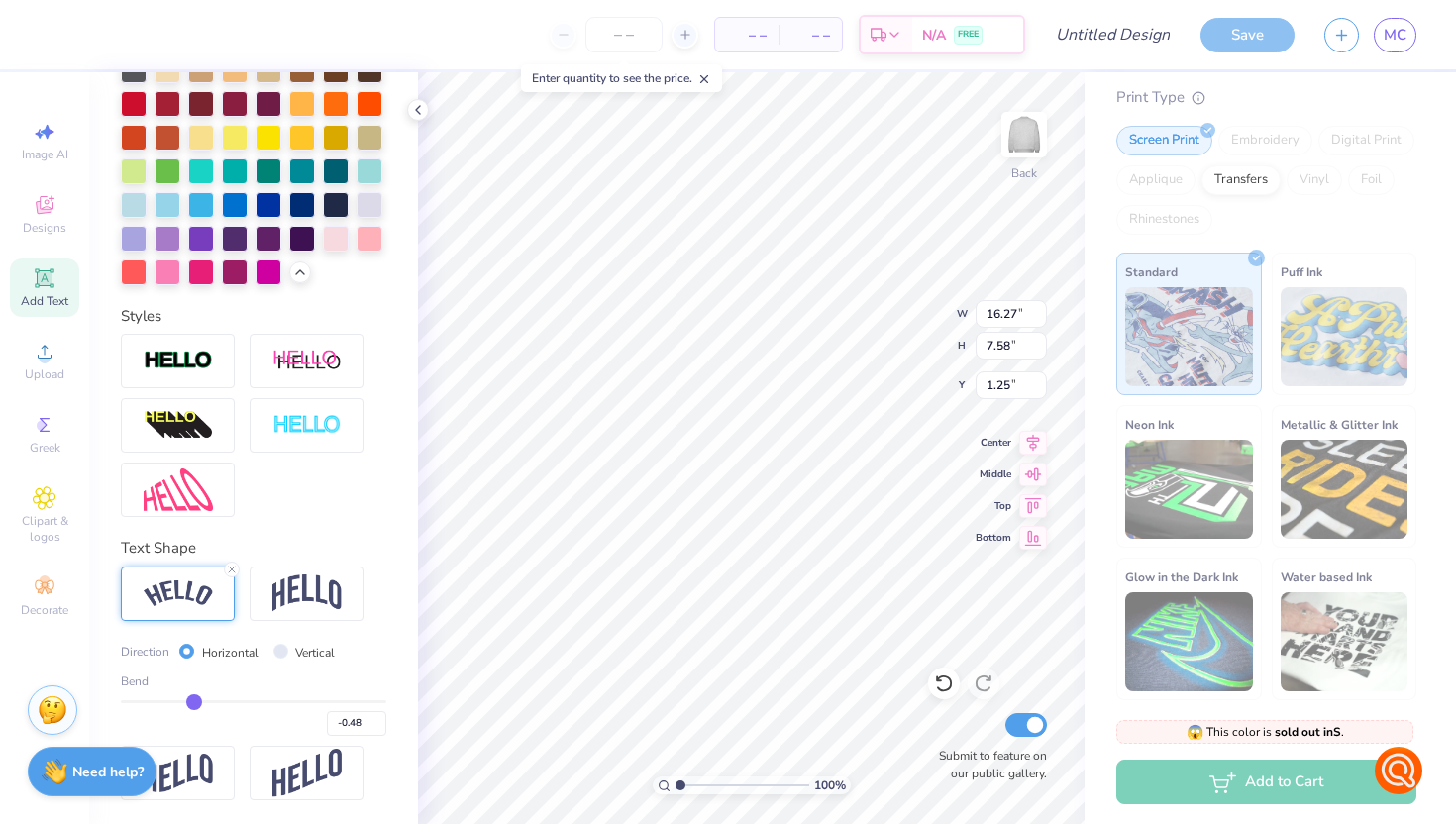 type on "-0.16" 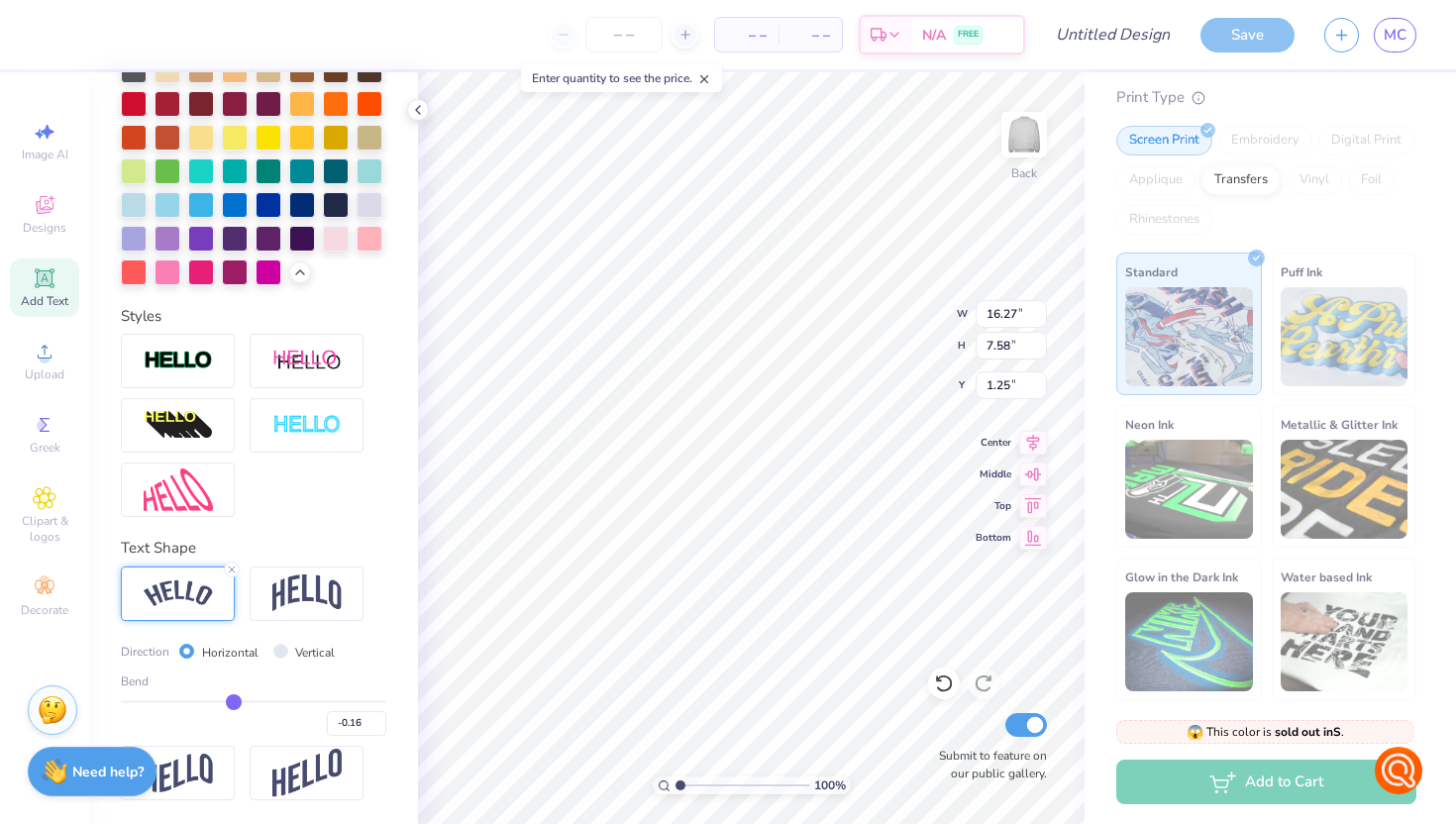 type on "0.09" 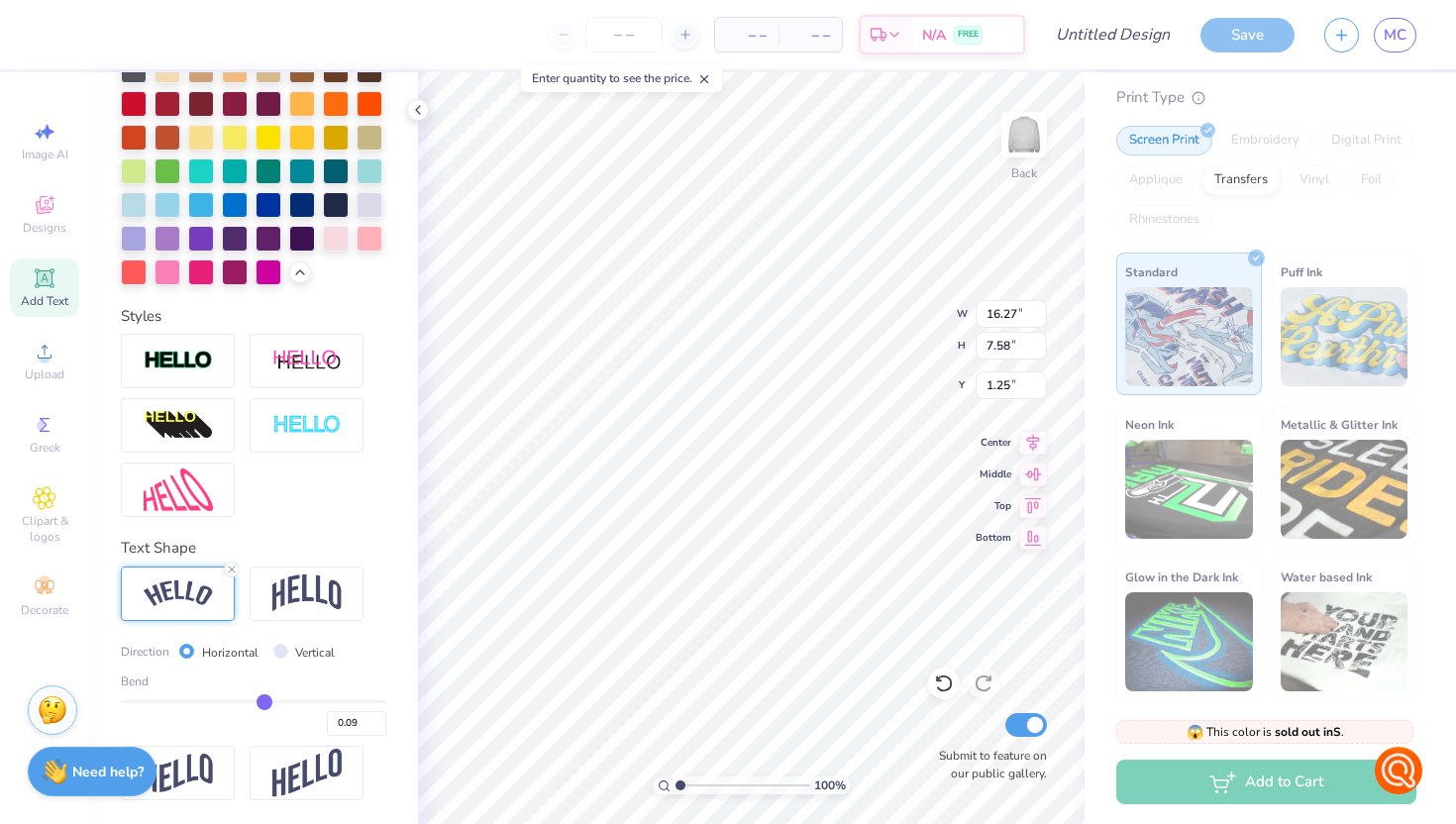 type on "0.42" 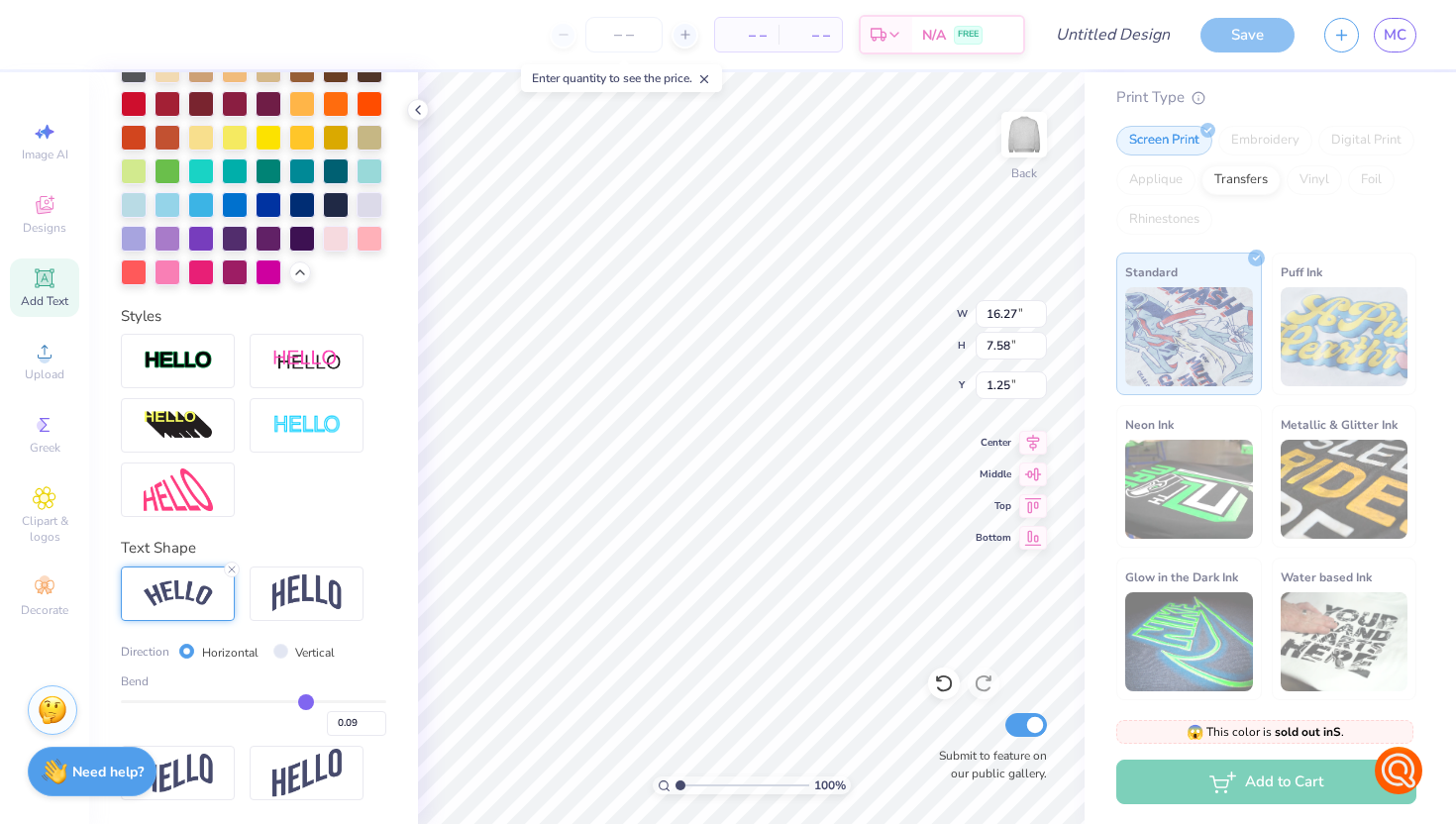 type on "0.42" 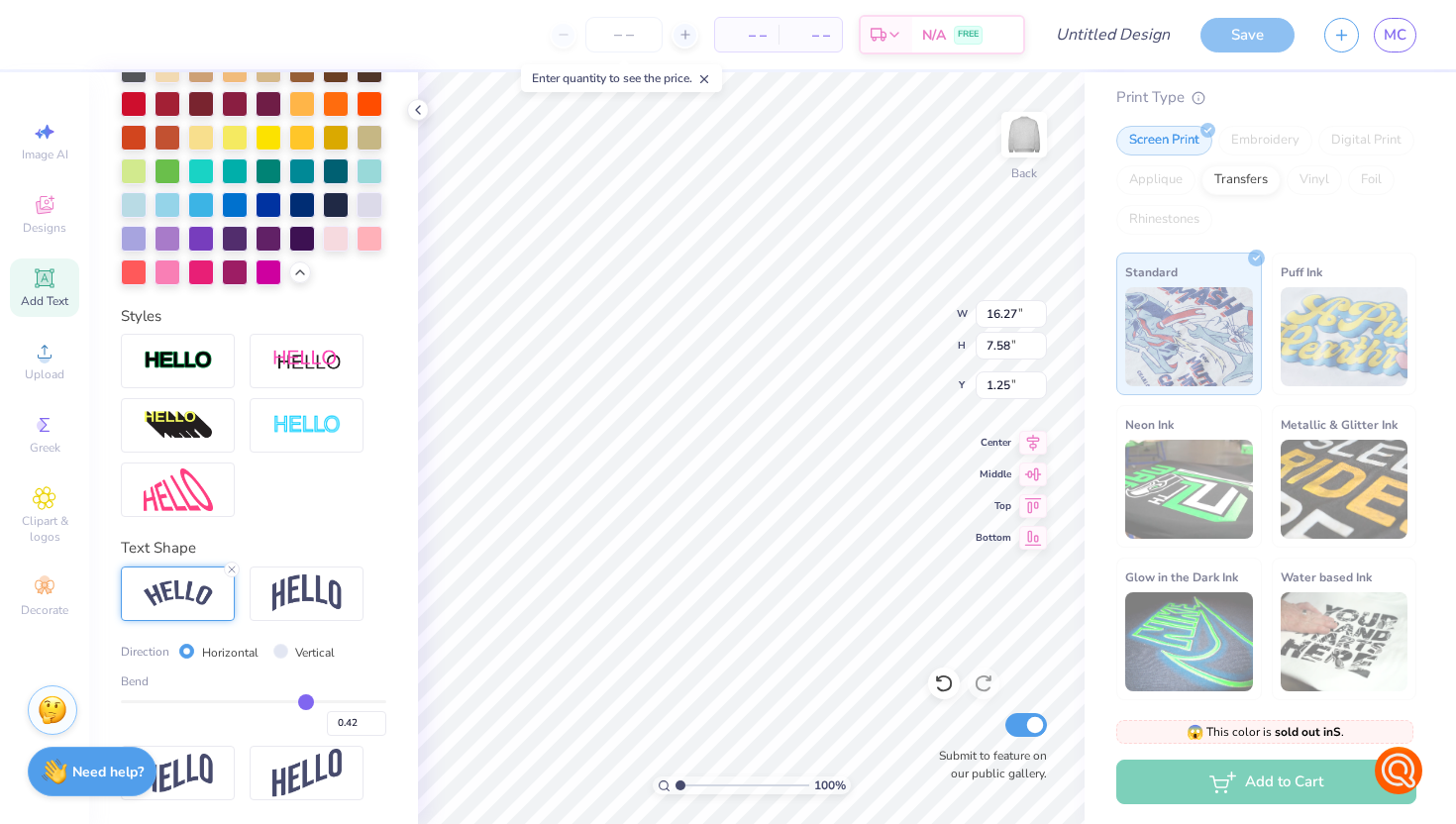 type on "0.73" 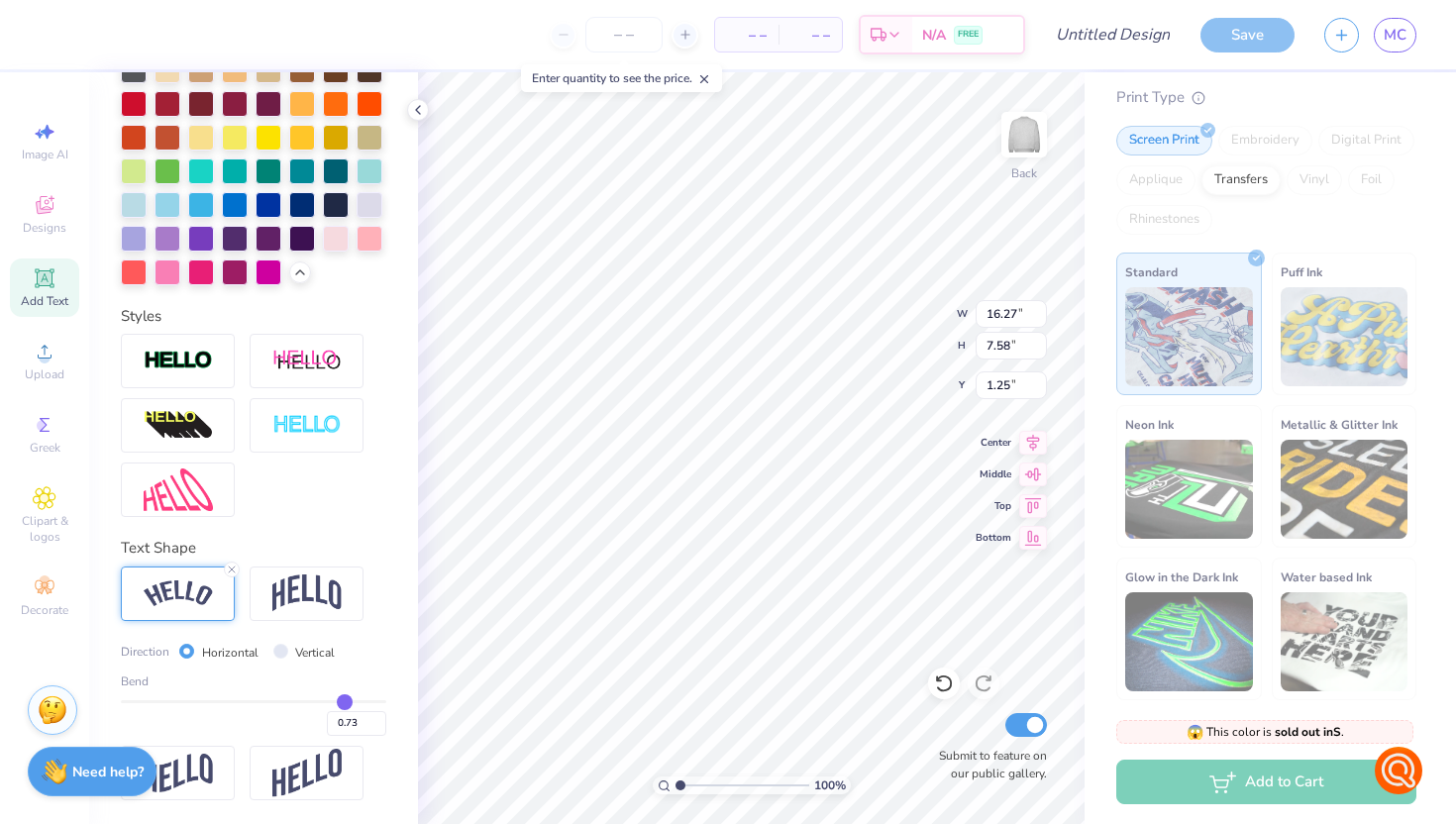 type on "0.98" 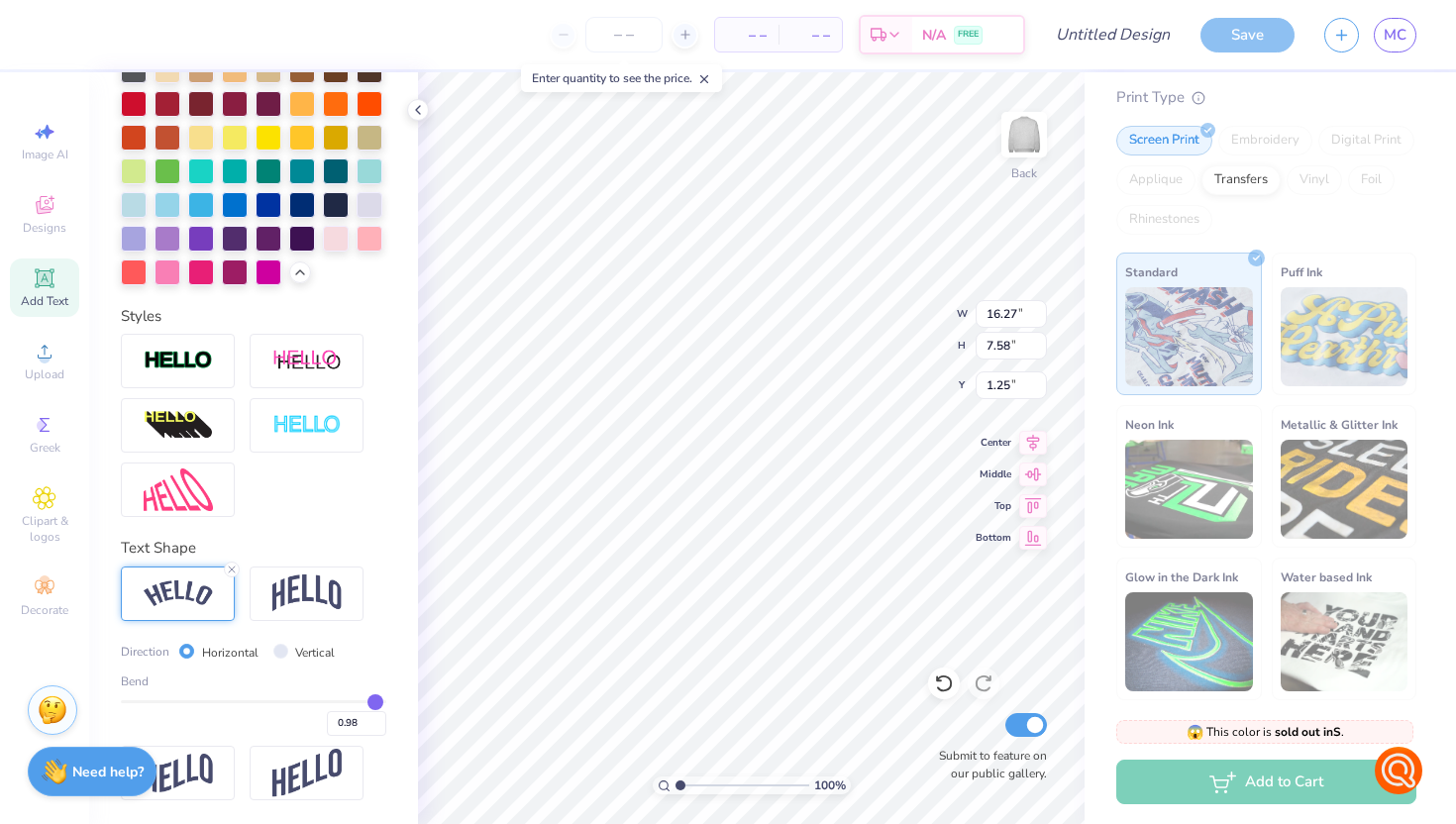 type on "1" 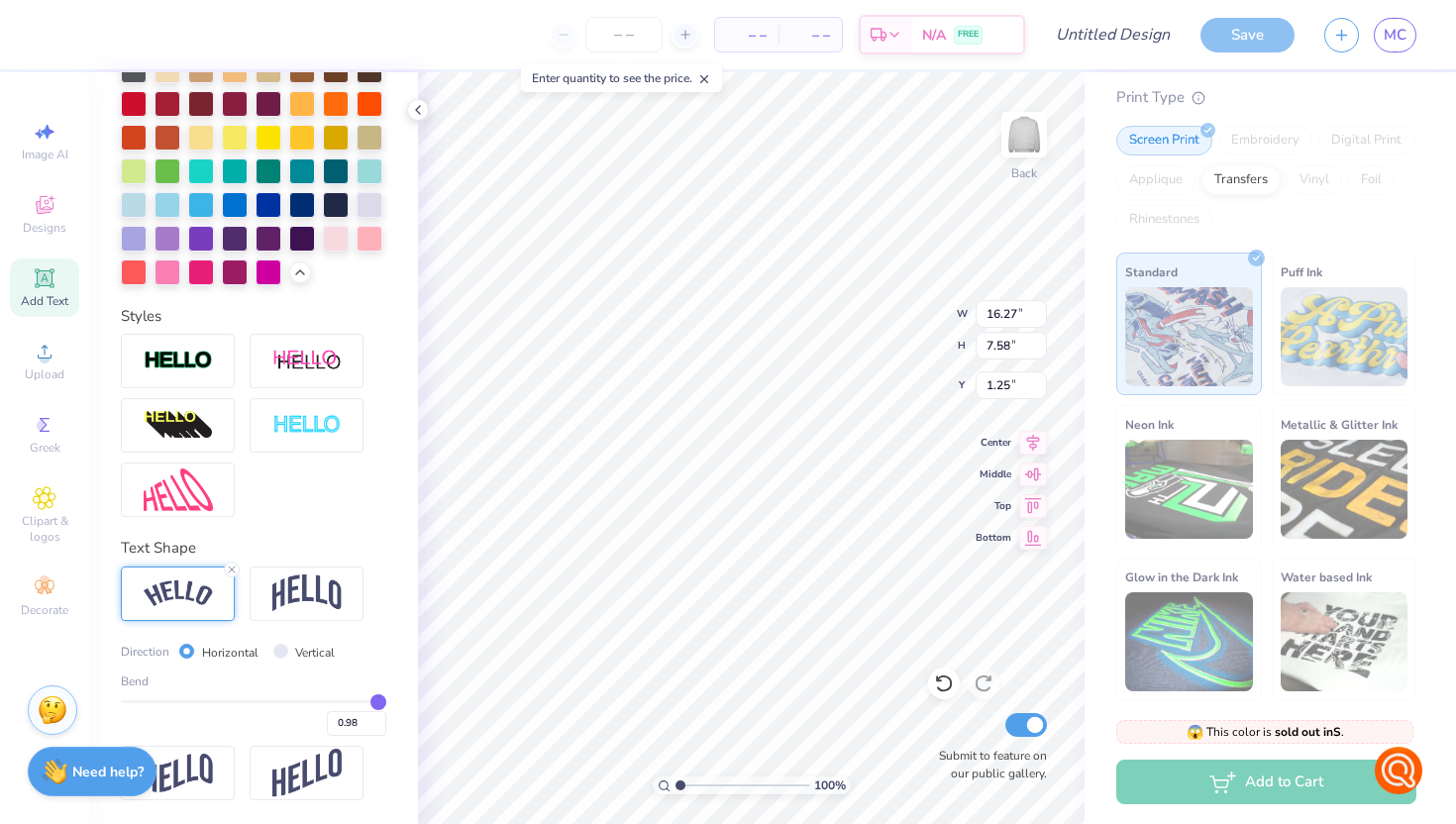 type on "1.00" 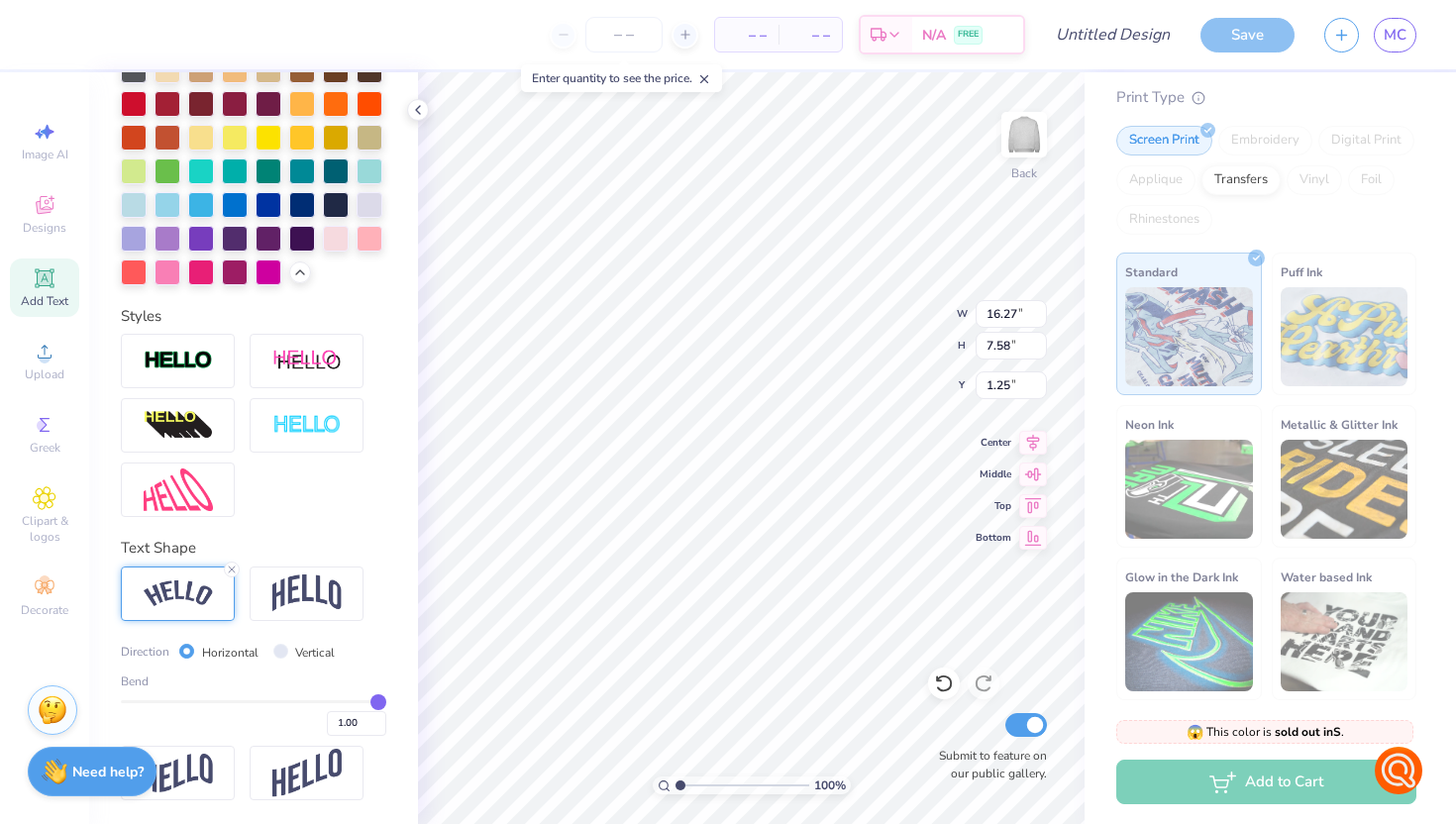 drag, startPoint x: 141, startPoint y: 698, endPoint x: 498, endPoint y: 706, distance: 357.08962 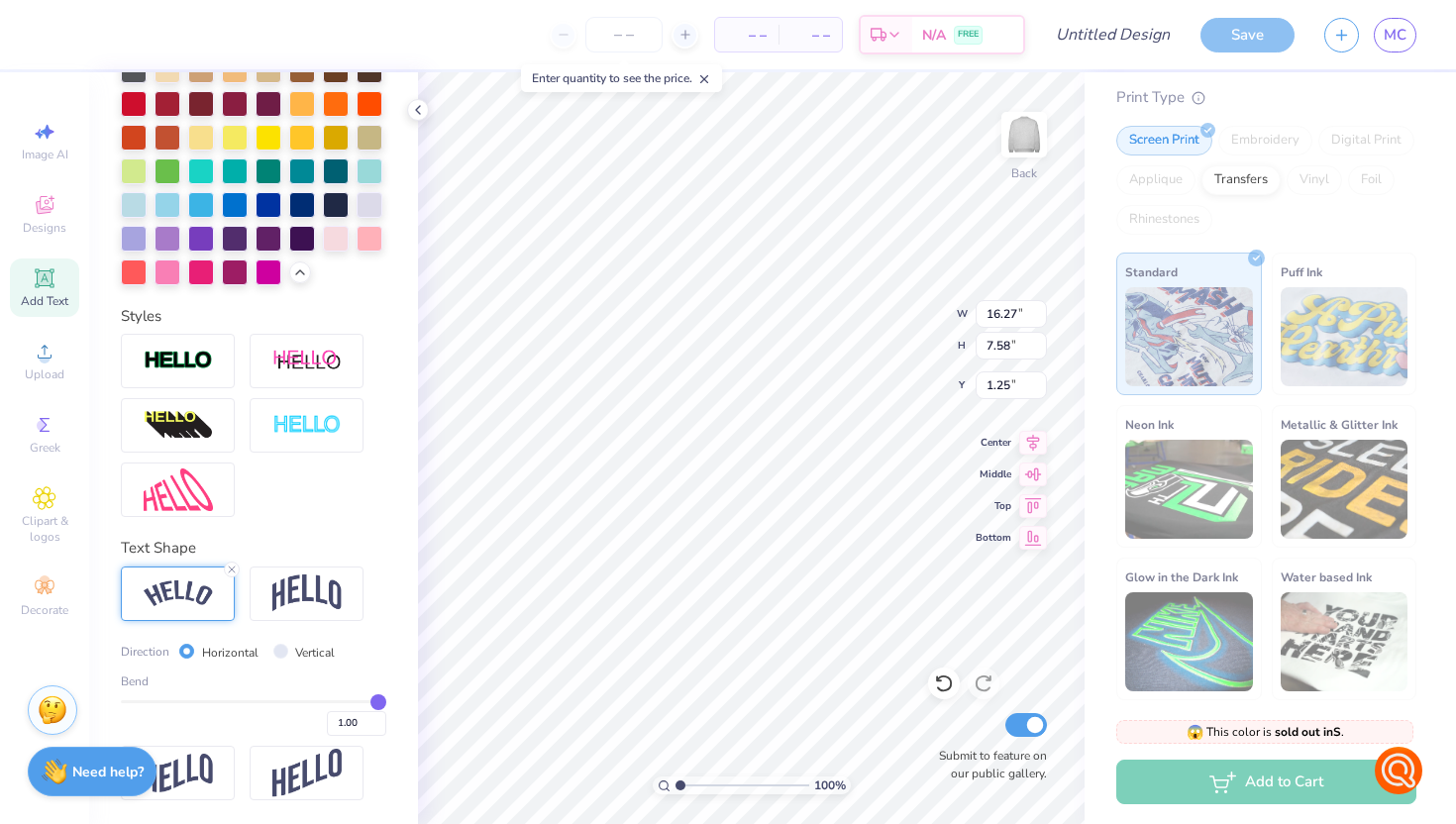 type on "16.25" 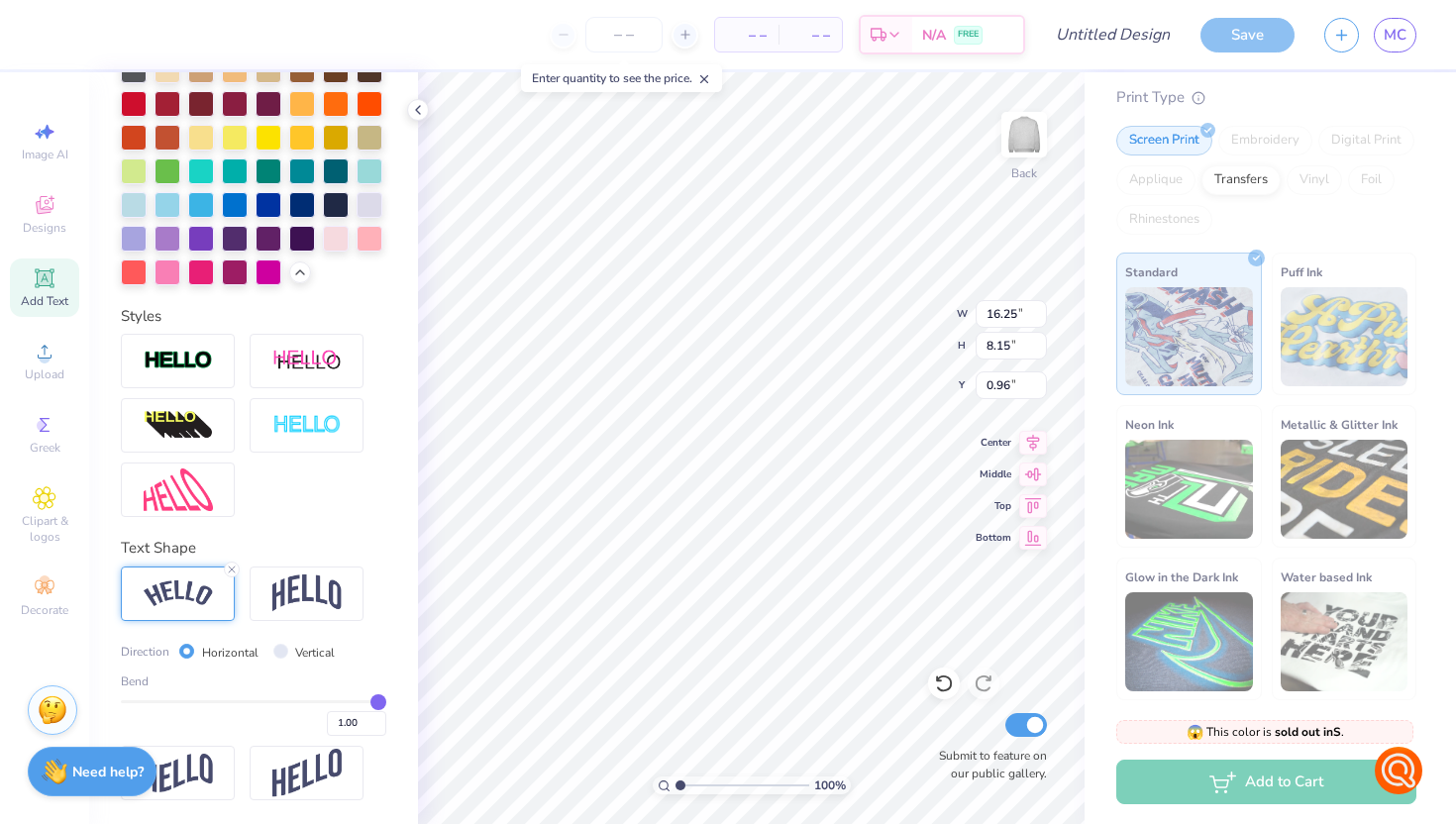 type on "0.98" 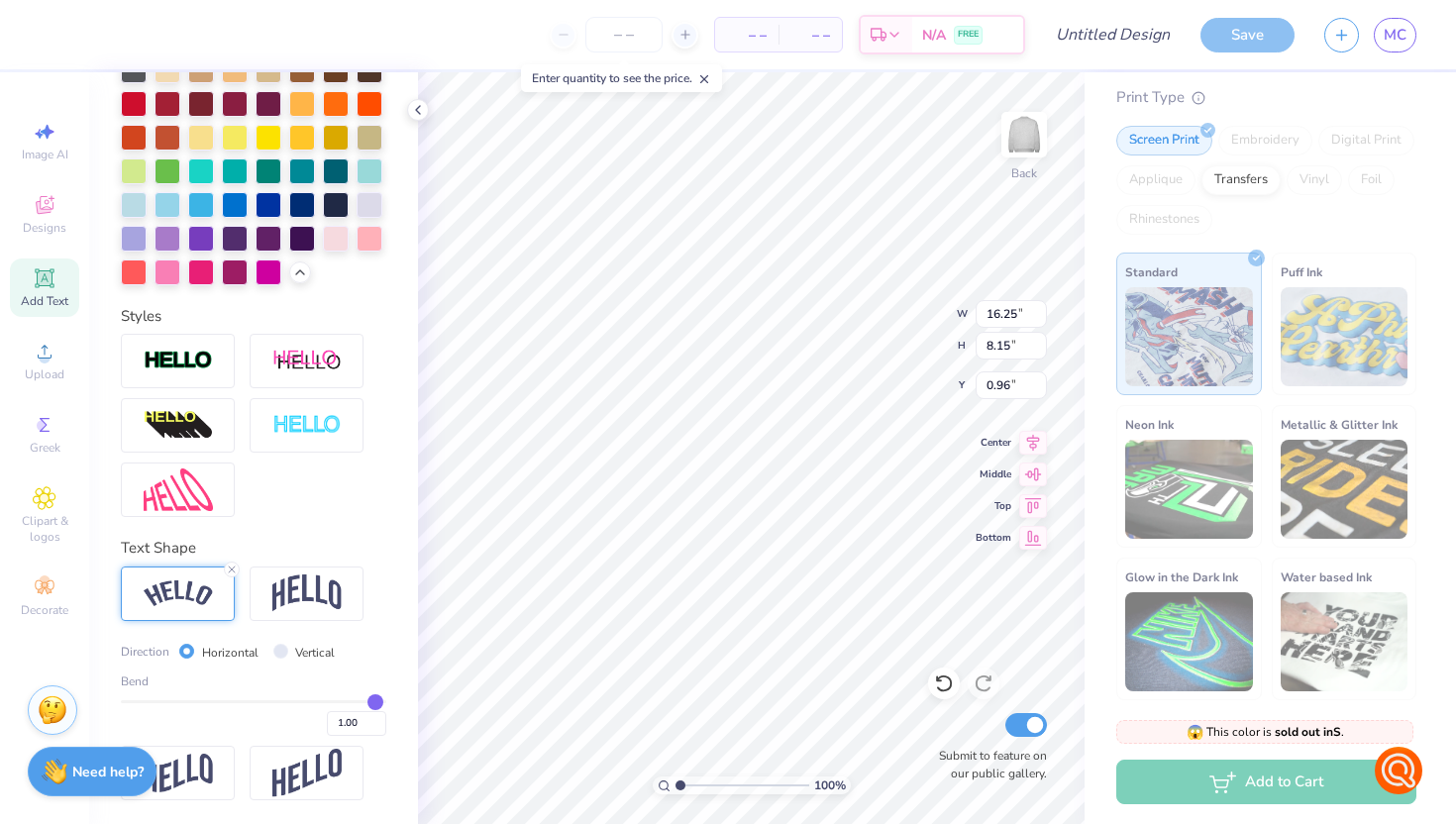 type on "0.98" 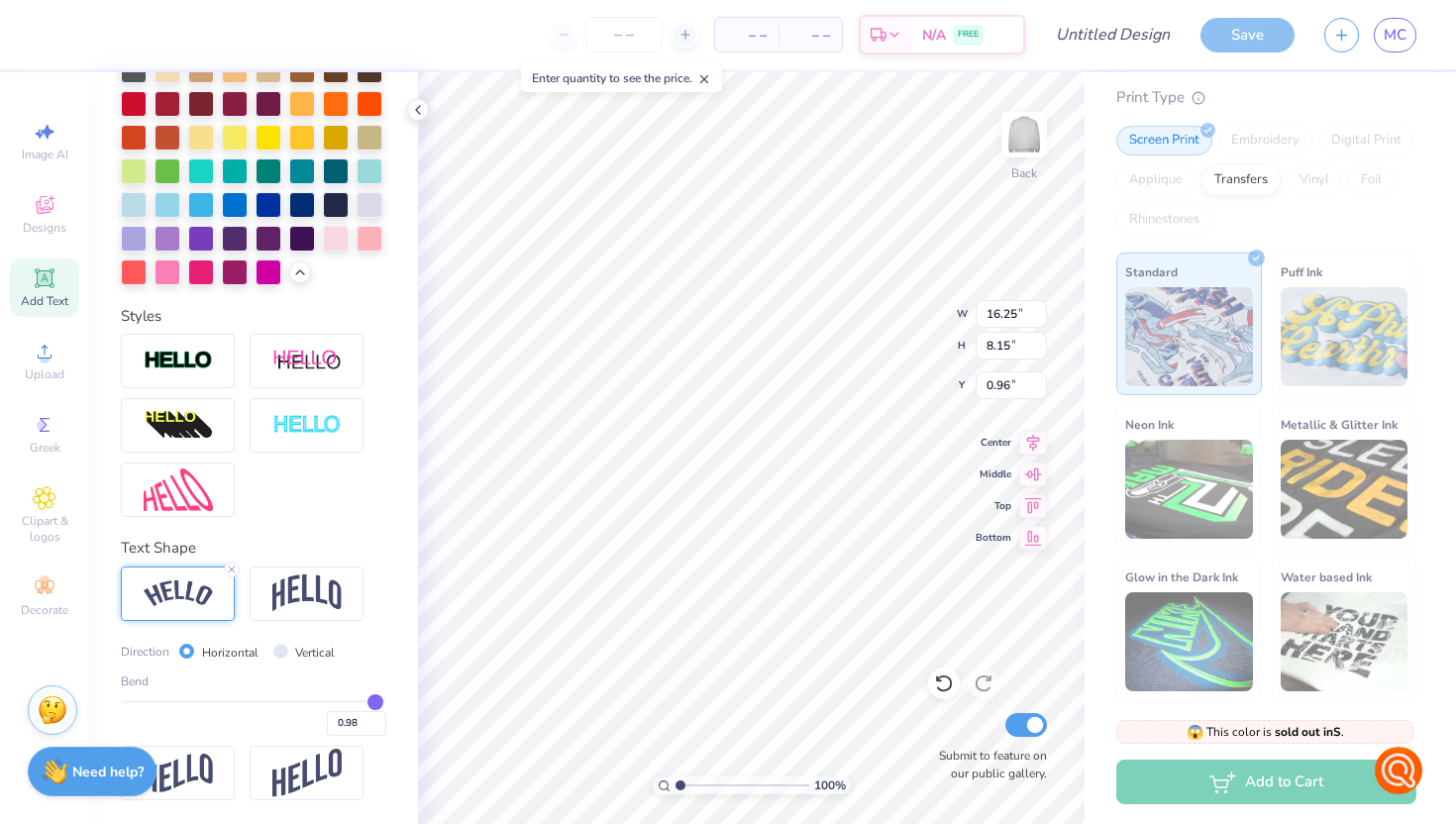 type on "0.94" 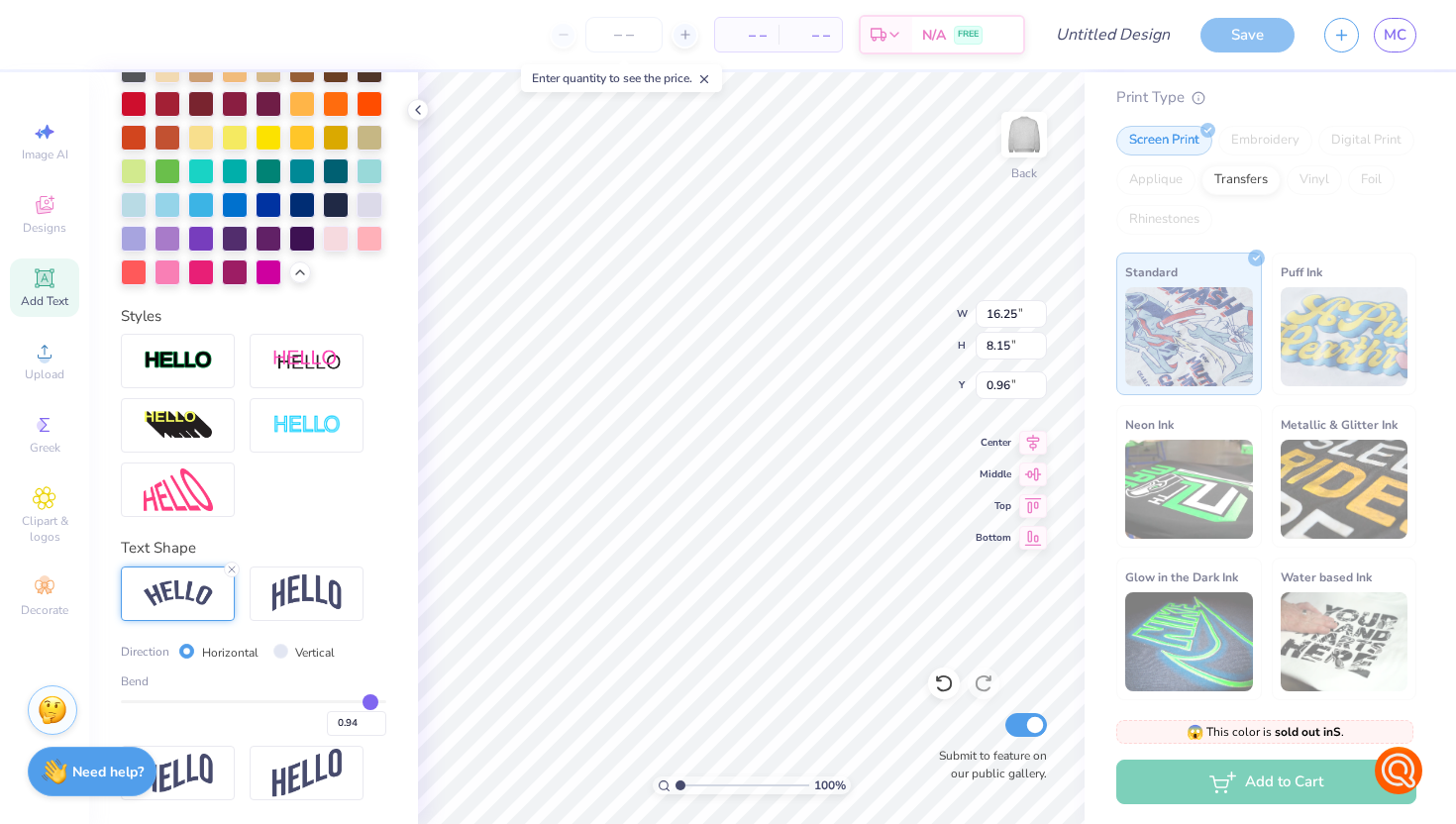 type on "0.89" 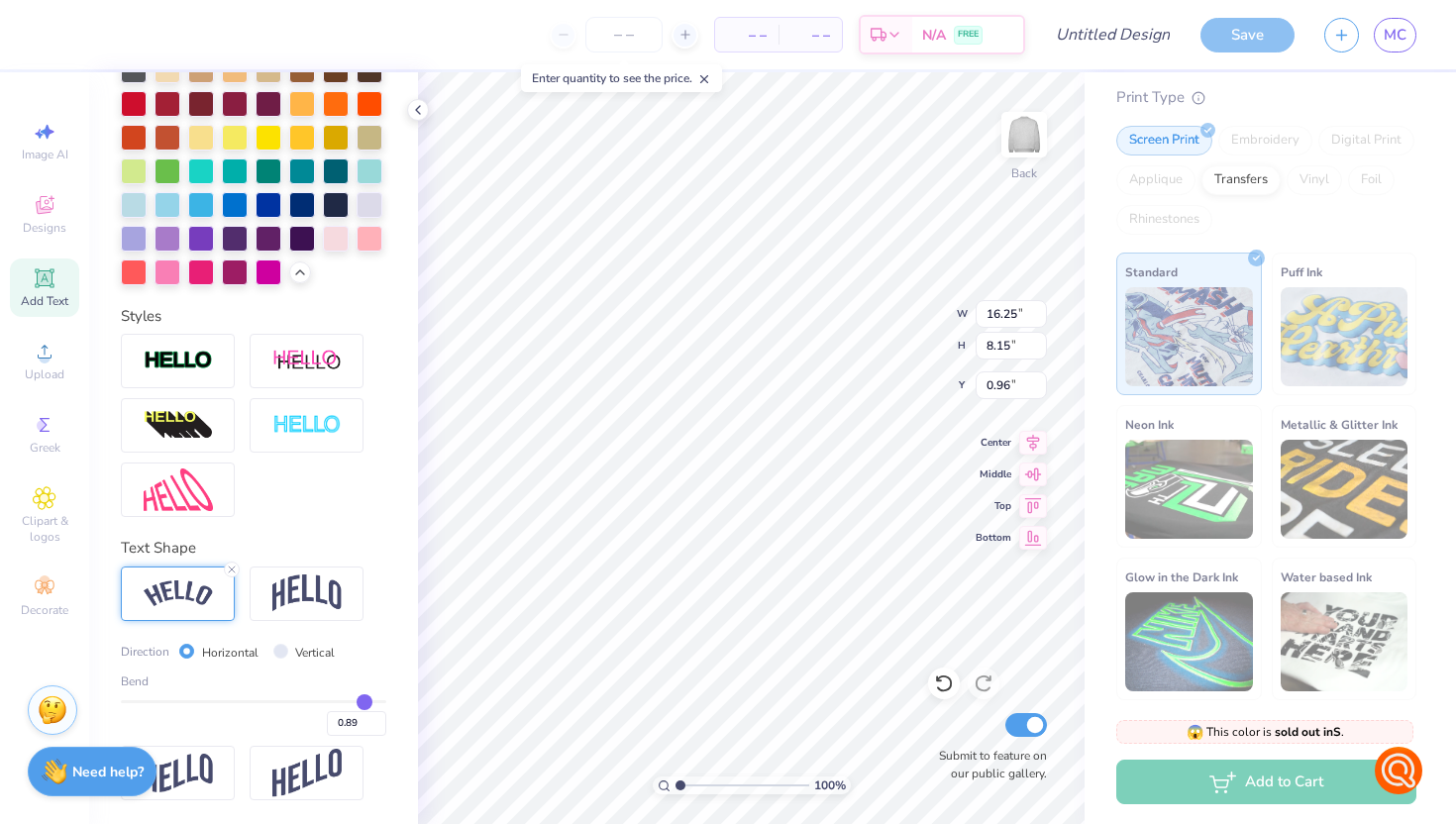 type on "0.84" 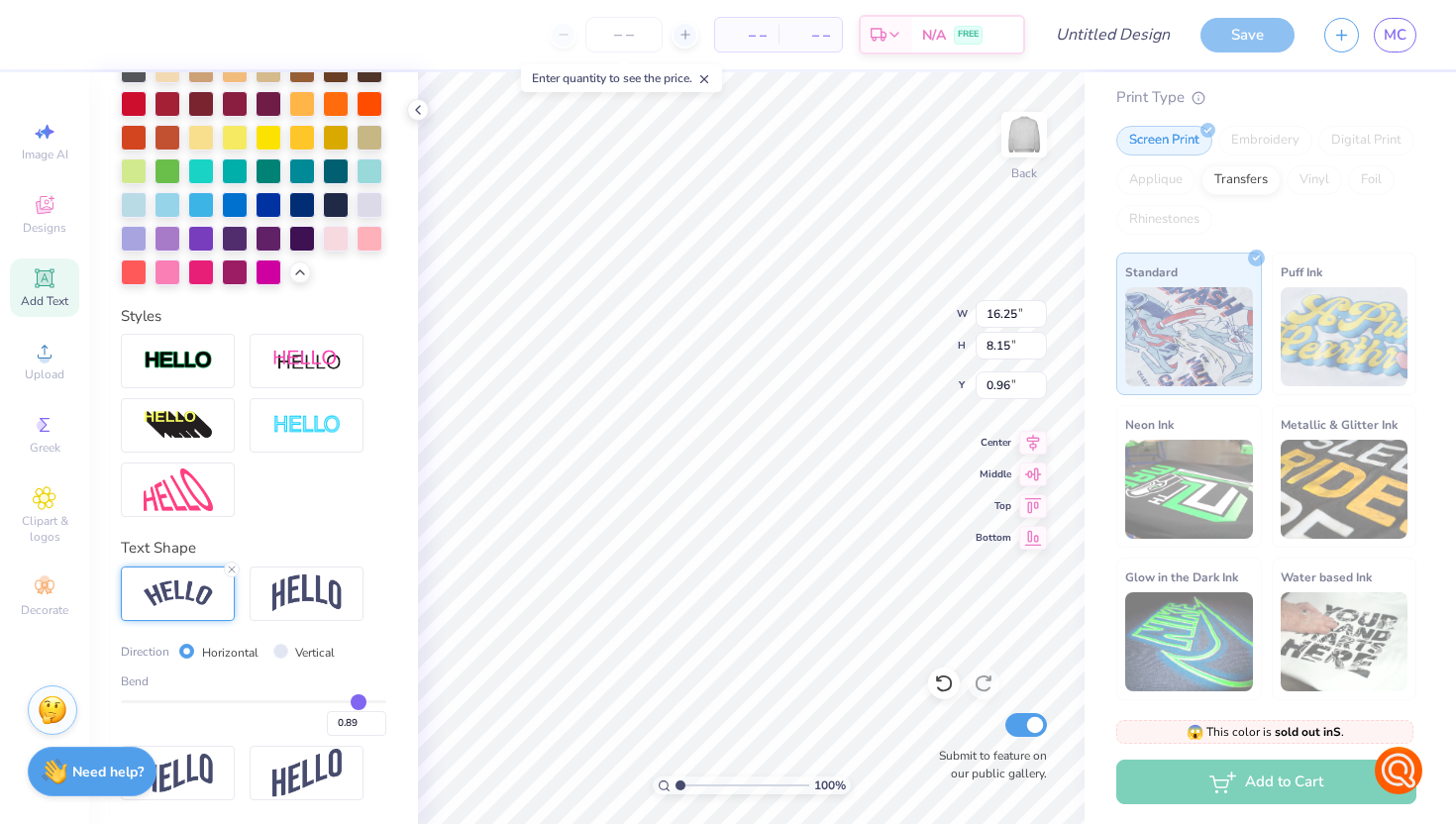 type on "0.84" 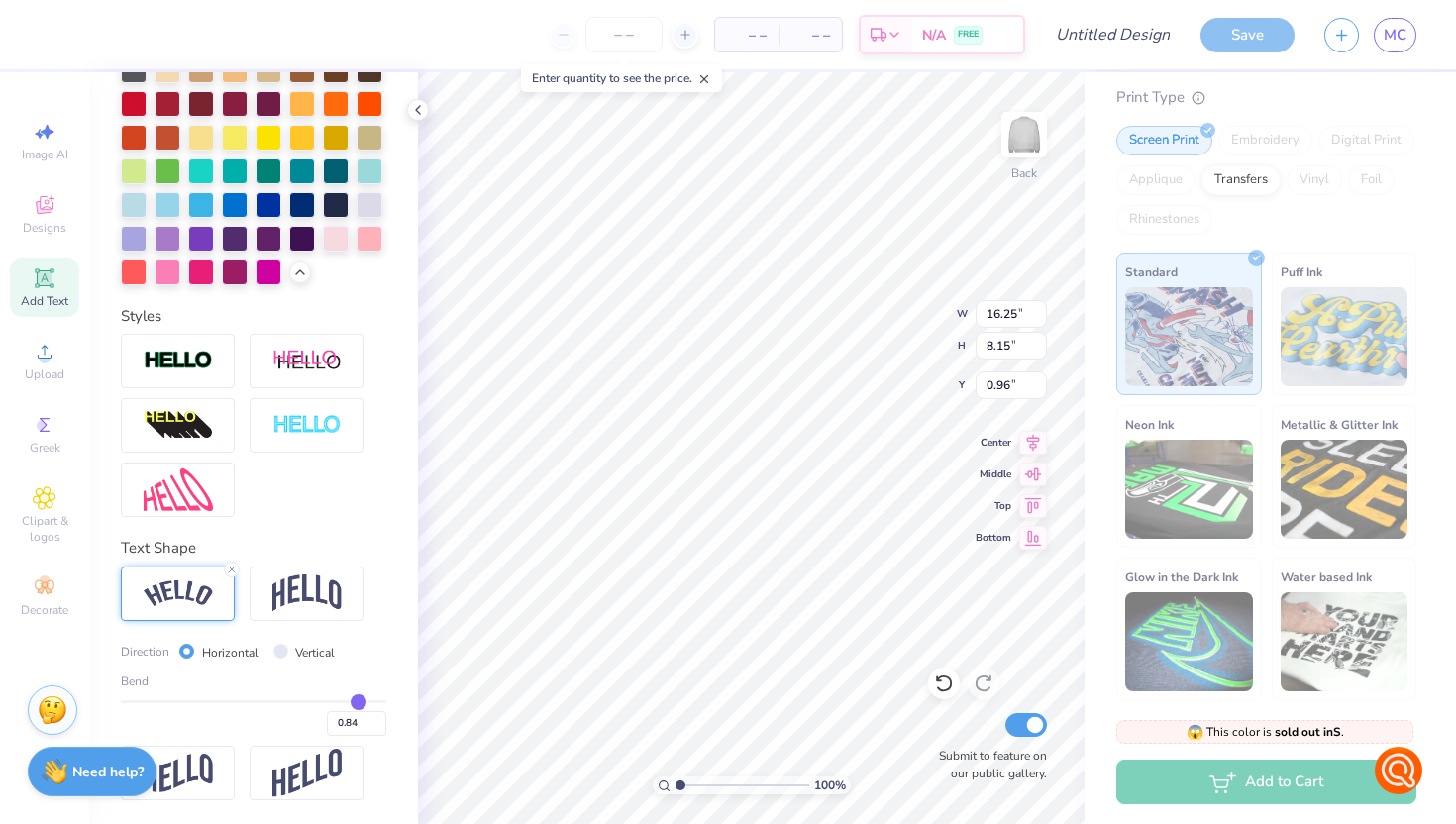 type on "0.82" 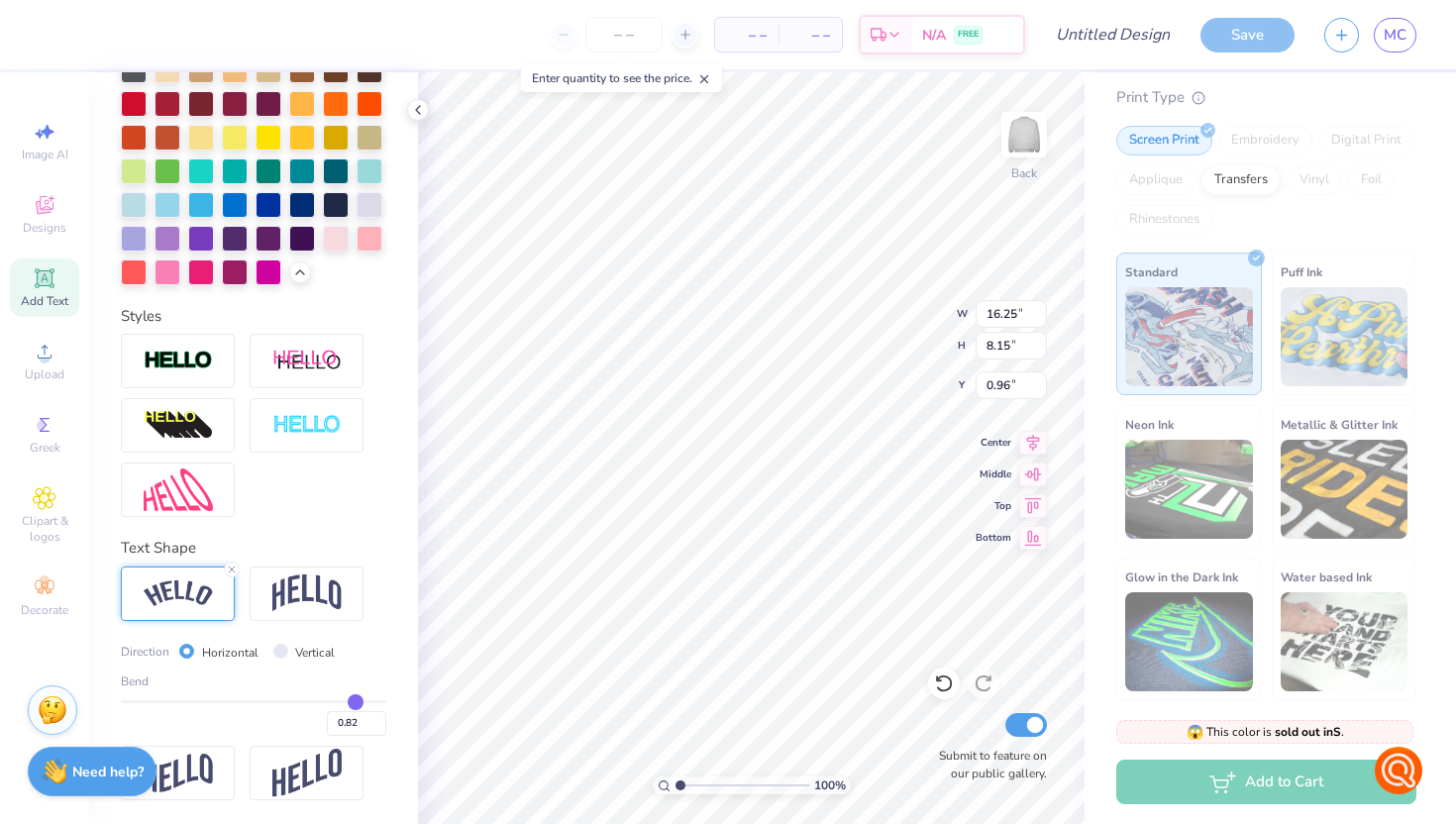 type on "0.78" 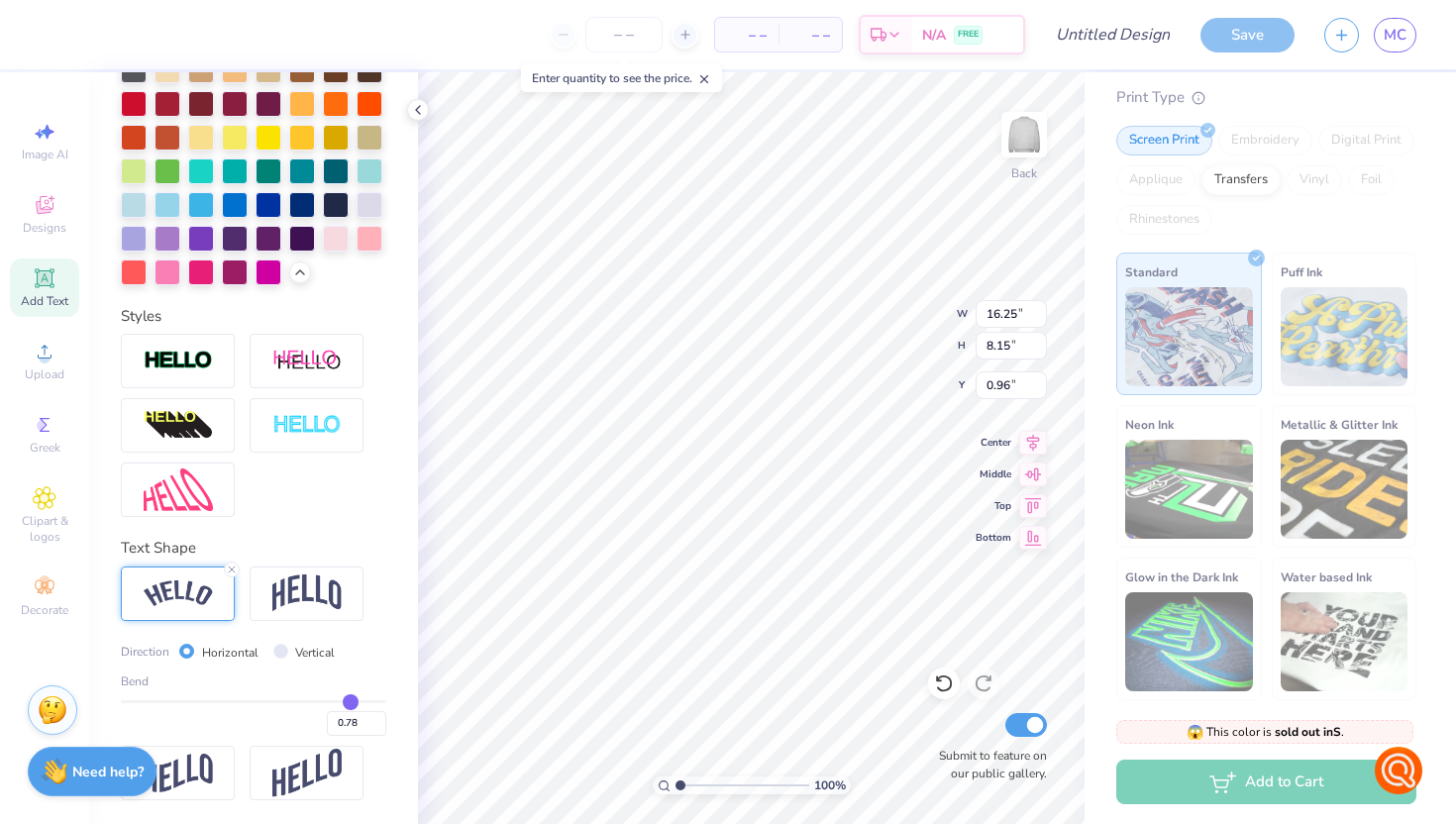 type on "0.75" 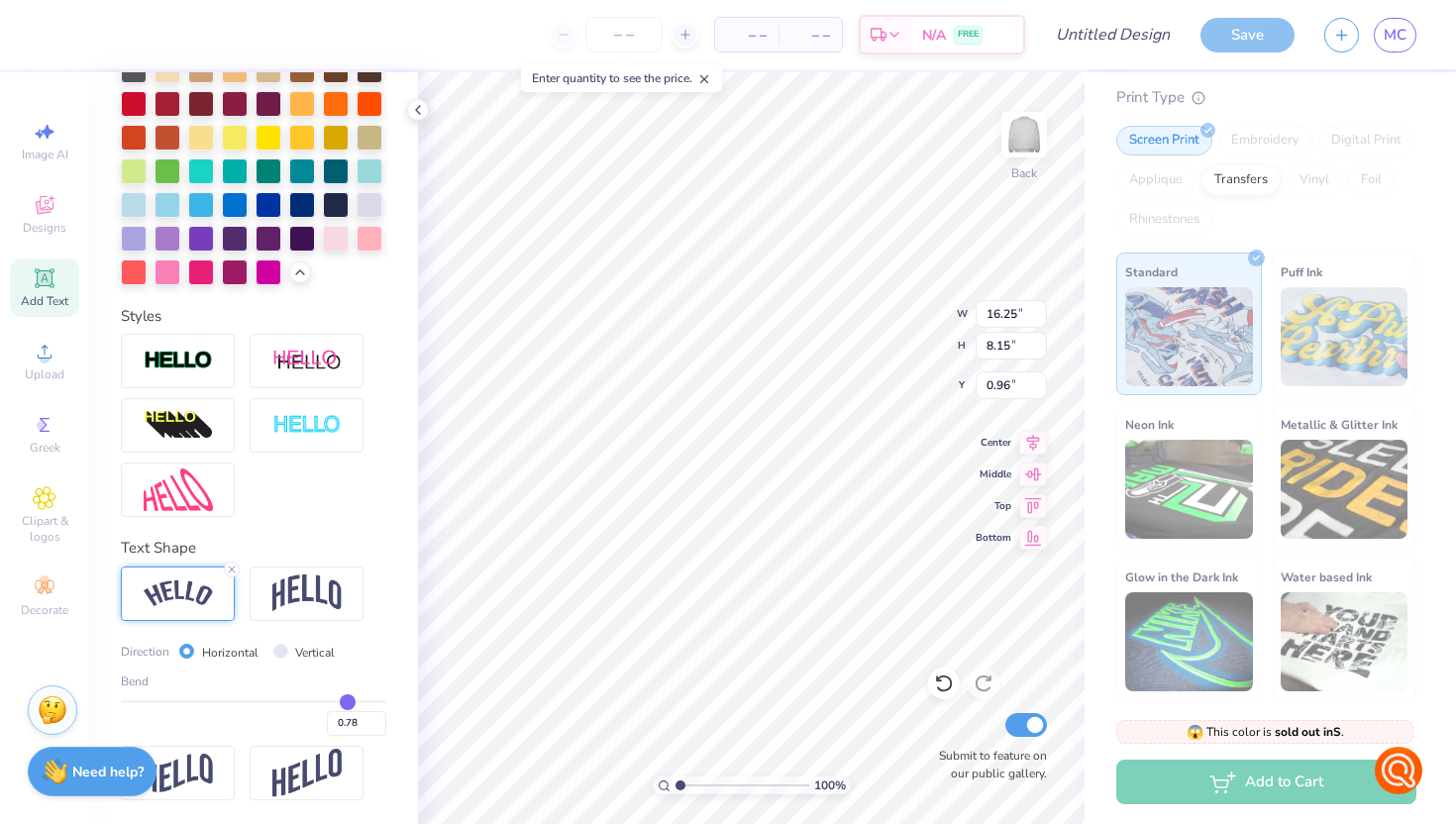type on "0.75" 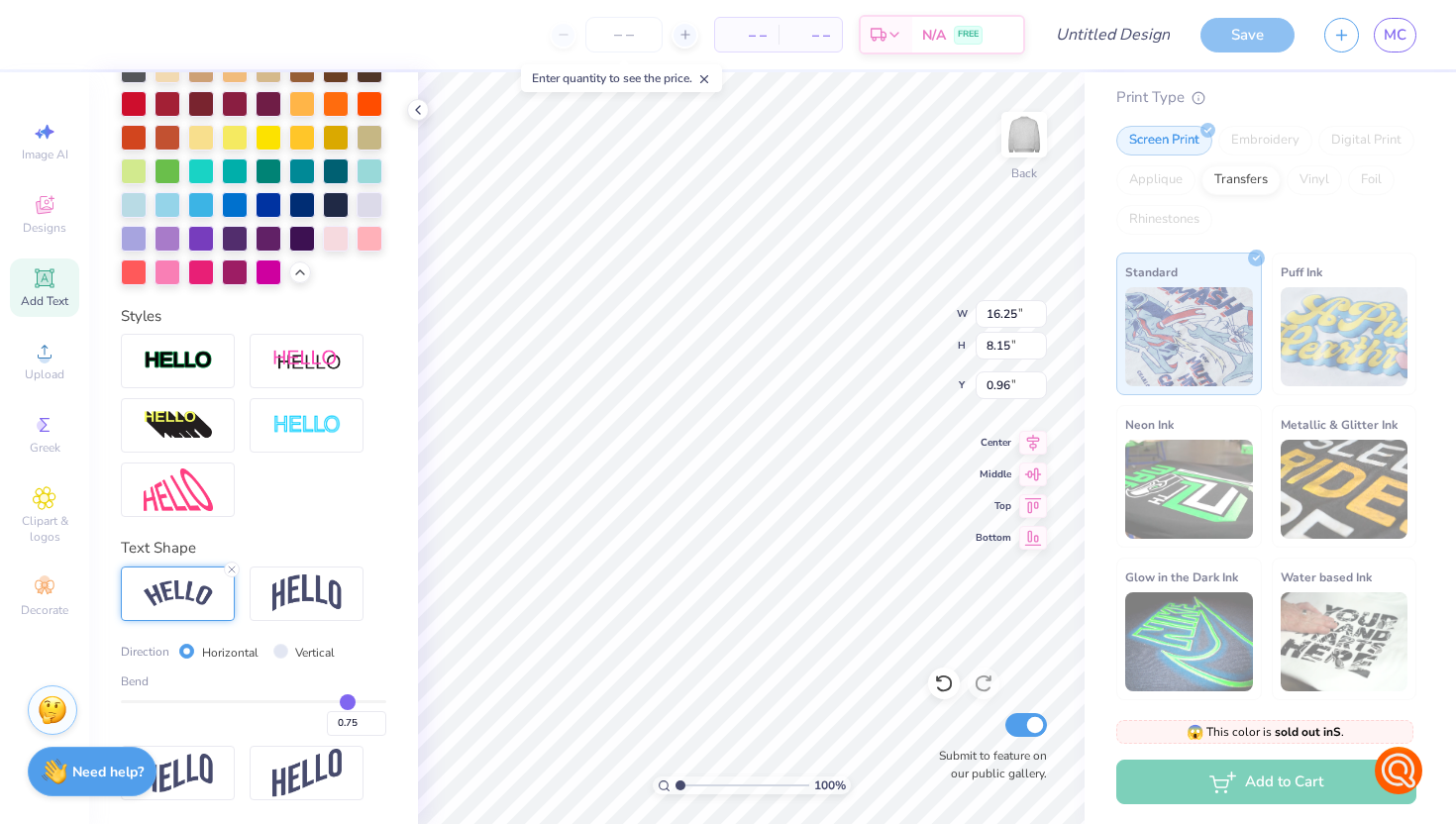 type on "0.73" 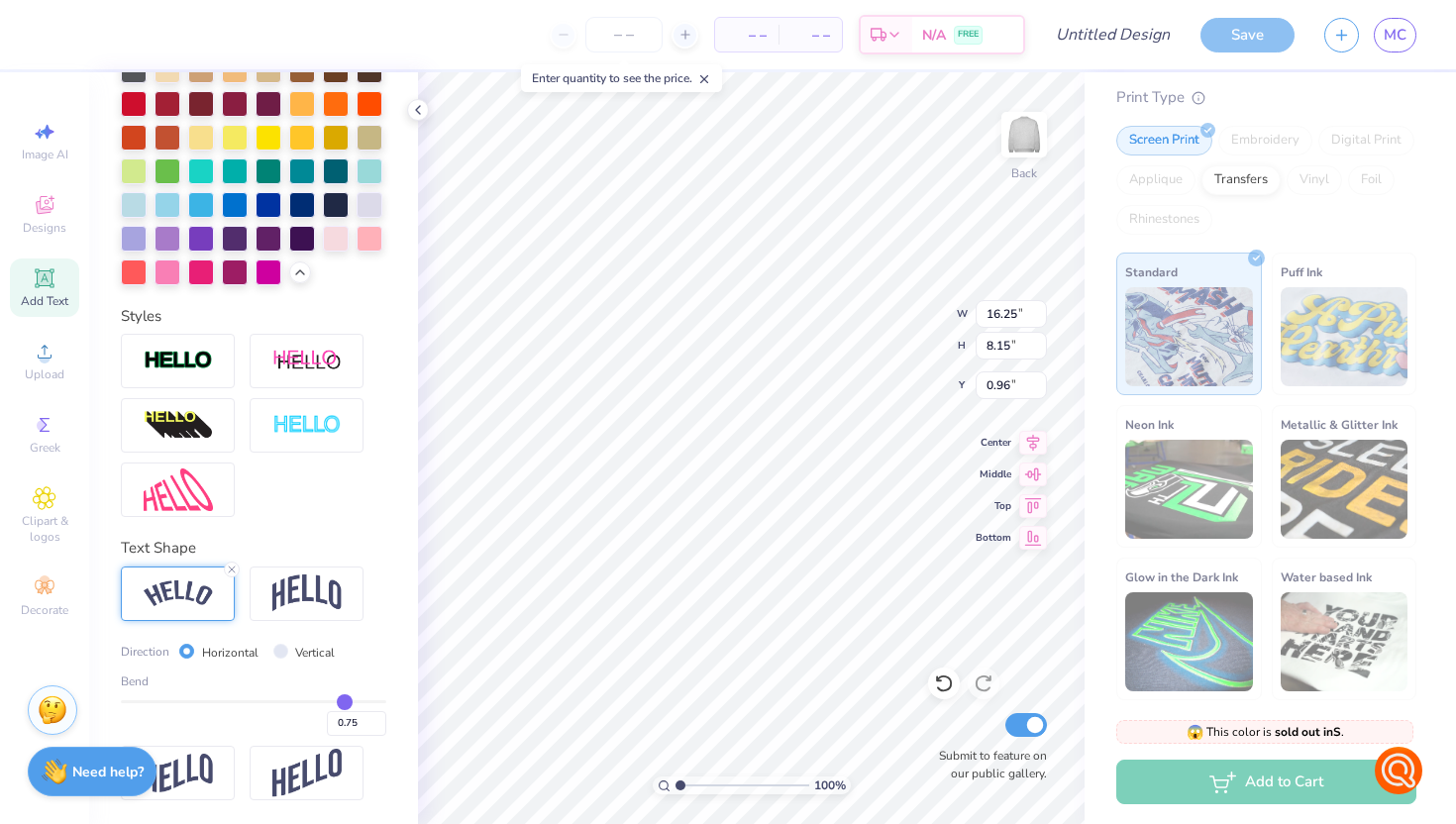 type on "0.73" 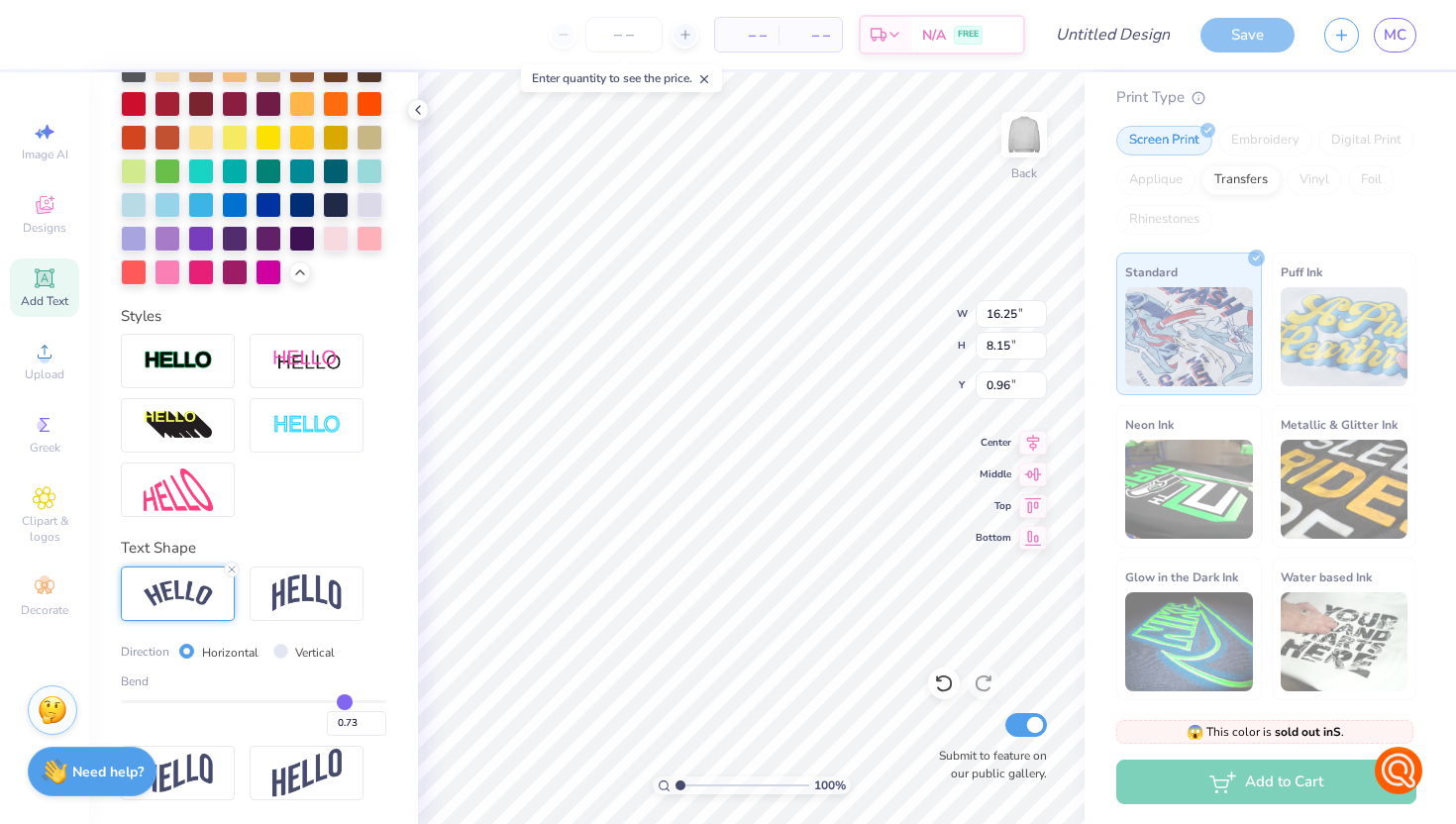 type on "0.7" 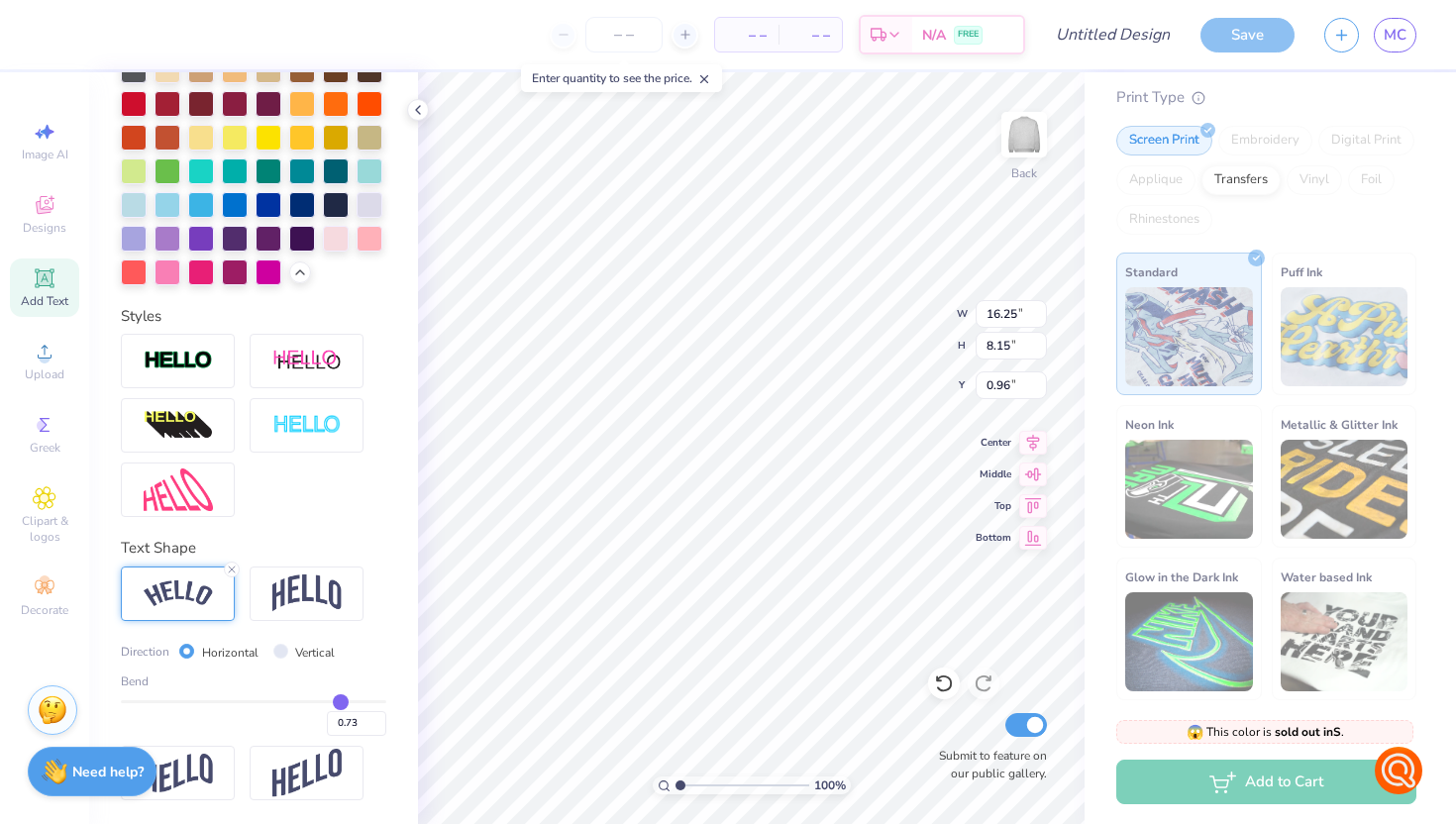 type on "0.70" 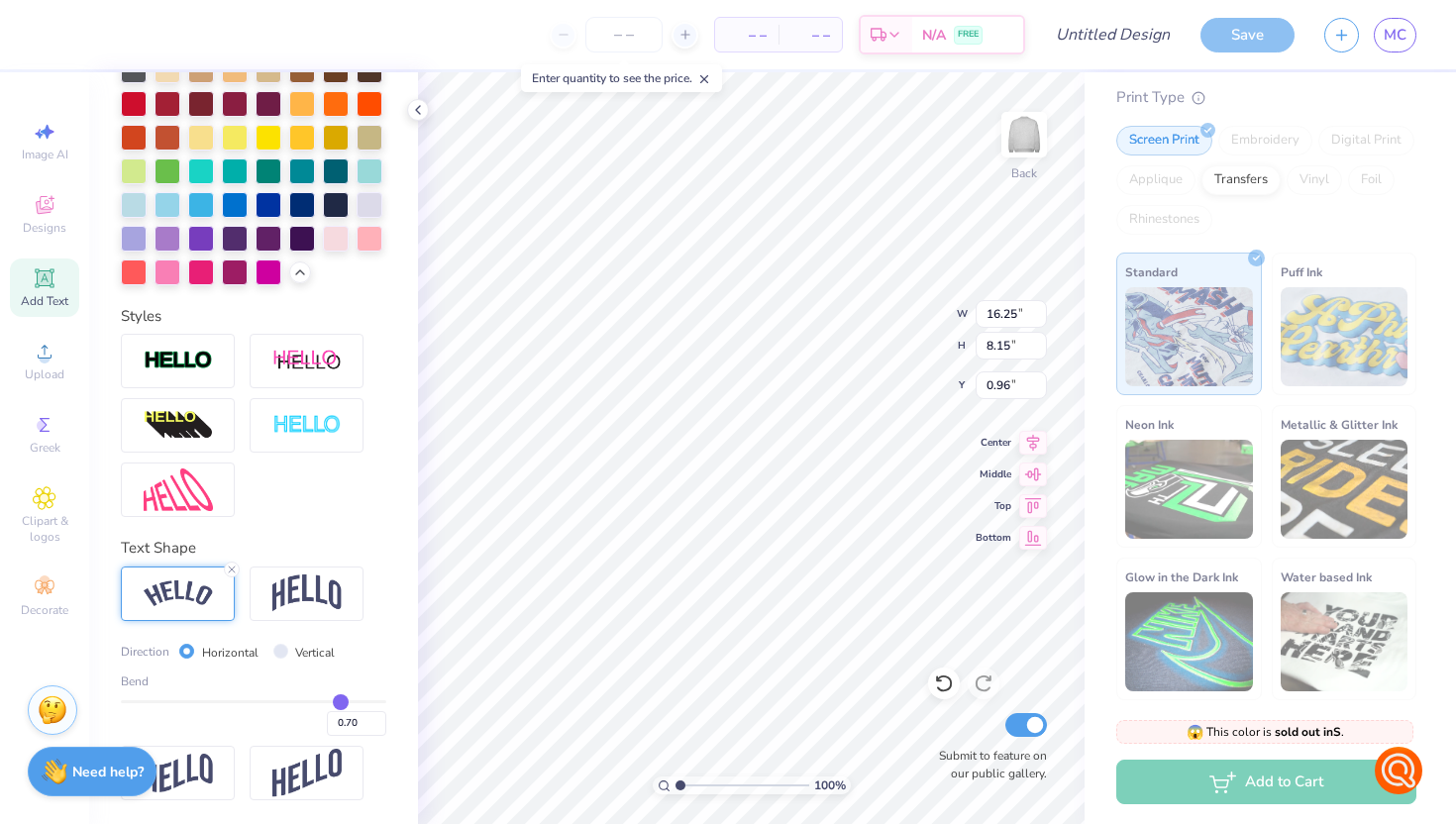 type on "0.67" 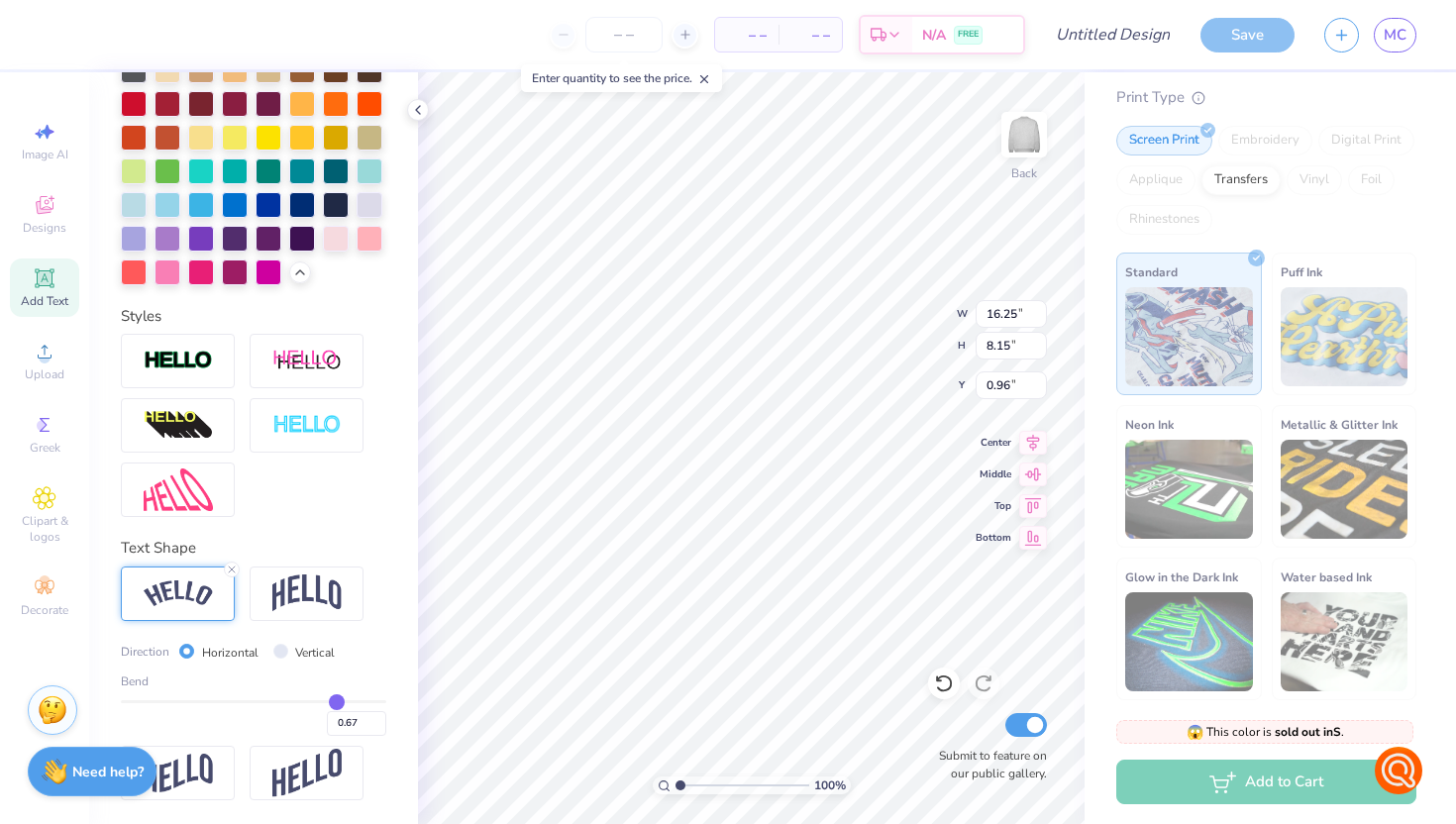 type on "0.65" 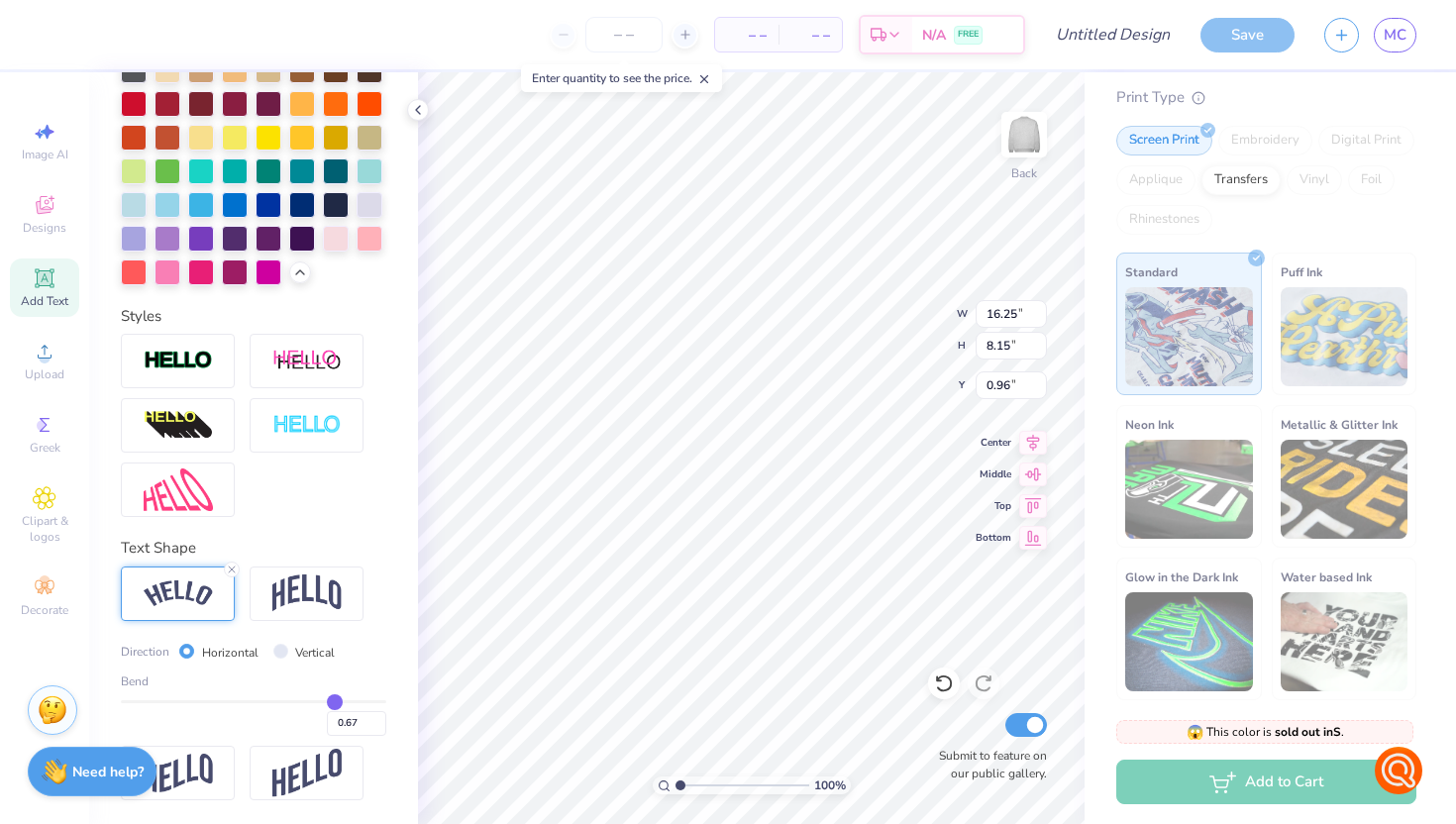 type on "0.65" 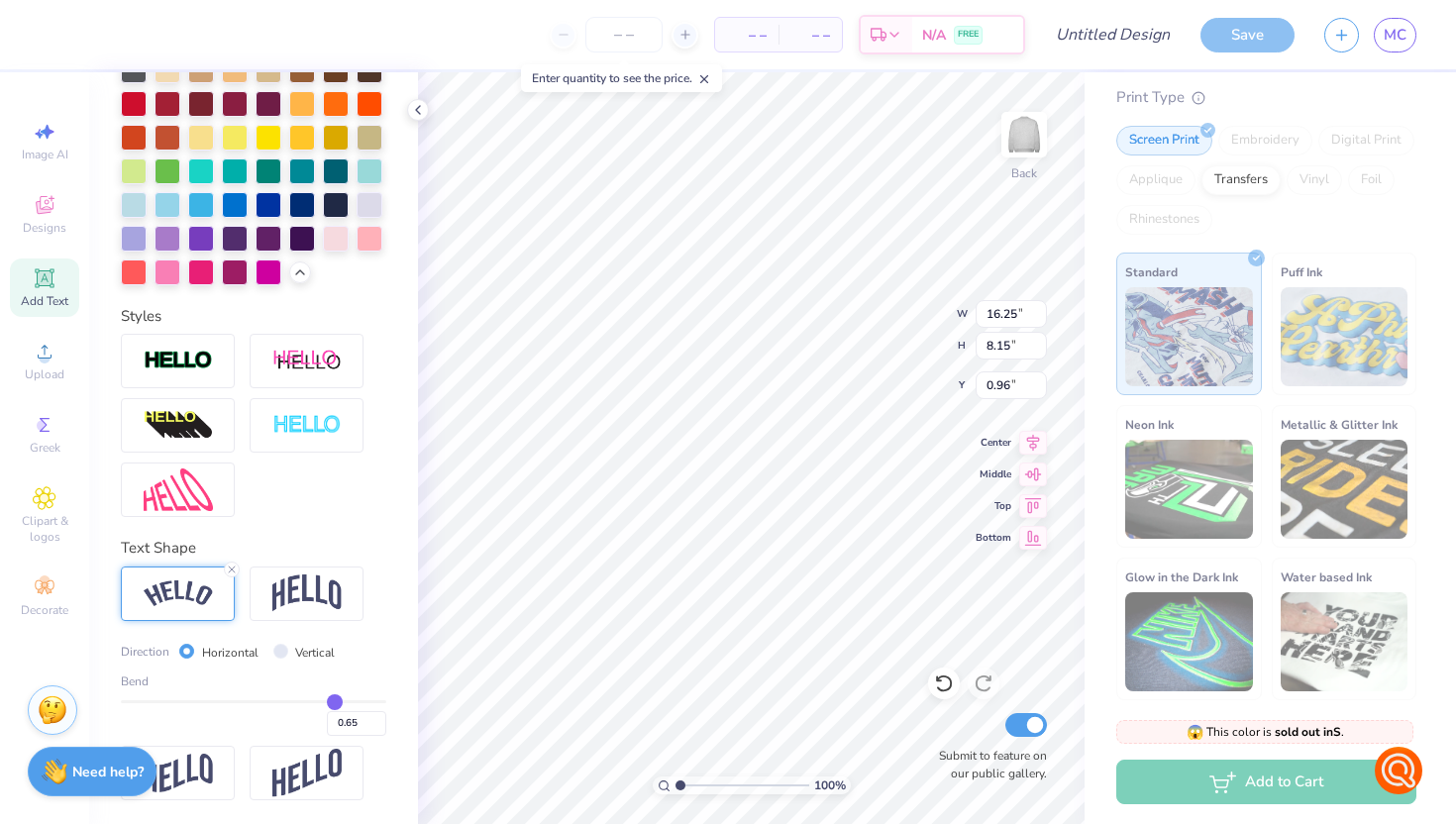 type on "0.62" 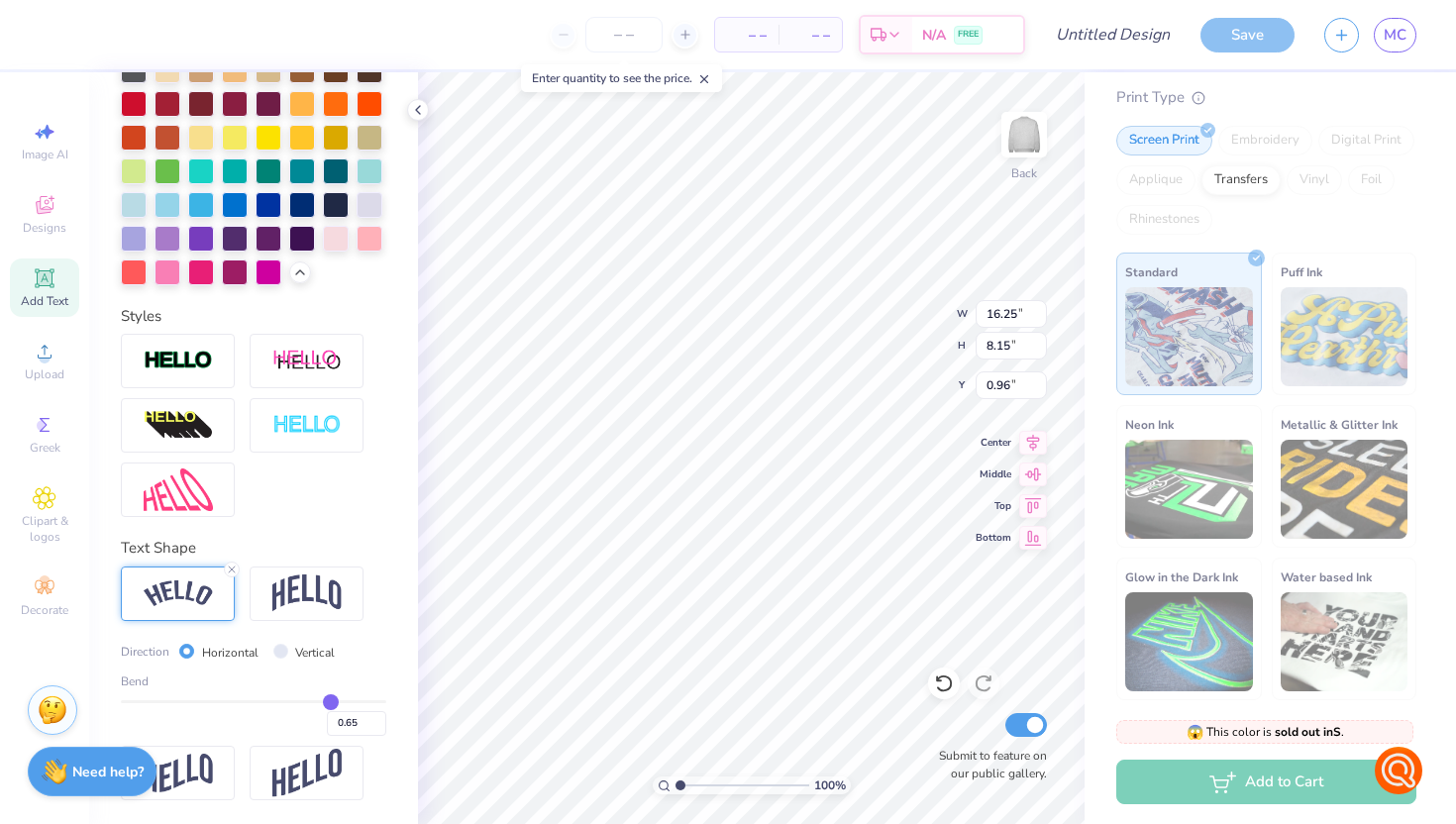 type on "0.62" 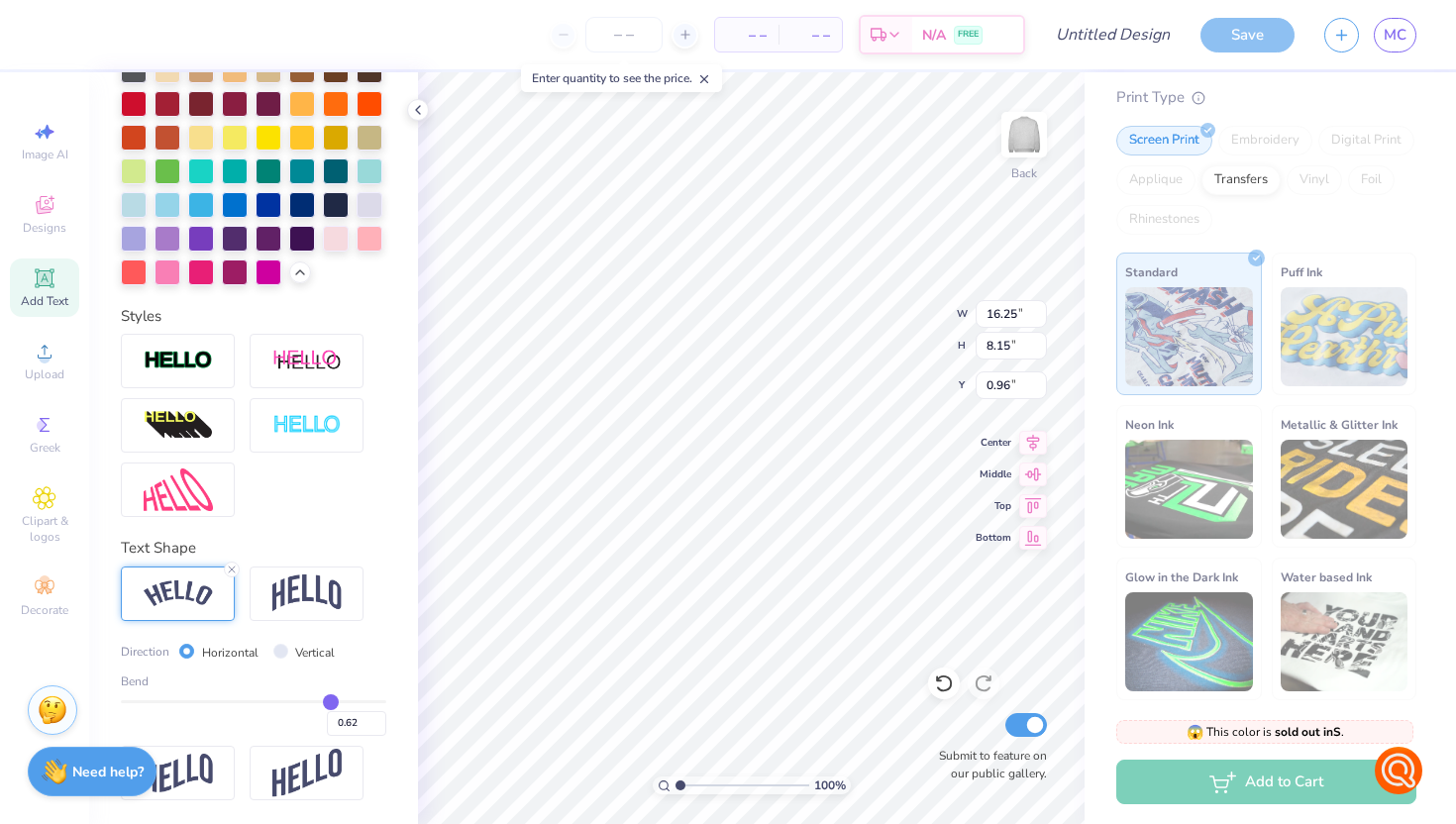 type on "0.6" 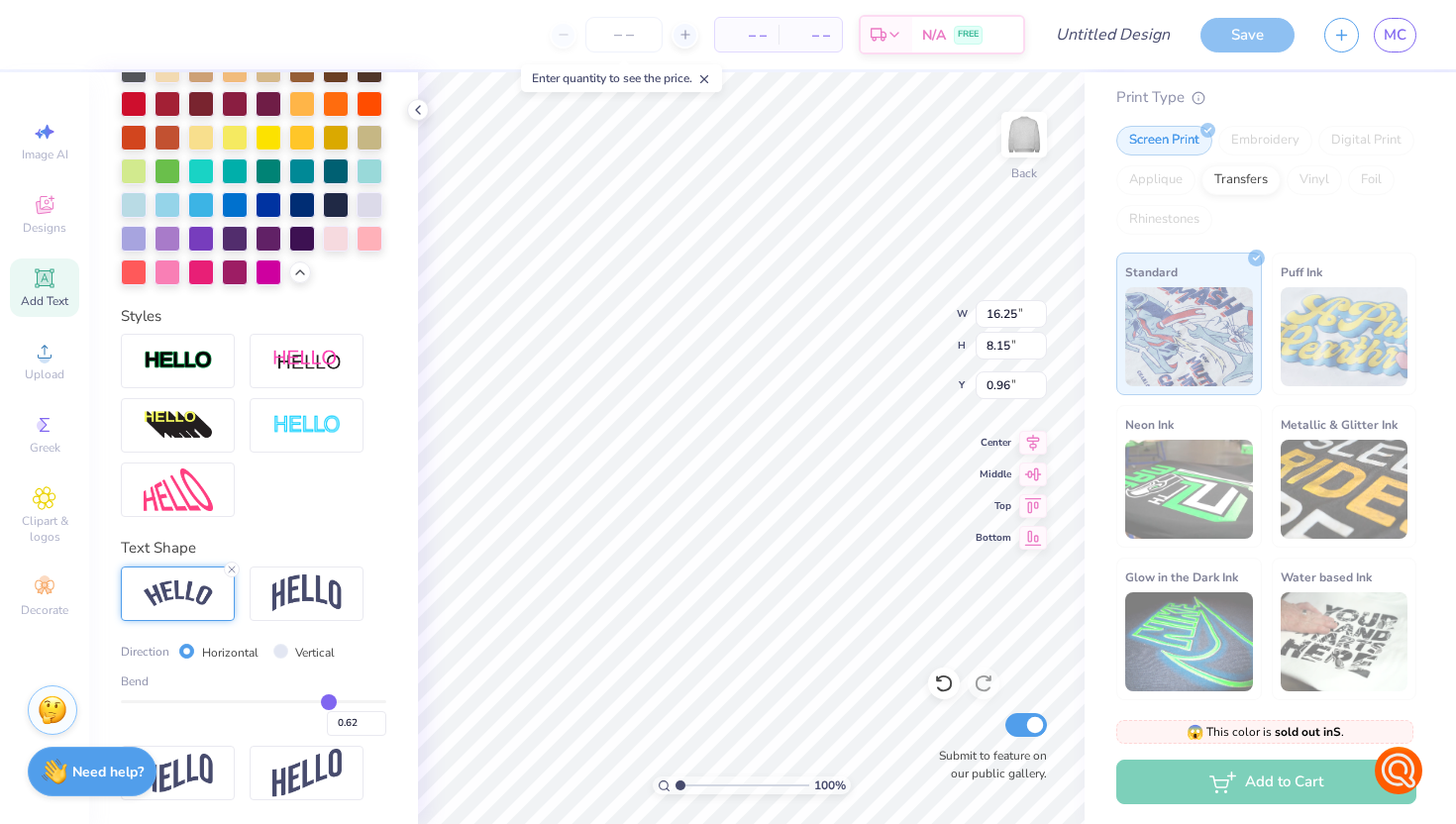 type on "0.60" 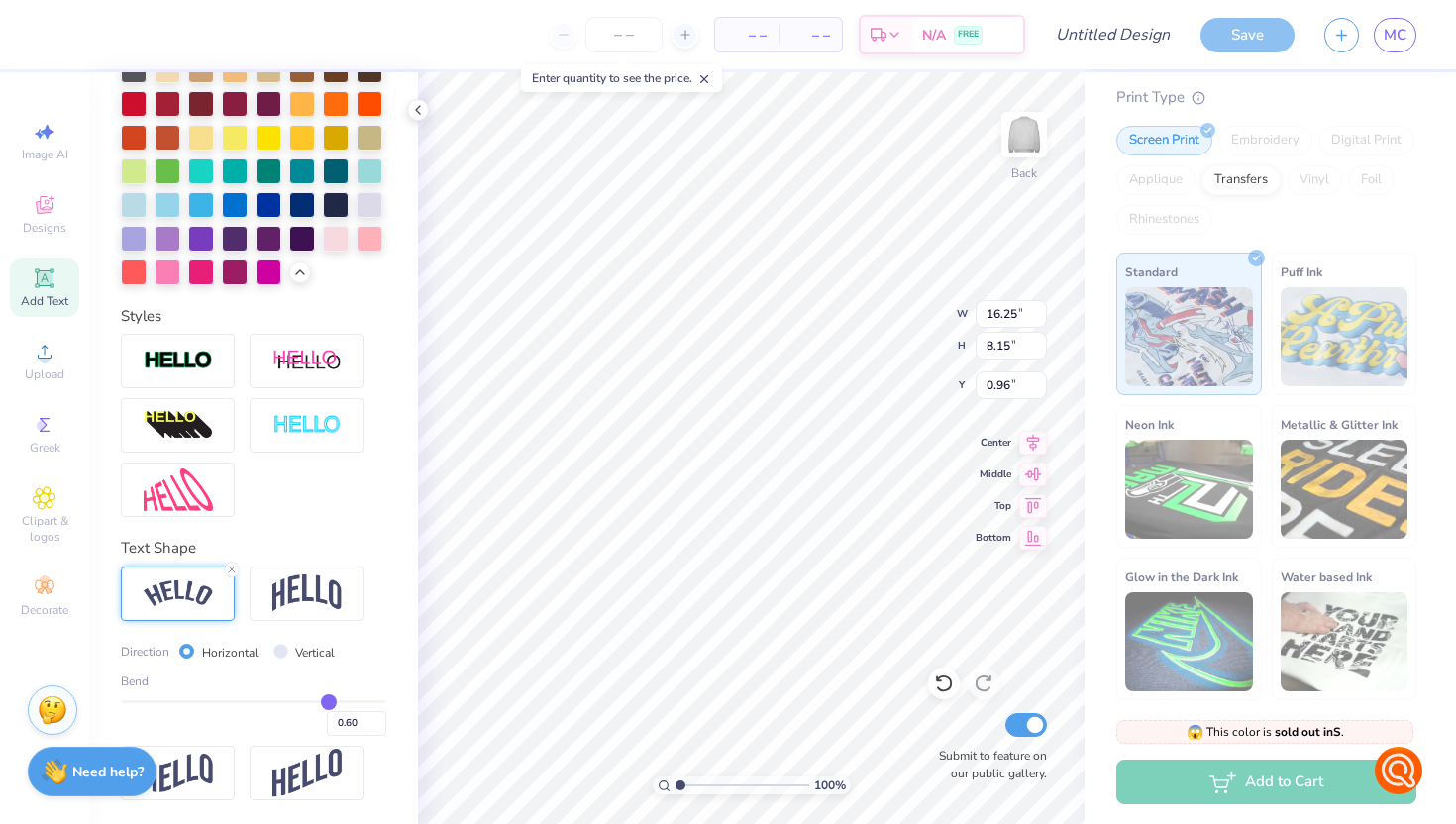 type on "0.59" 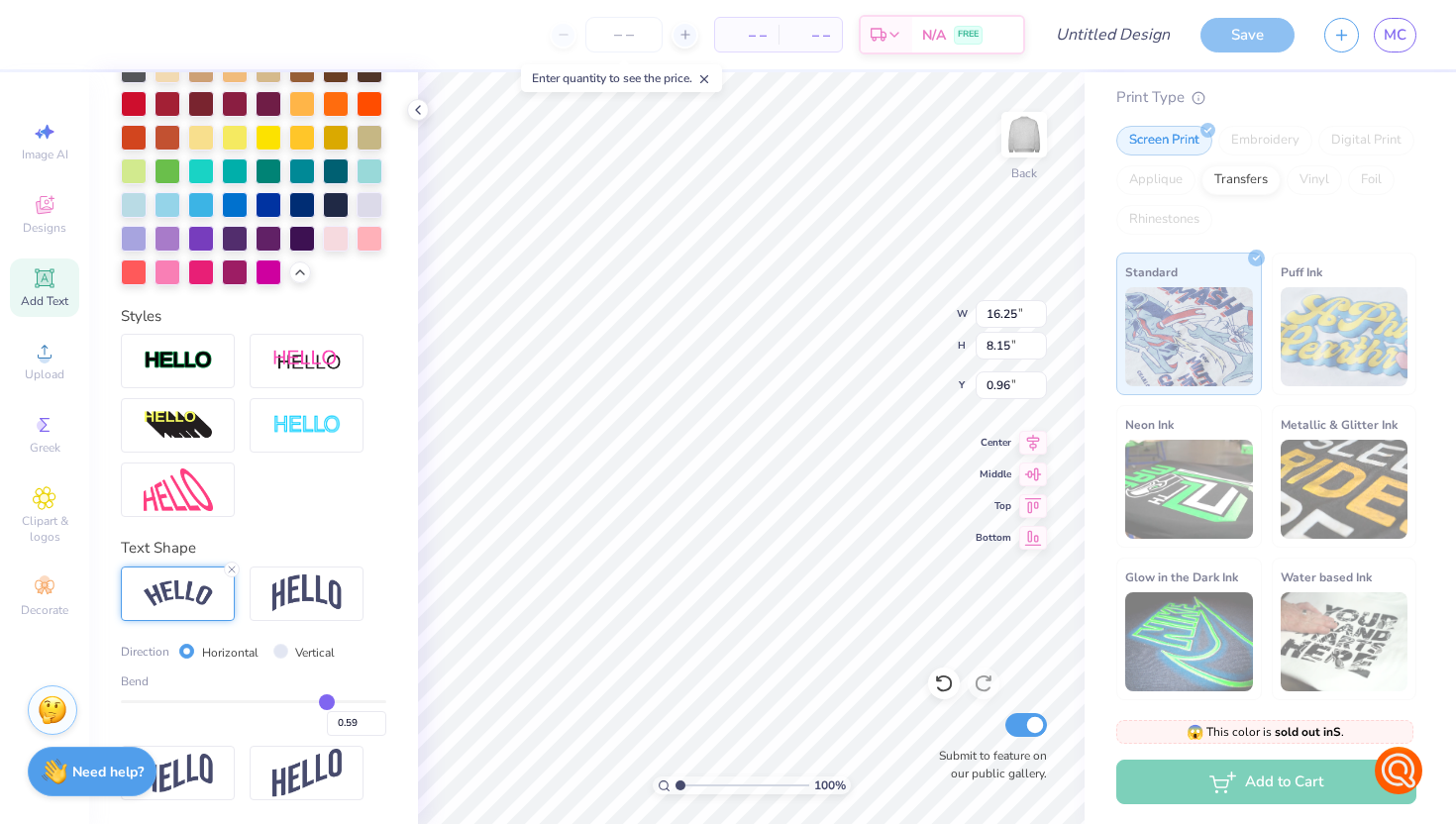 type on "0.58" 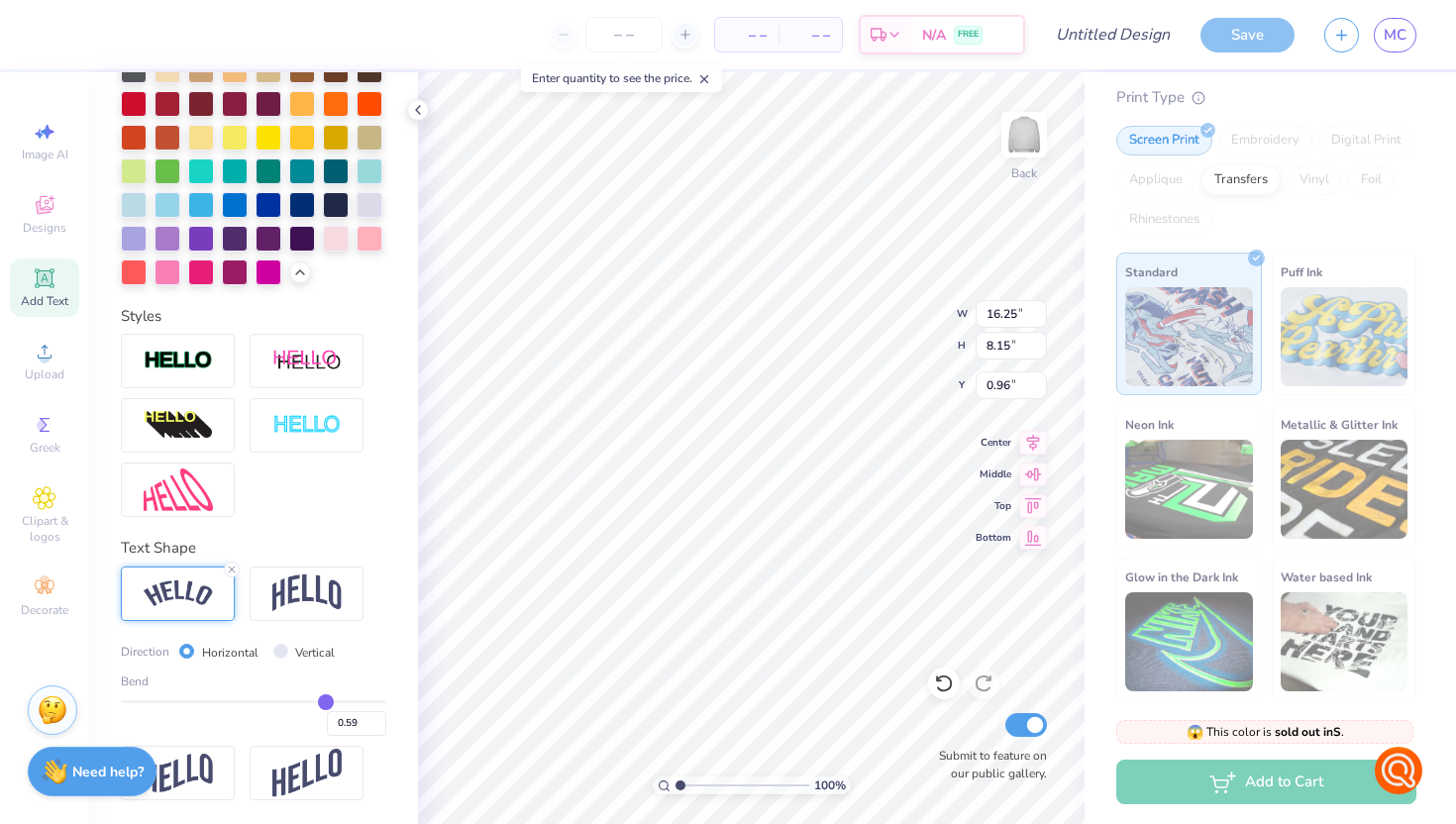 type on "0.58" 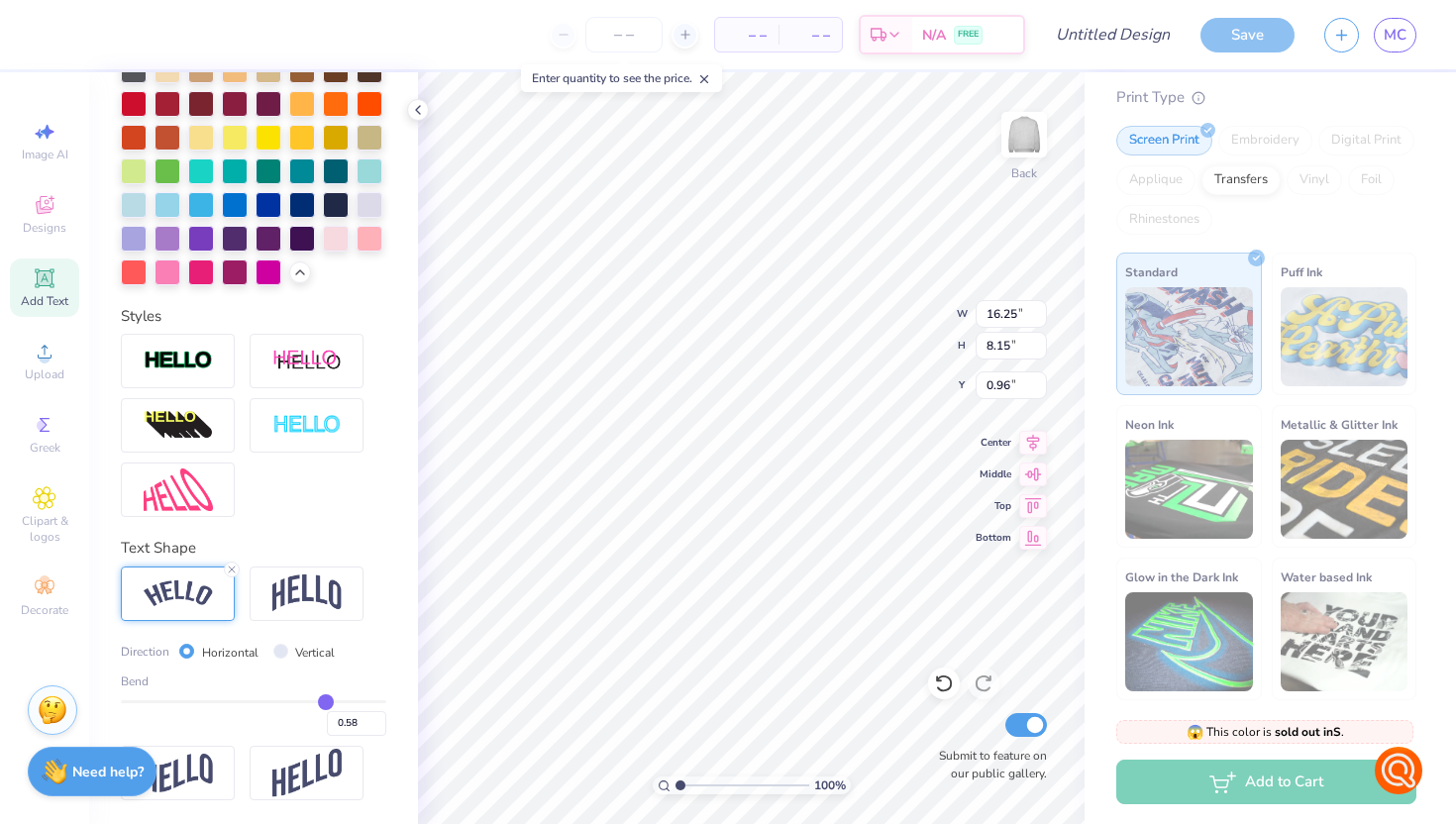 type on "0.59" 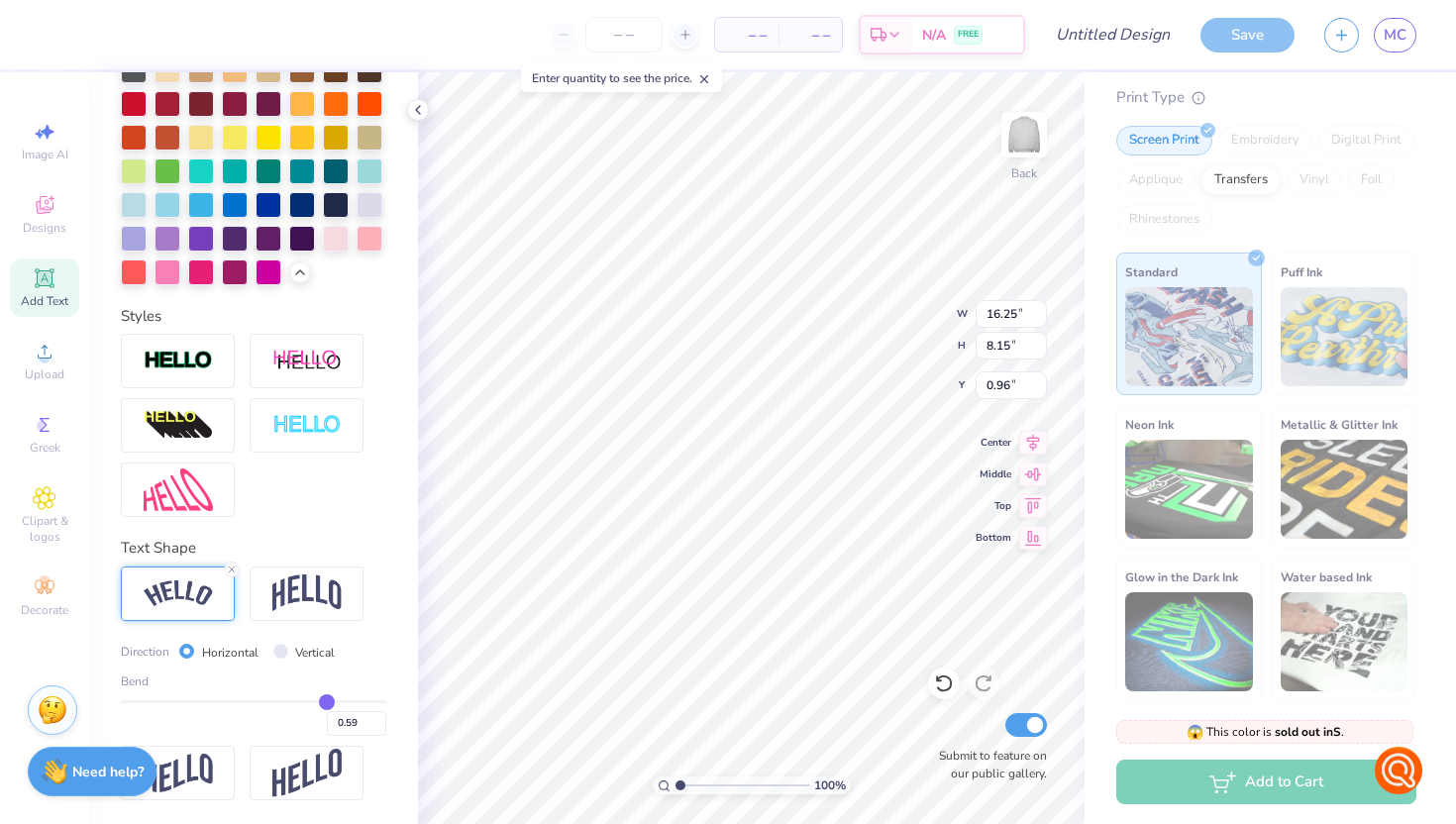 drag, startPoint x: 379, startPoint y: 697, endPoint x: 327, endPoint y: 694, distance: 52.08647 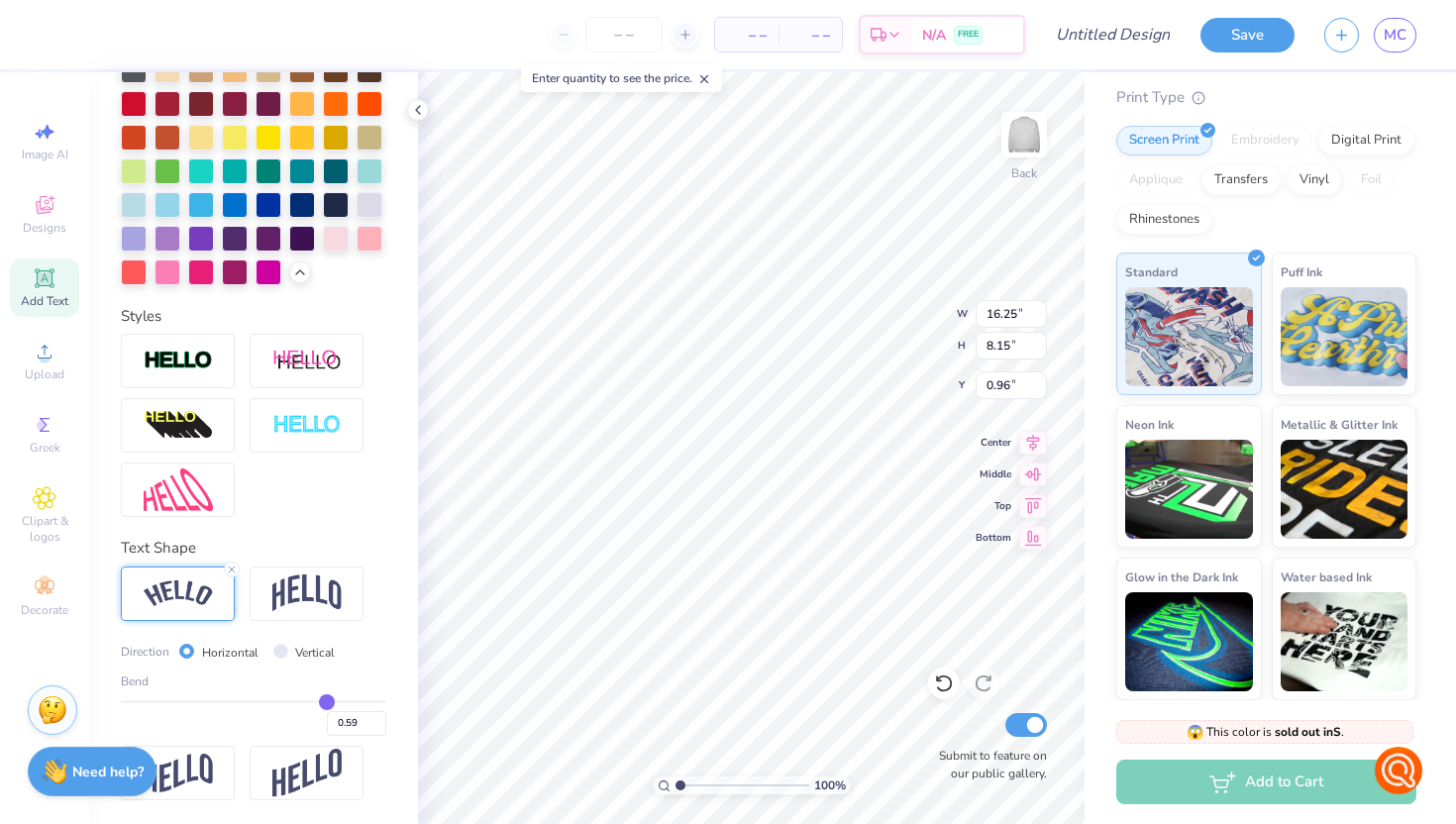 type 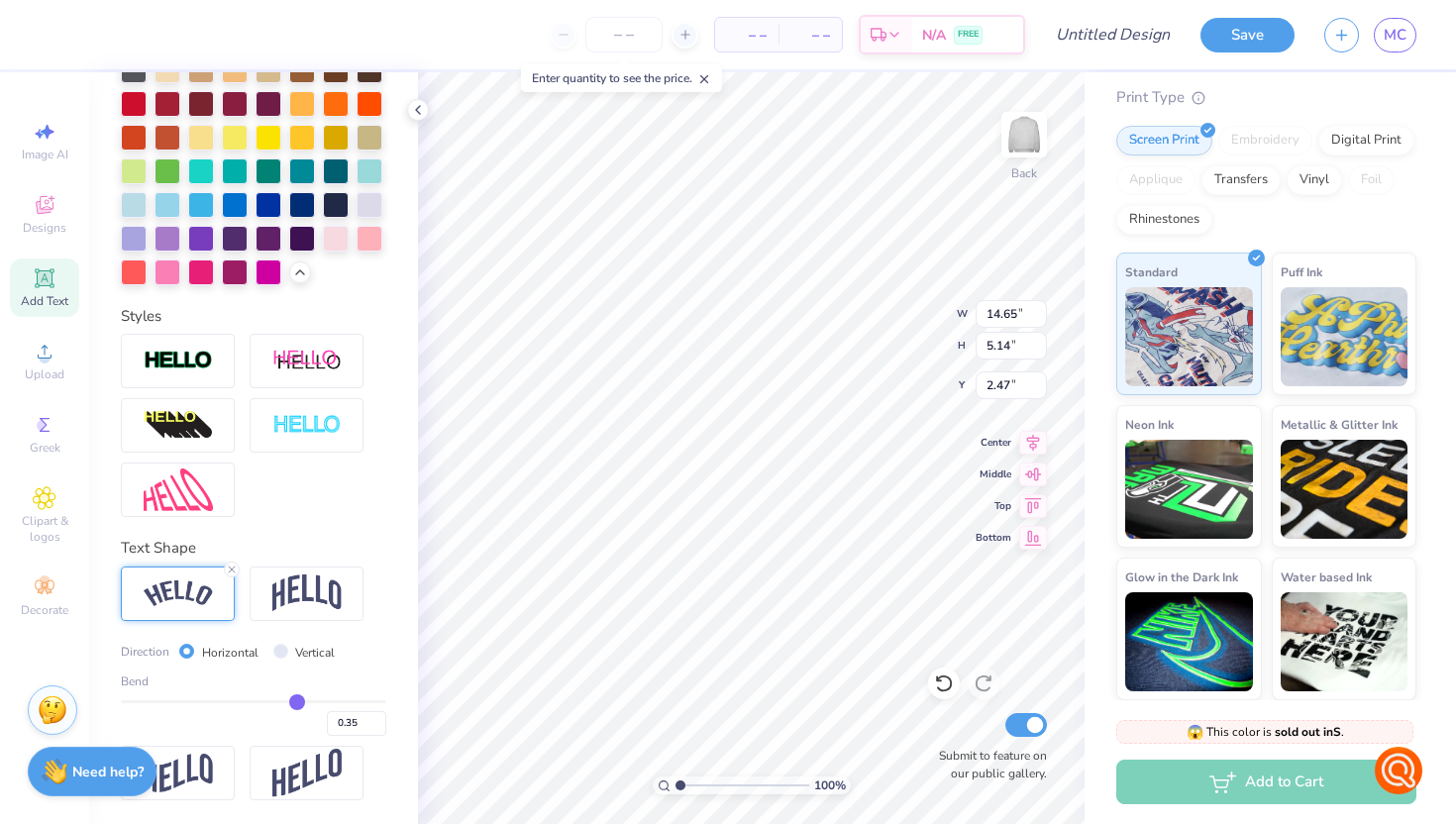 drag, startPoint x: 329, startPoint y: 694, endPoint x: 296, endPoint y: 694, distance: 33 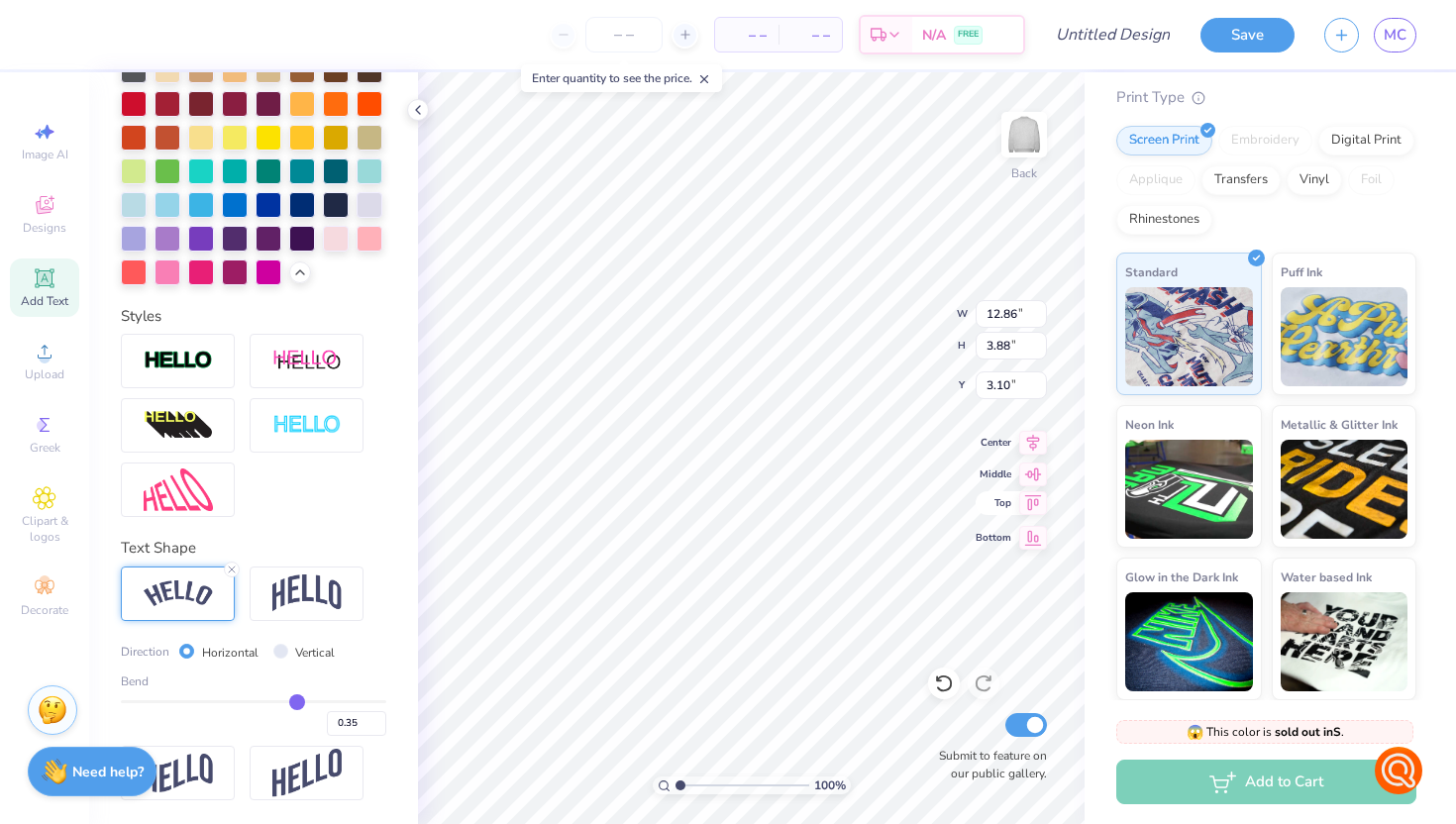 click on "100  % Back W 12.86 12.86 " H 3.88 3.88 " Y 3.10 3.10 " Center Middle Top Bottom Submit to feature on our public gallery." at bounding box center [751, 448] 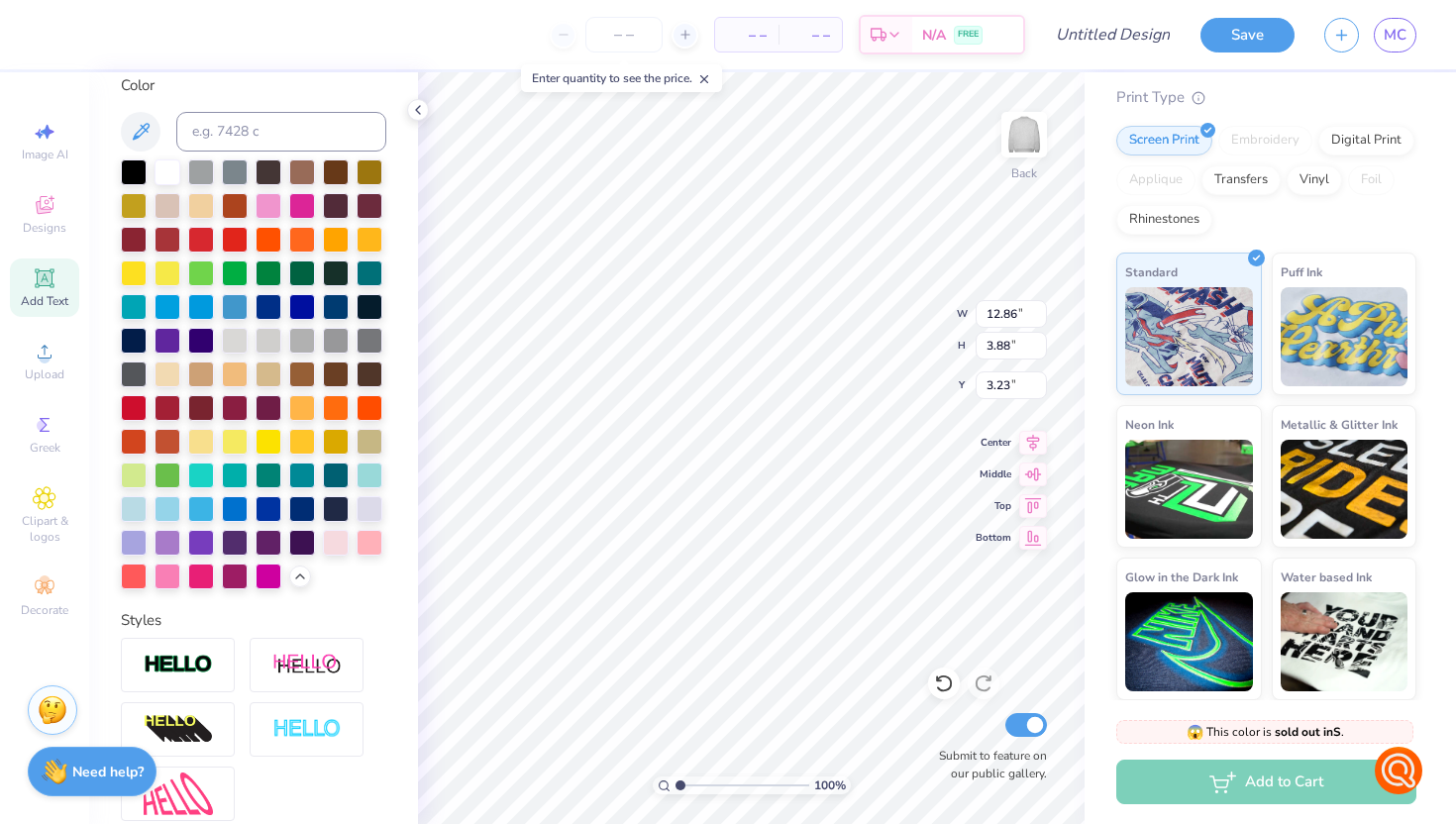 scroll, scrollTop: 678, scrollLeft: 0, axis: vertical 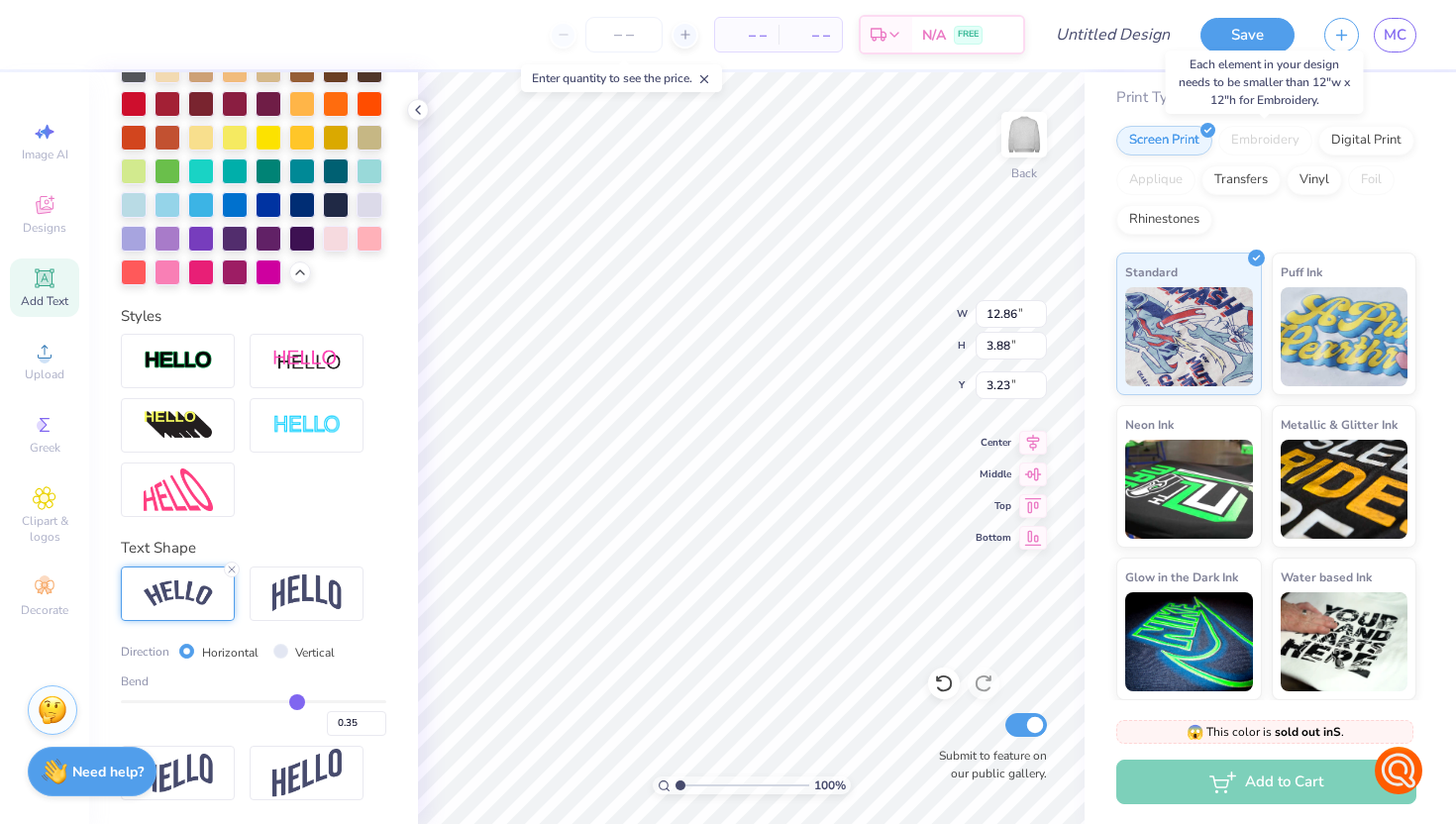 click on "Embroidery" at bounding box center [1265, 141] 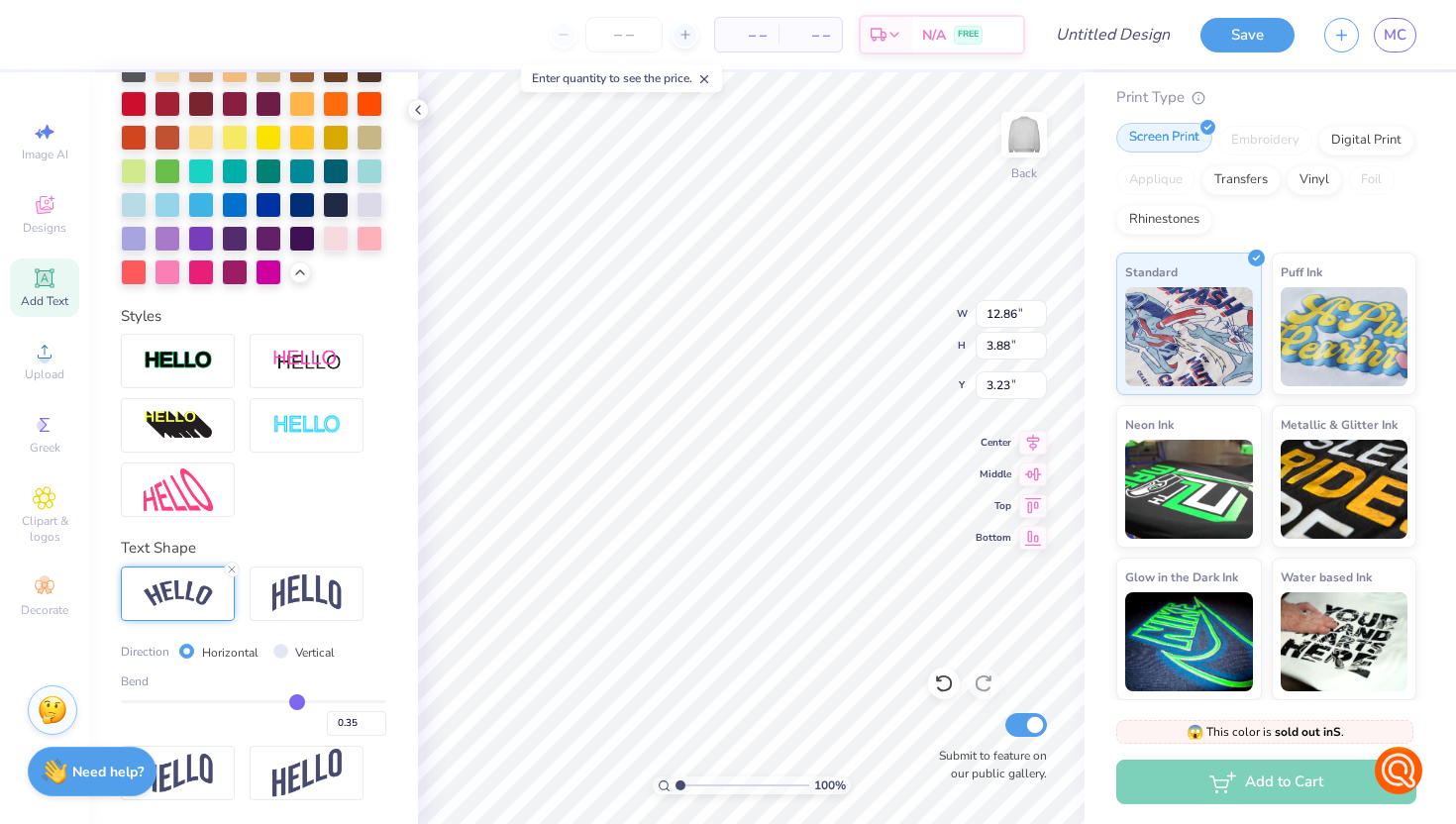 click on "Screen Print Embroidery Digital Print Applique Transfers Vinyl Foil Rhinestones" at bounding box center [1266, 180] 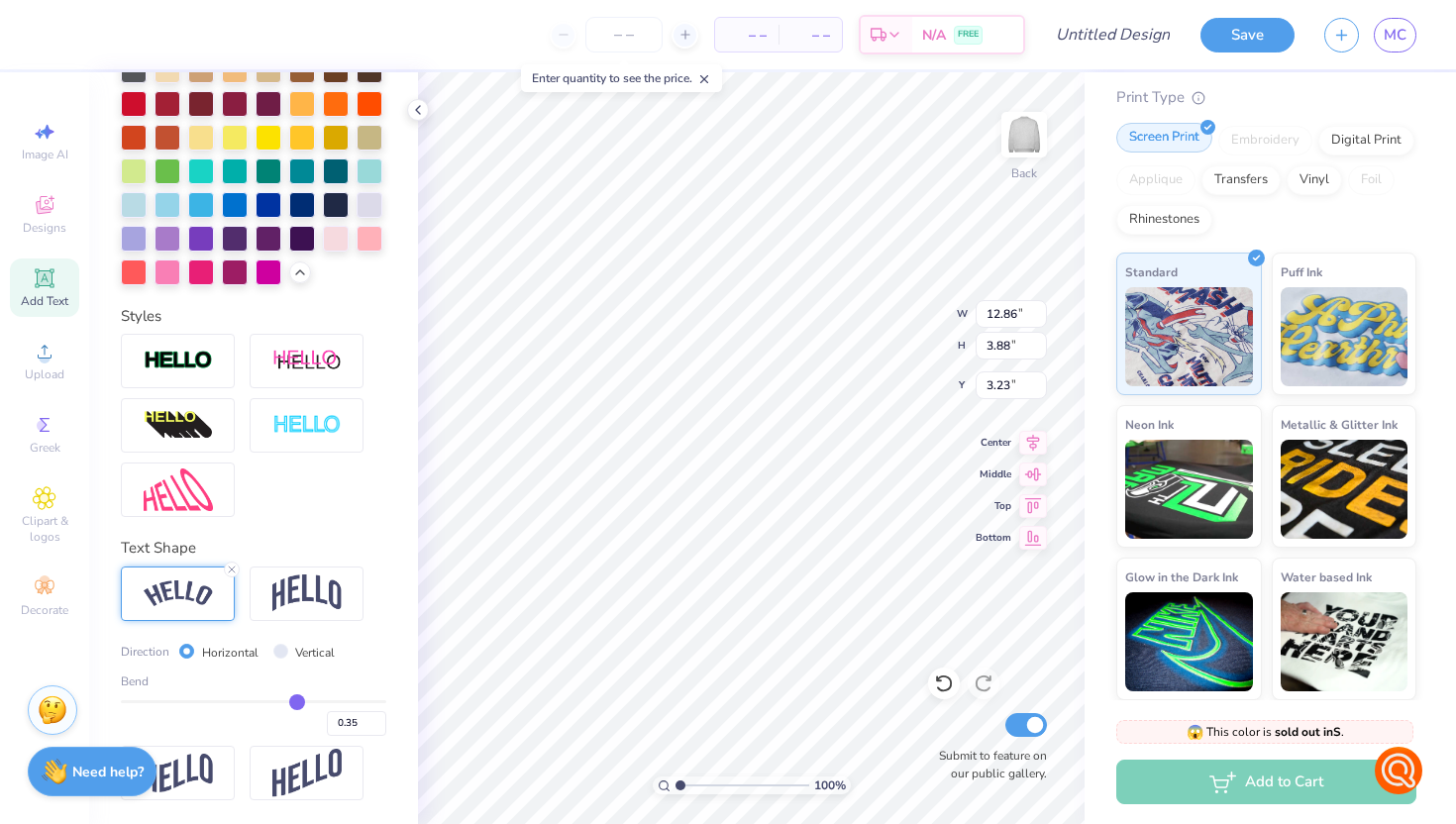 click on "Screen Print" at bounding box center [1164, 138] 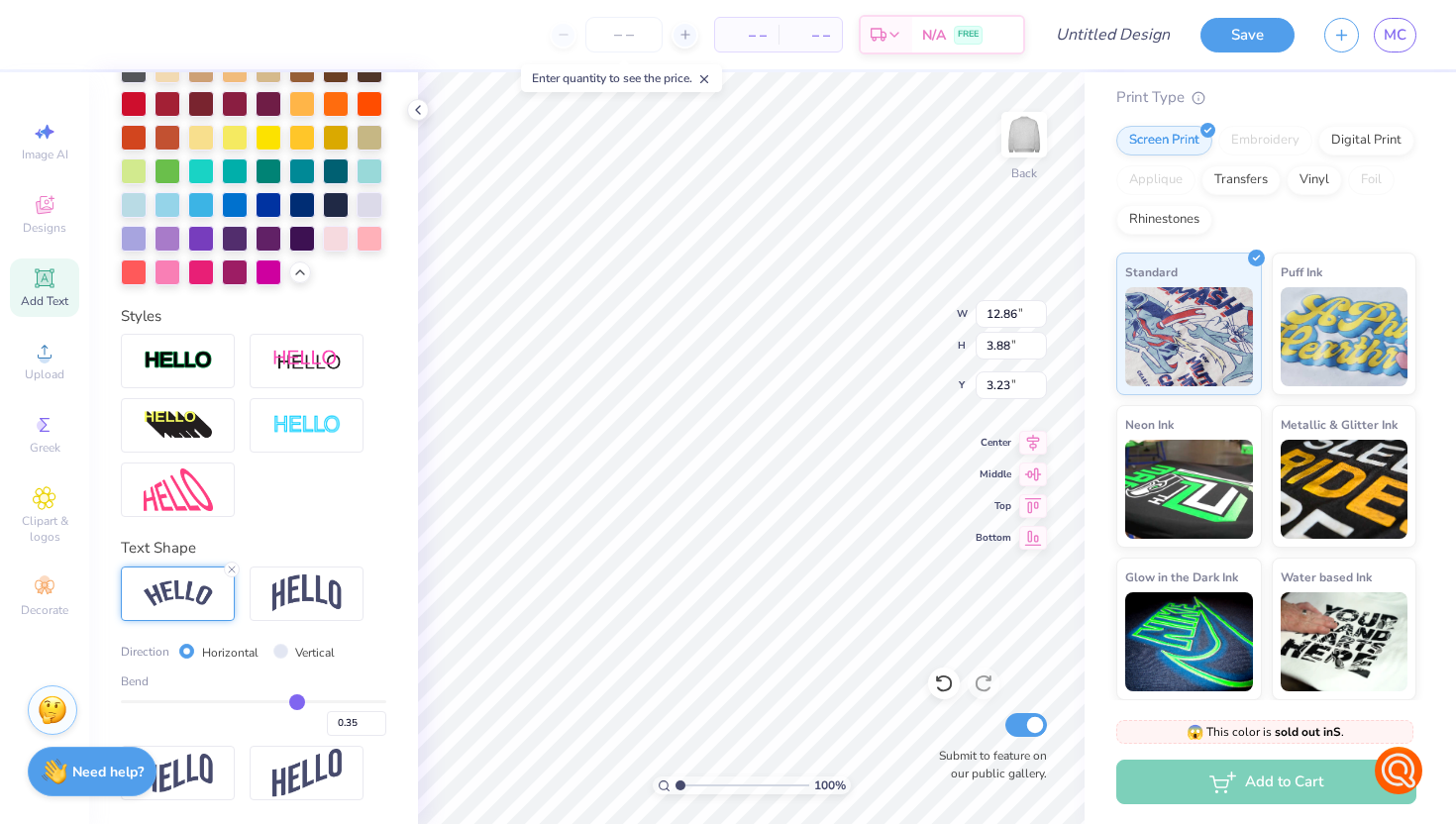 click on "Embroidery" at bounding box center (1265, 141) 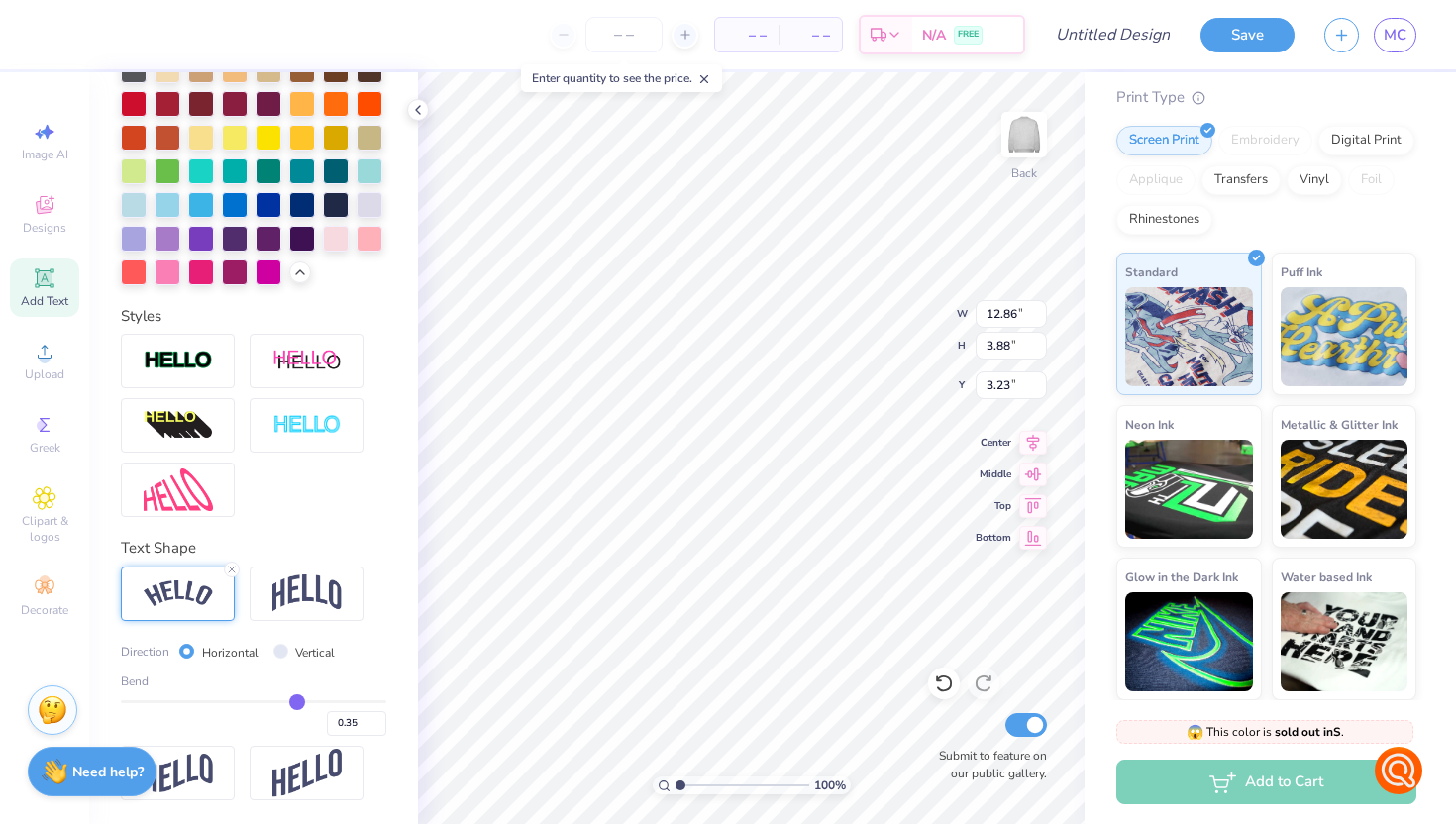 click on "Screen Print Embroidery Digital Print Applique Transfers Vinyl Foil Rhinestones" at bounding box center [1266, 180] 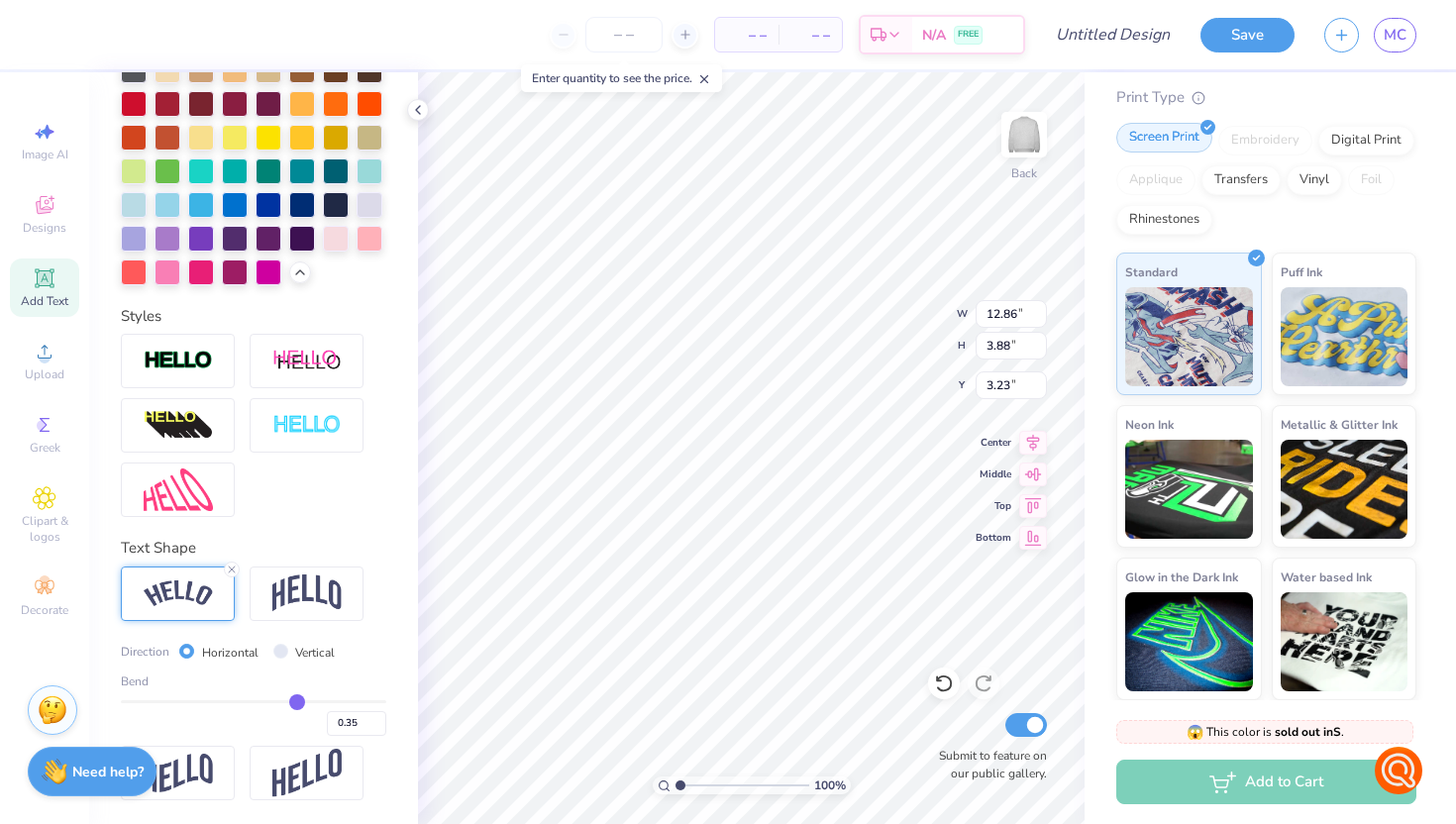 click on "Screen Print" at bounding box center (1164, 138) 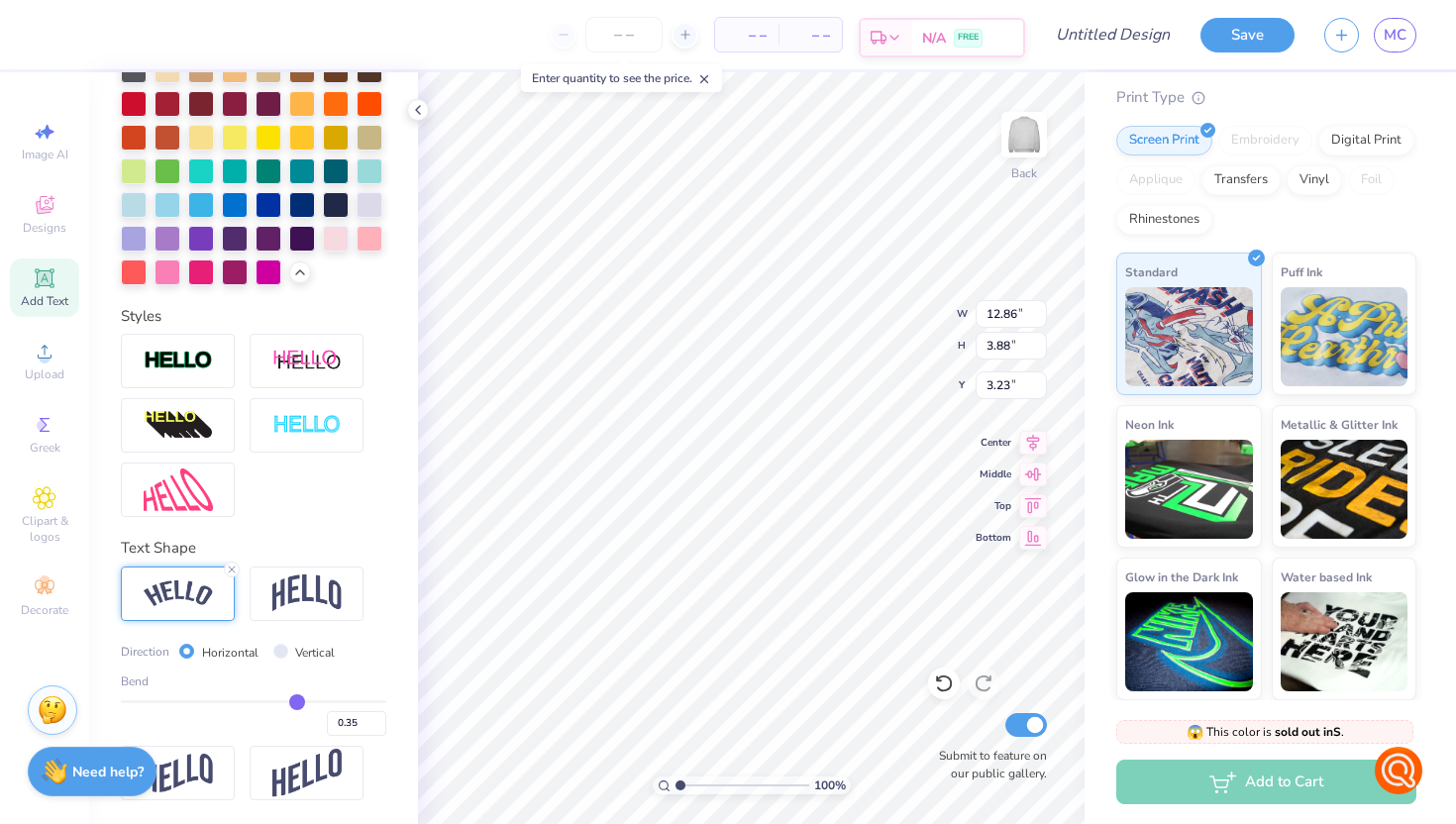 click on "N/A FREE" at bounding box center (968, 38) 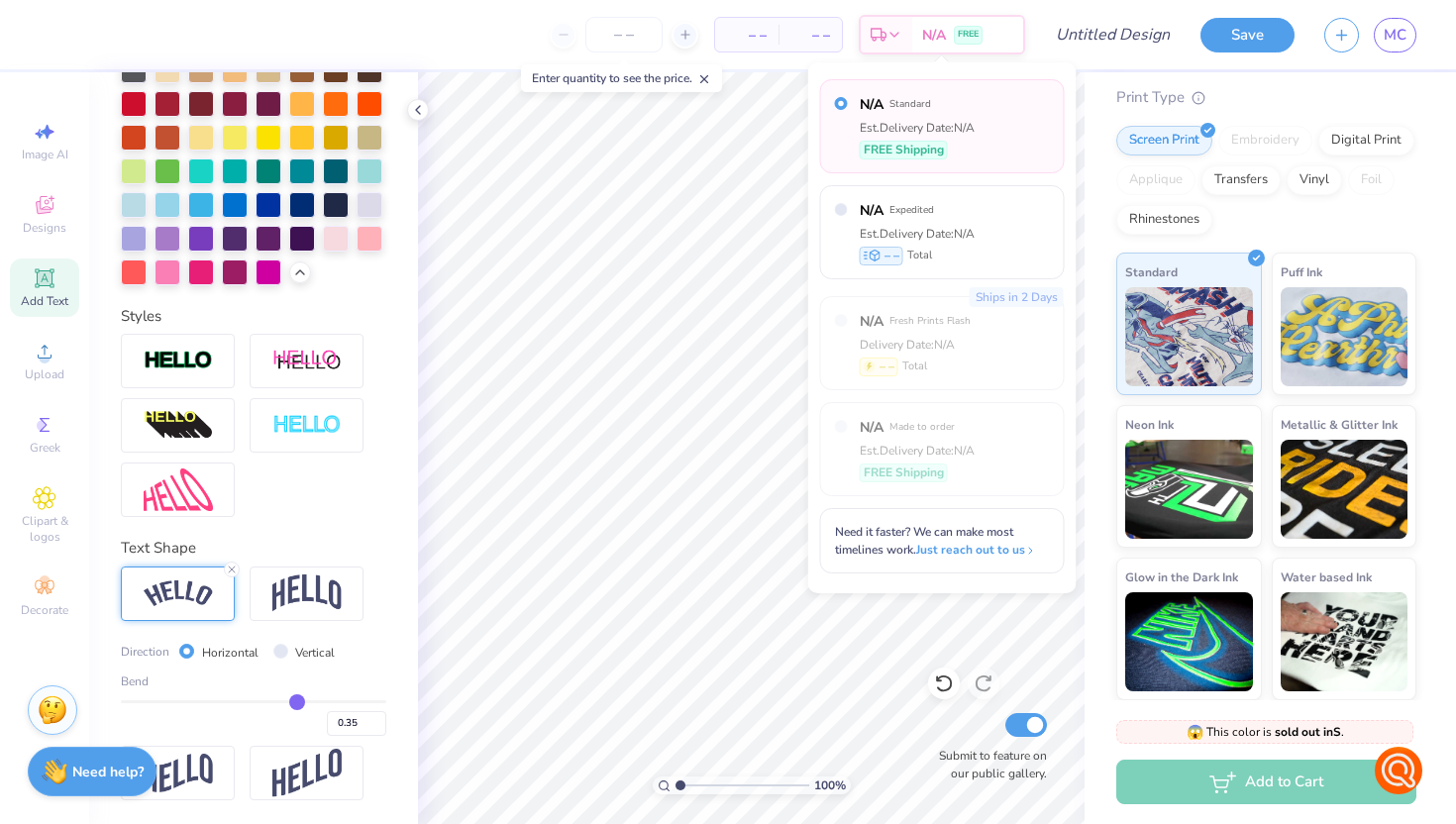 click on "– – Per Item – – Total Est.  Delivery N/A FREE" at bounding box center (540, 35) 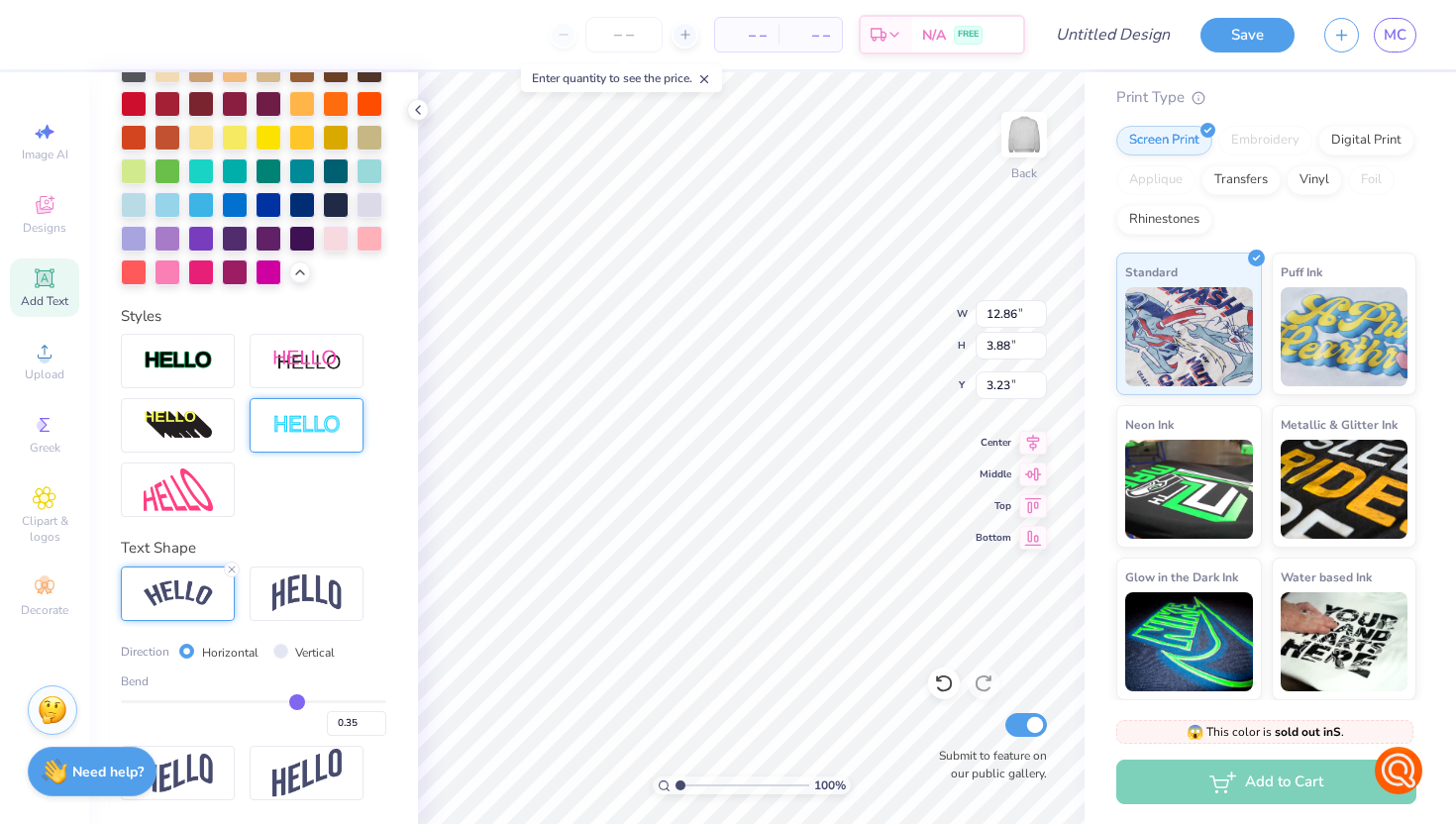 scroll, scrollTop: 0, scrollLeft: 0, axis: both 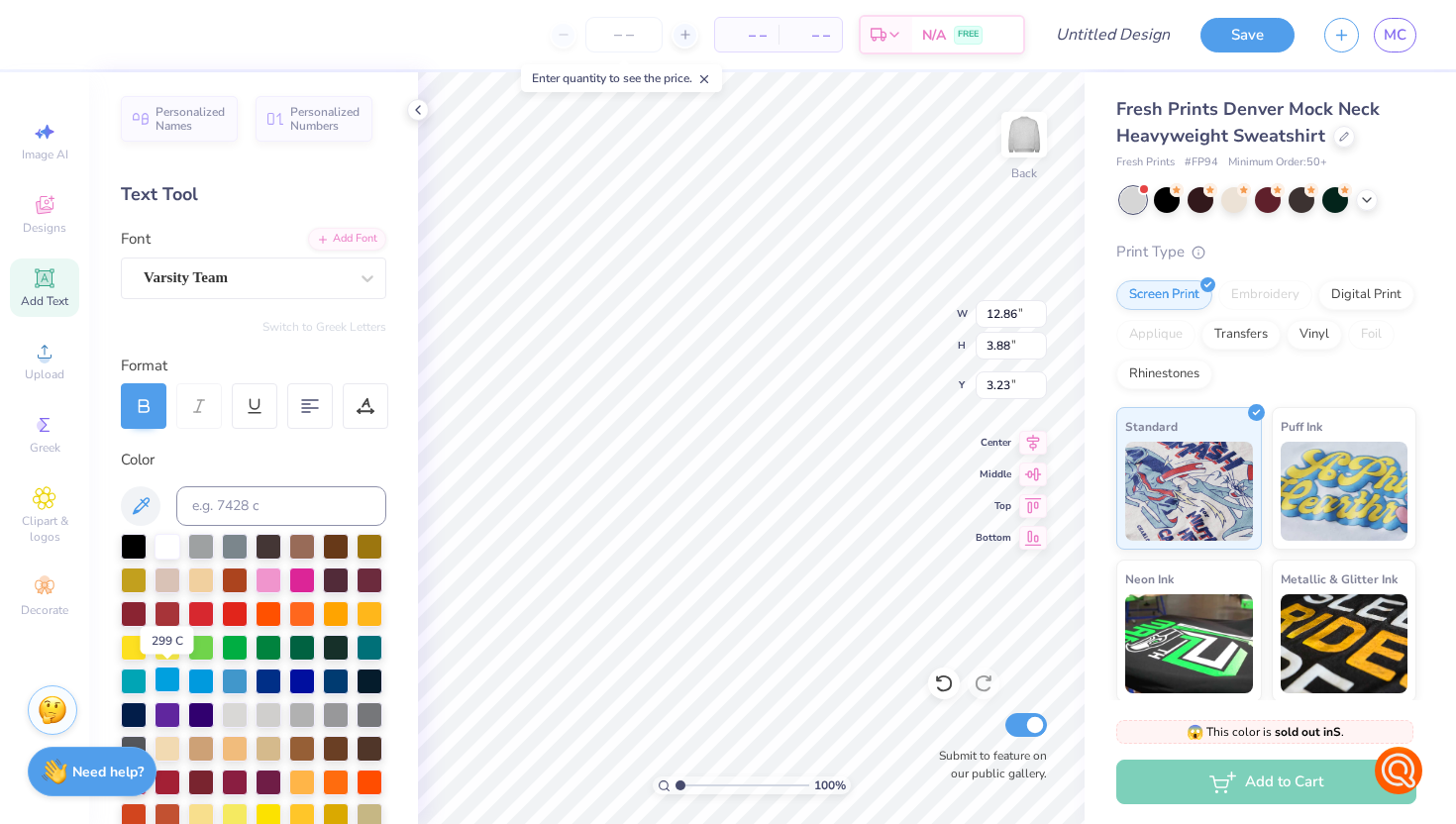 click at bounding box center (167, 679) 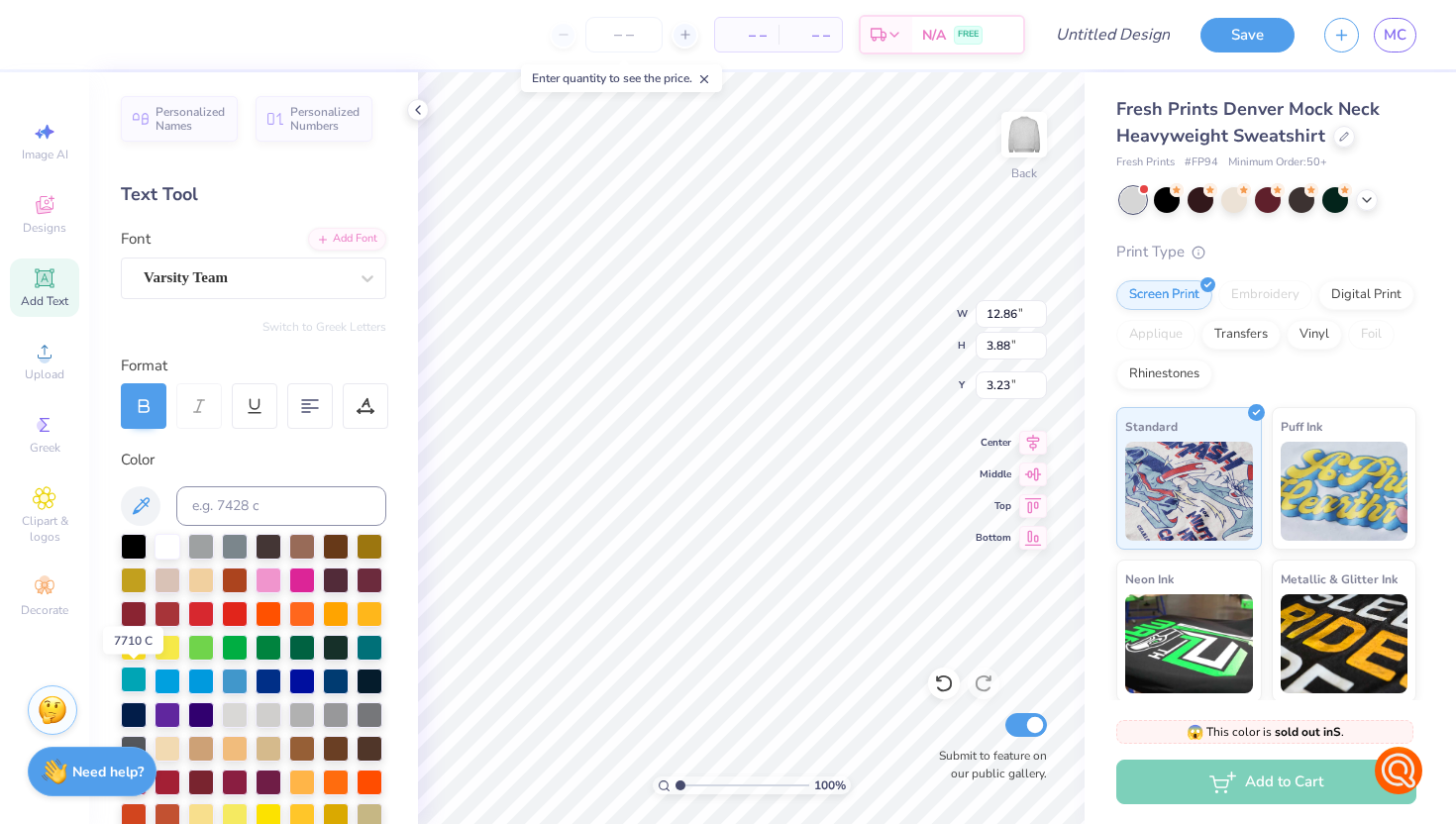 click at bounding box center [134, 679] 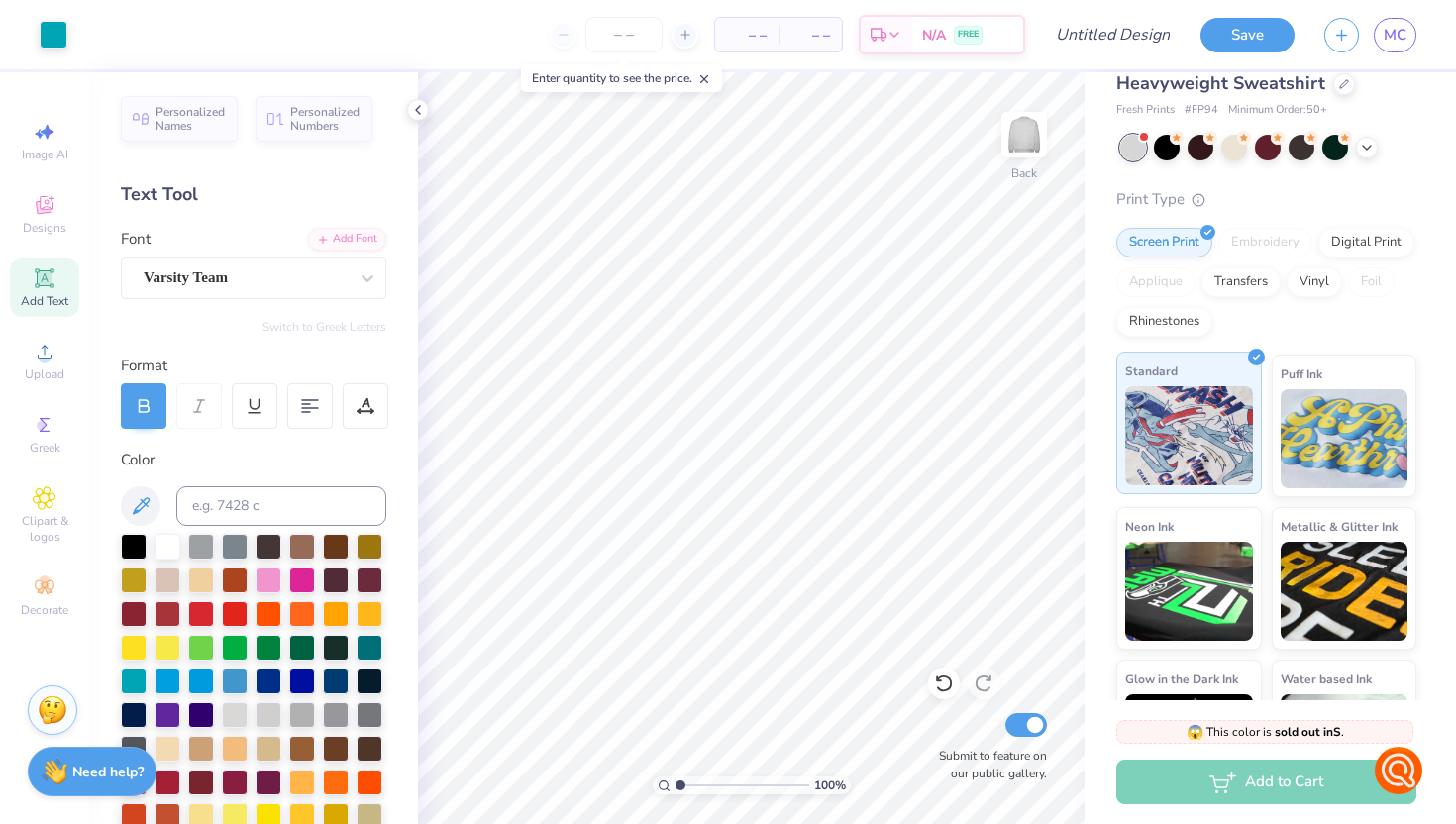 scroll, scrollTop: 154, scrollLeft: 0, axis: vertical 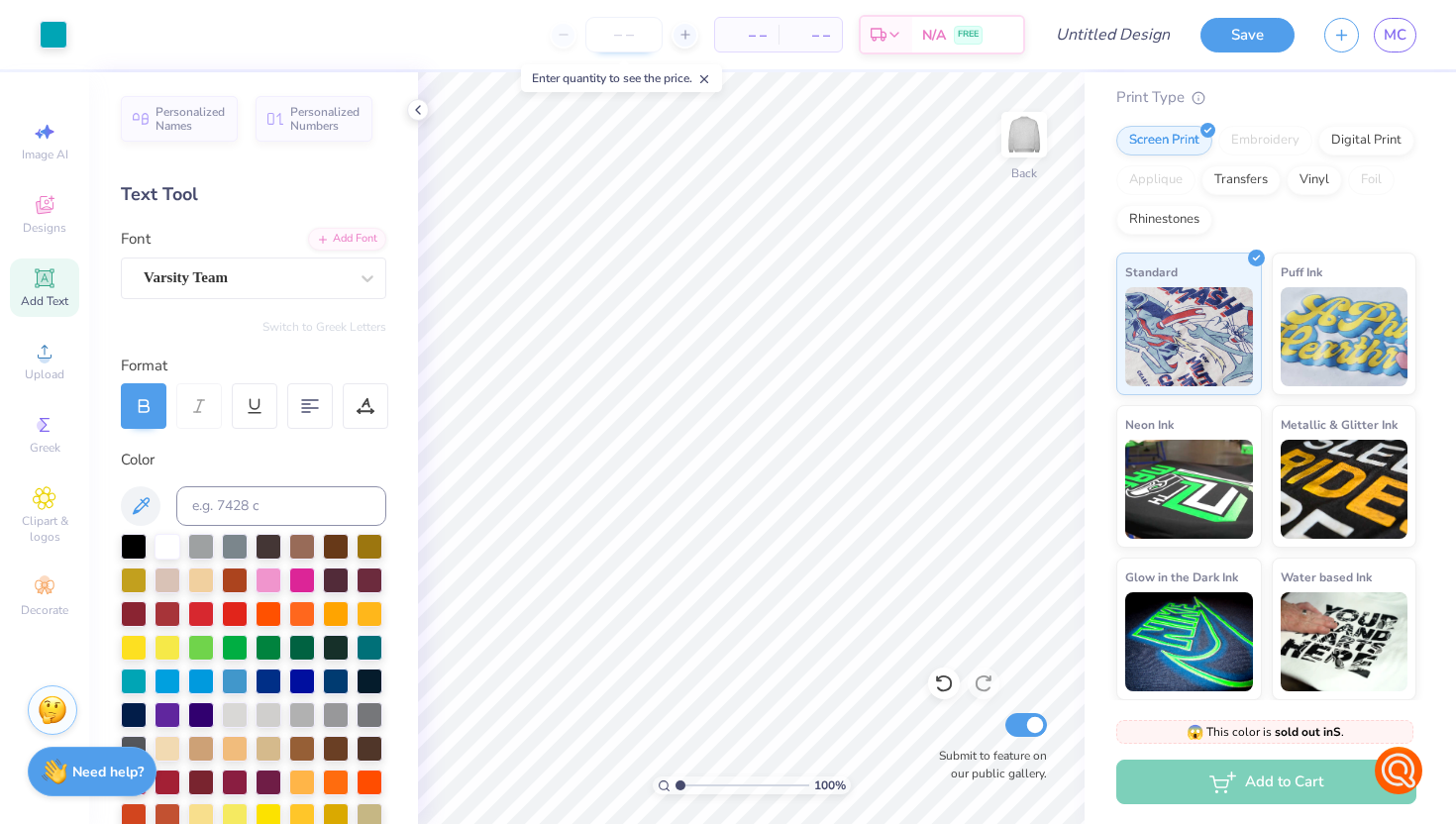 click at bounding box center (624, 35) 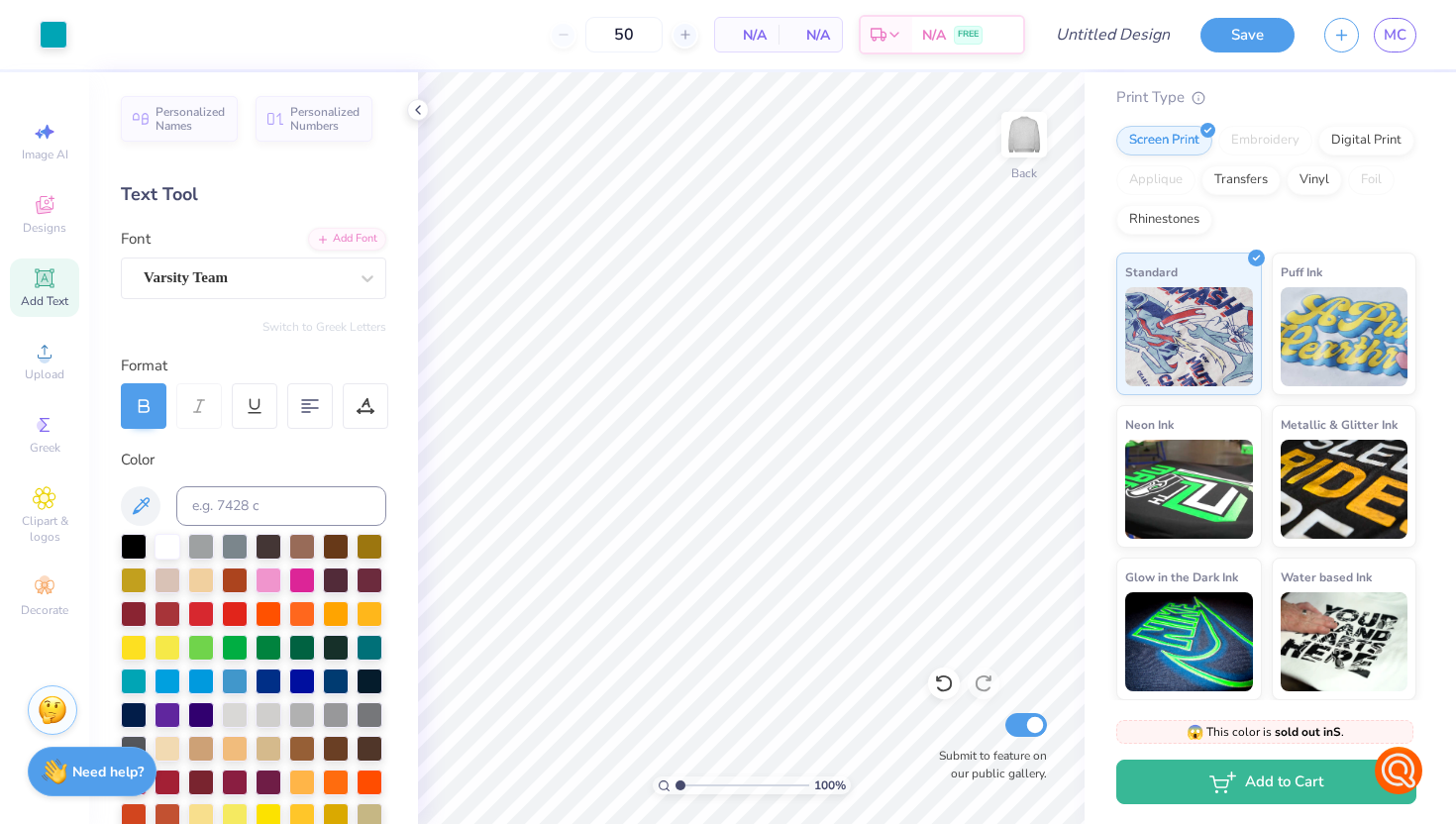click on "Art colors 50 N/A Per Item N/A Total Est.  Delivery N/A FREE Design Title Save MC Image AI Designs Add Text Upload Greek Clipart & logos Decorate Personalized Names Personalized Numbers Text Tool Add Font Font Varsity Team Switch to Greek Letters Format Color Styles Text Shape Direction Horizontal Vertical Bend 0.35 100  % Back Submit to feature on our public gallery. Fresh Prints [CITY] Mock Neck Heavyweight Sweatshirt Fresh Prints # FP94 Minimum Order:  50 +   Print Type Screen Print Embroidery Digital Print Applique Transfers Vinyl Foil Rhinestones Standard Puff Ink Neon Ink Metallic & Glitter Ink Glow in the Dark Ink Water based Ink 😱   This color is   sold out in  S . 😱   This color is   sold out in  S   and only has  100 Ms, 374 Ls and 205 XLs   left . Restocks on 8/26.  We can deliver 9/4 - 9/6 with rush shipping. Not ready to order yet? Switch to a color with stock Add to Cart Stuck?  Our Art team will finish your design for free. Need help?  Chat with us." at bounding box center (728, 412) 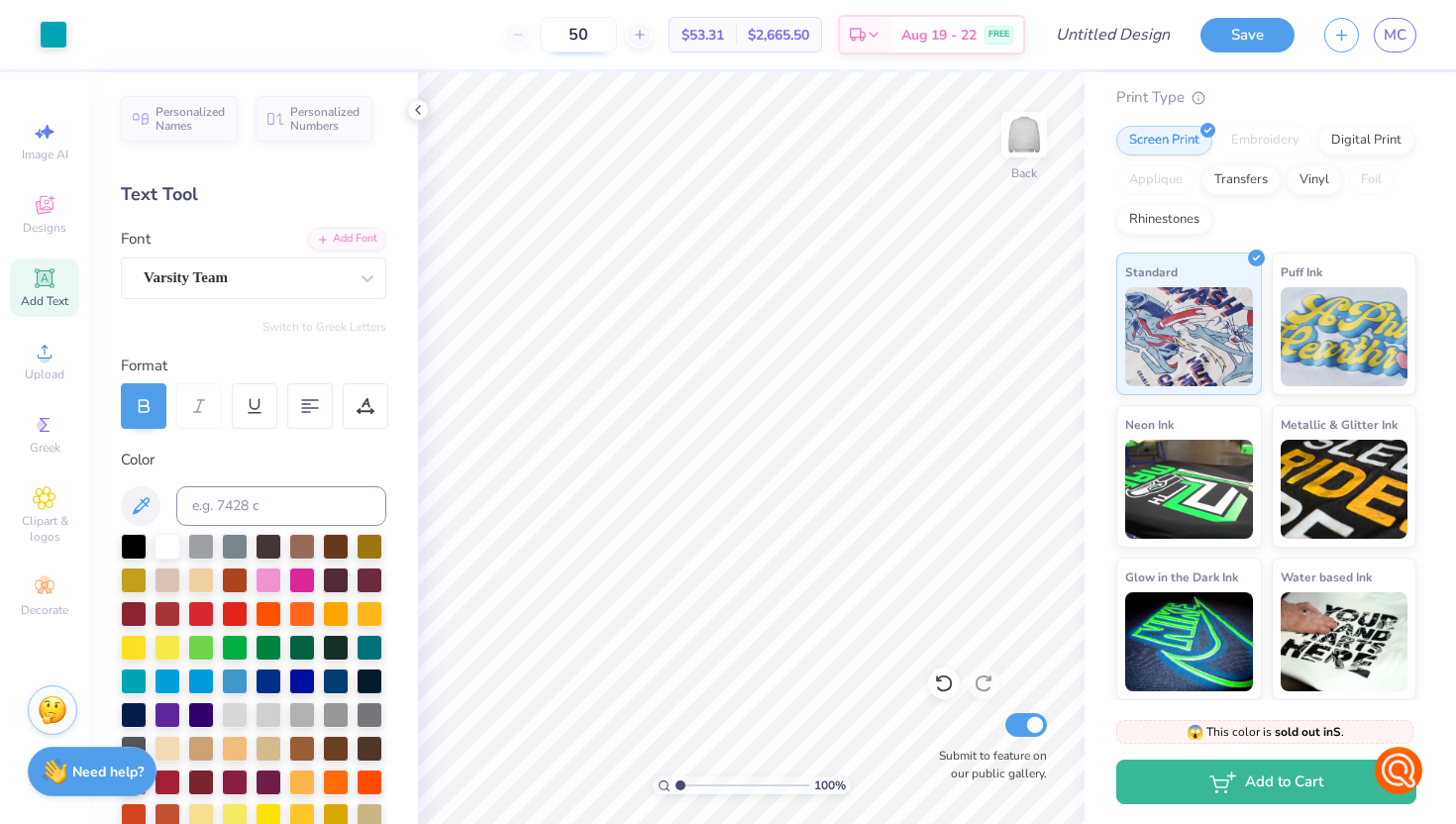 click on "50" at bounding box center (578, 35) 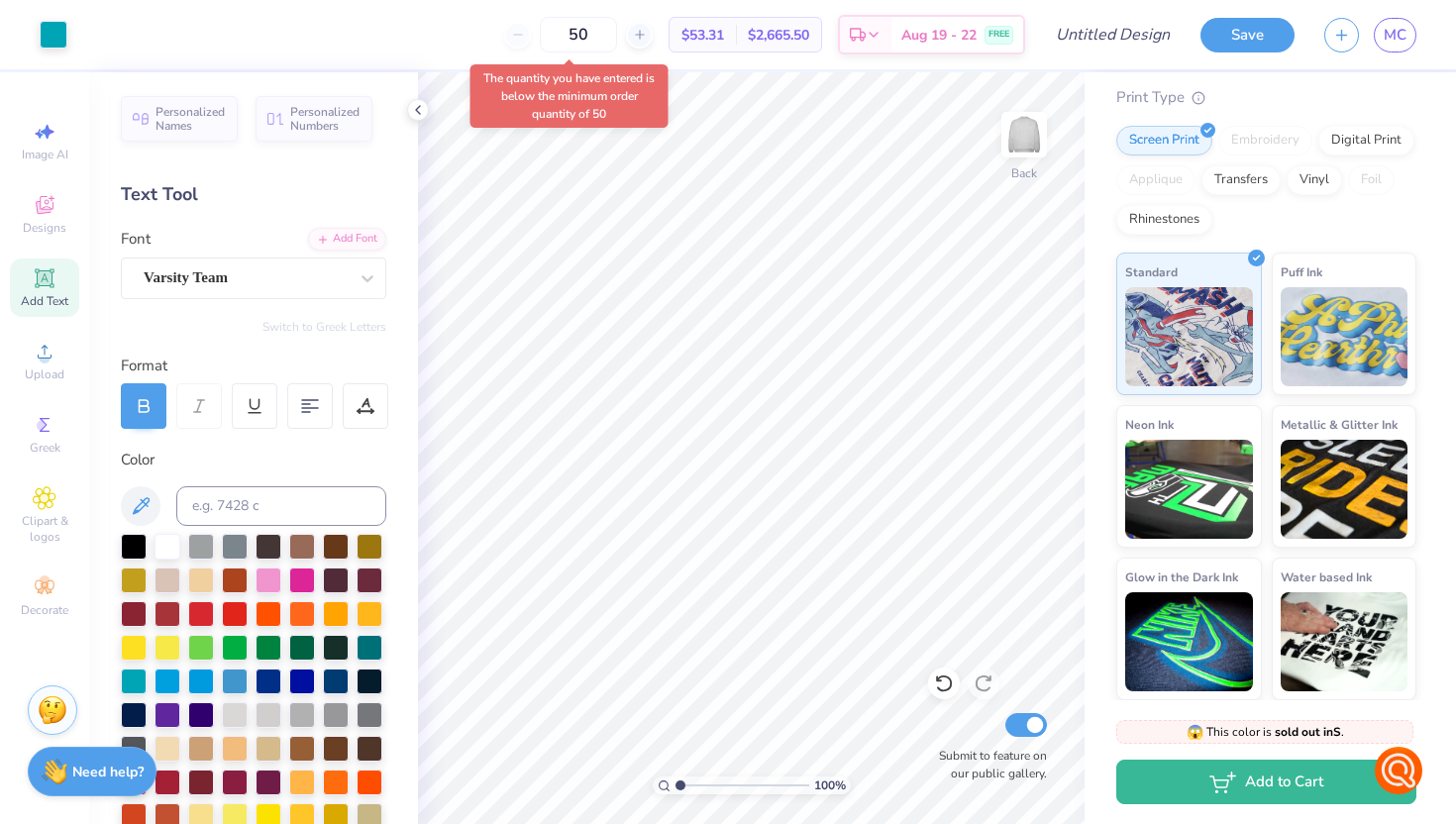 click on "Art colors 50 $53.31 Per Item $2,665.50 Total Est.  Delivery Aug 19 - 22 FREE Design Title Save MC Image AI Designs Add Text Upload Greek Clipart & logos Decorate Personalized Names Personalized Numbers Text Tool Add Font Font Varsity Team Switch to Greek Letters Format Color Styles Text Shape Direction Horizontal Vertical Bend 0.35 100  % Back Submit to feature on our public gallery. Fresh Prints [CITY] Mock Neck Heavyweight Sweatshirt Fresh Prints # FP94 Minimum Order:  50 +   Print Type Screen Print Embroidery Digital Print Applique Transfers Vinyl Foil Rhinestones Standard Puff Ink Neon Ink Metallic & Glitter Ink Glow in the Dark Ink Water based Ink 😱   This color is   sold out in  S . 😱   This color is   sold out in  S   and only has  100 Ms, 374 Ls and 205 XLs   left . Restocks on 8/26.  We can deliver 9/4 - 9/6 with rush shipping. Not ready to order yet? Switch to a color with stock Add to Cart Stuck?  Our Art team will finish your design for free. Need help?" at bounding box center (728, 412) 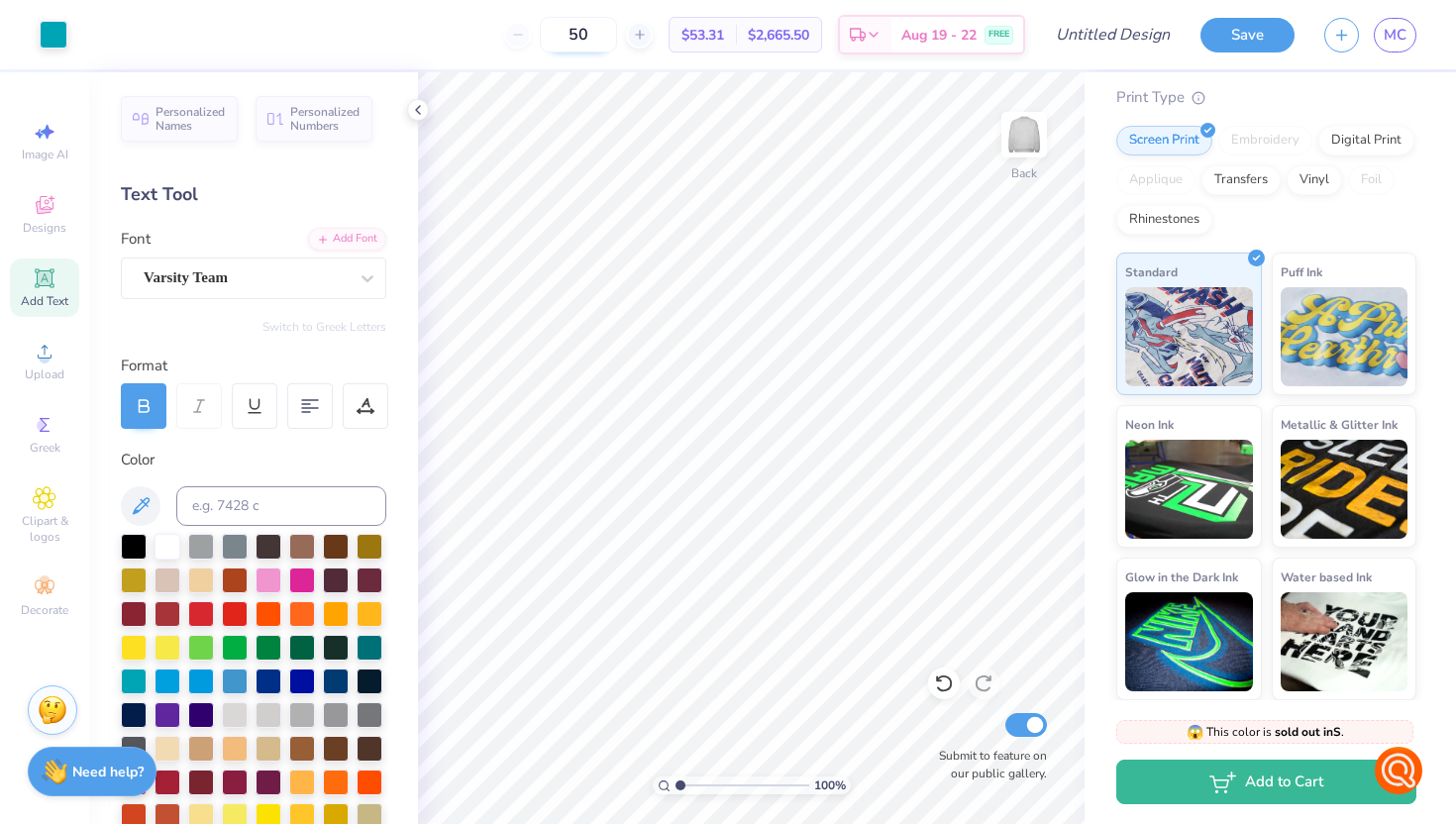 click on "50" at bounding box center [578, 35] 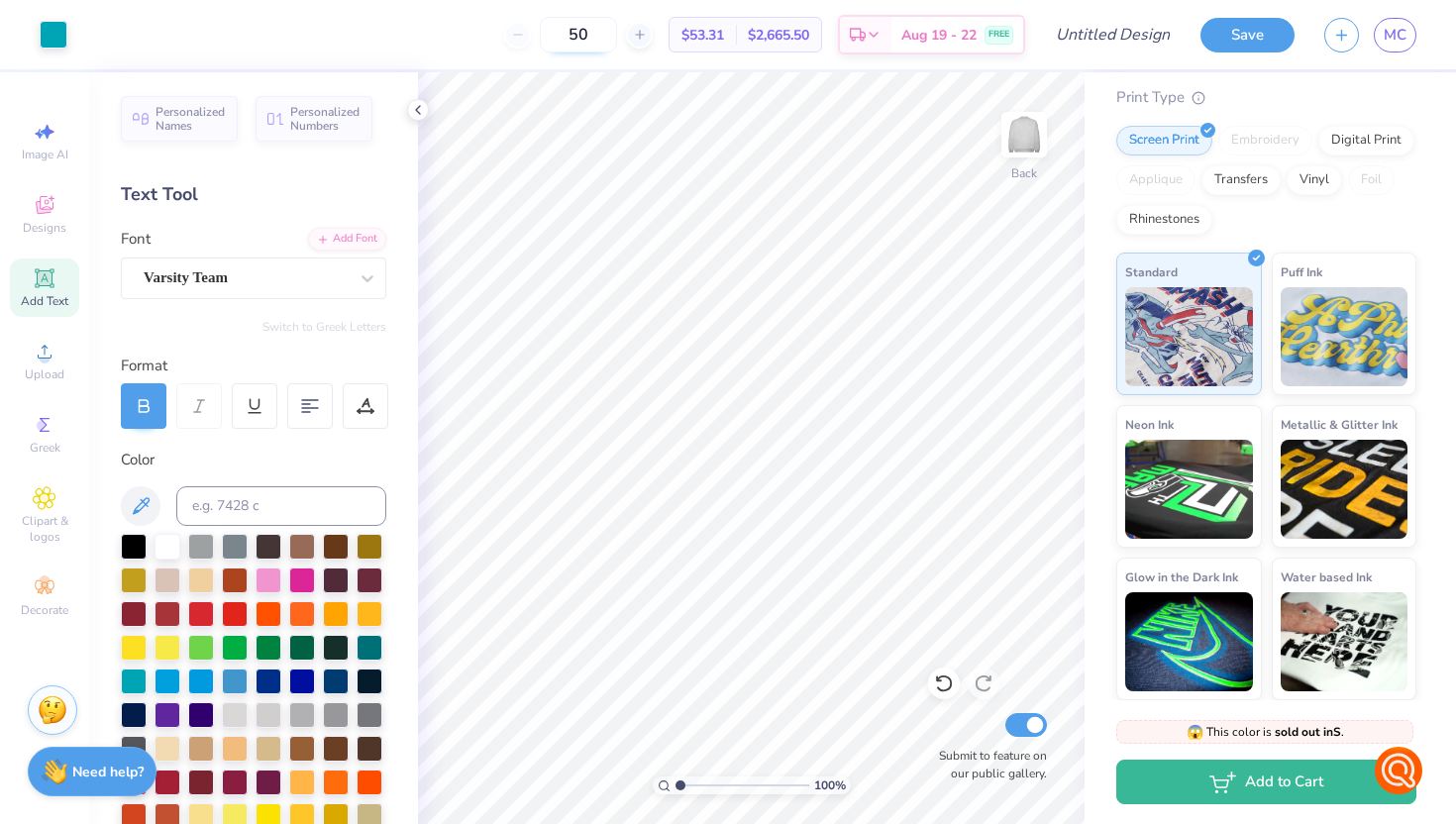 click on "50" at bounding box center [578, 35] 